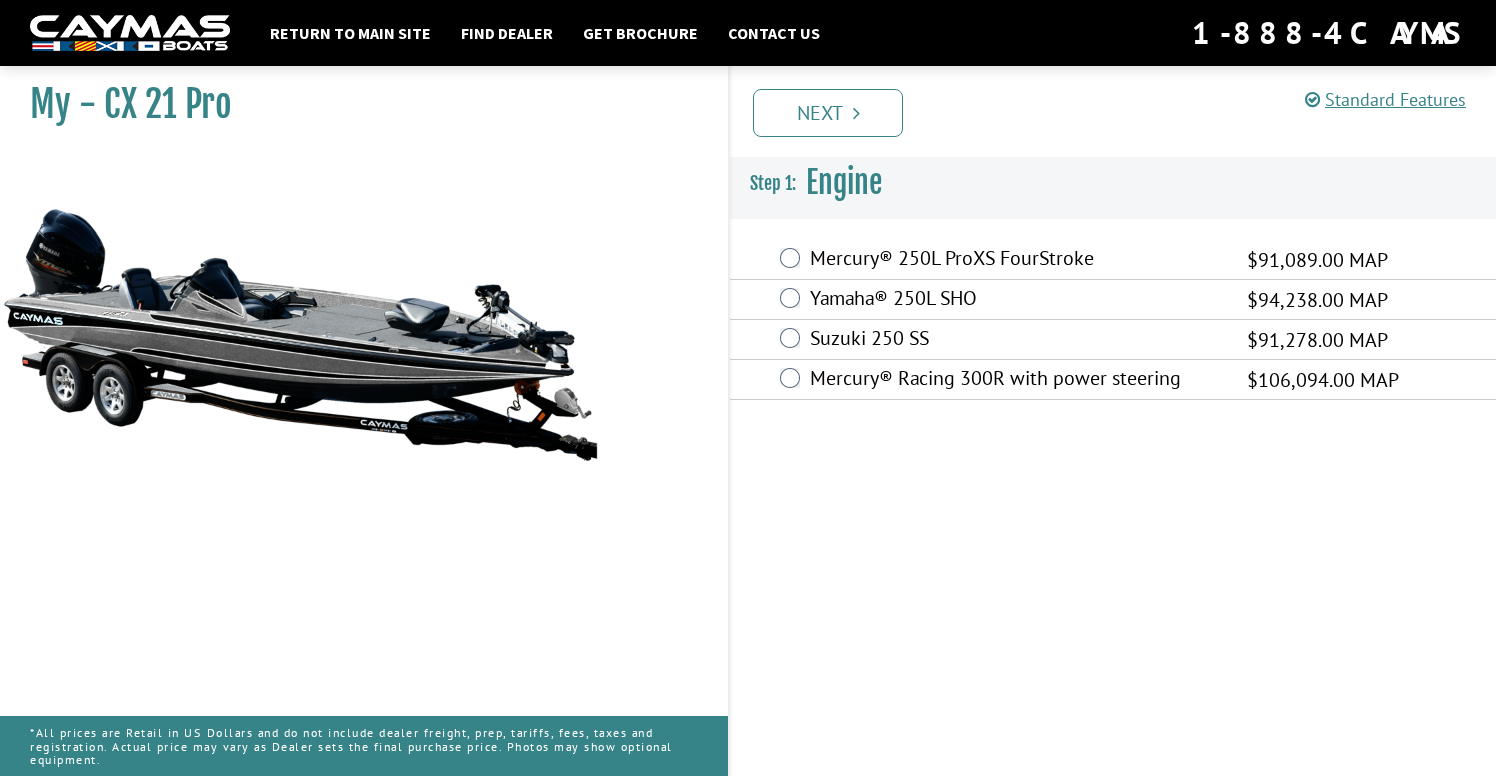 scroll, scrollTop: 0, scrollLeft: 0, axis: both 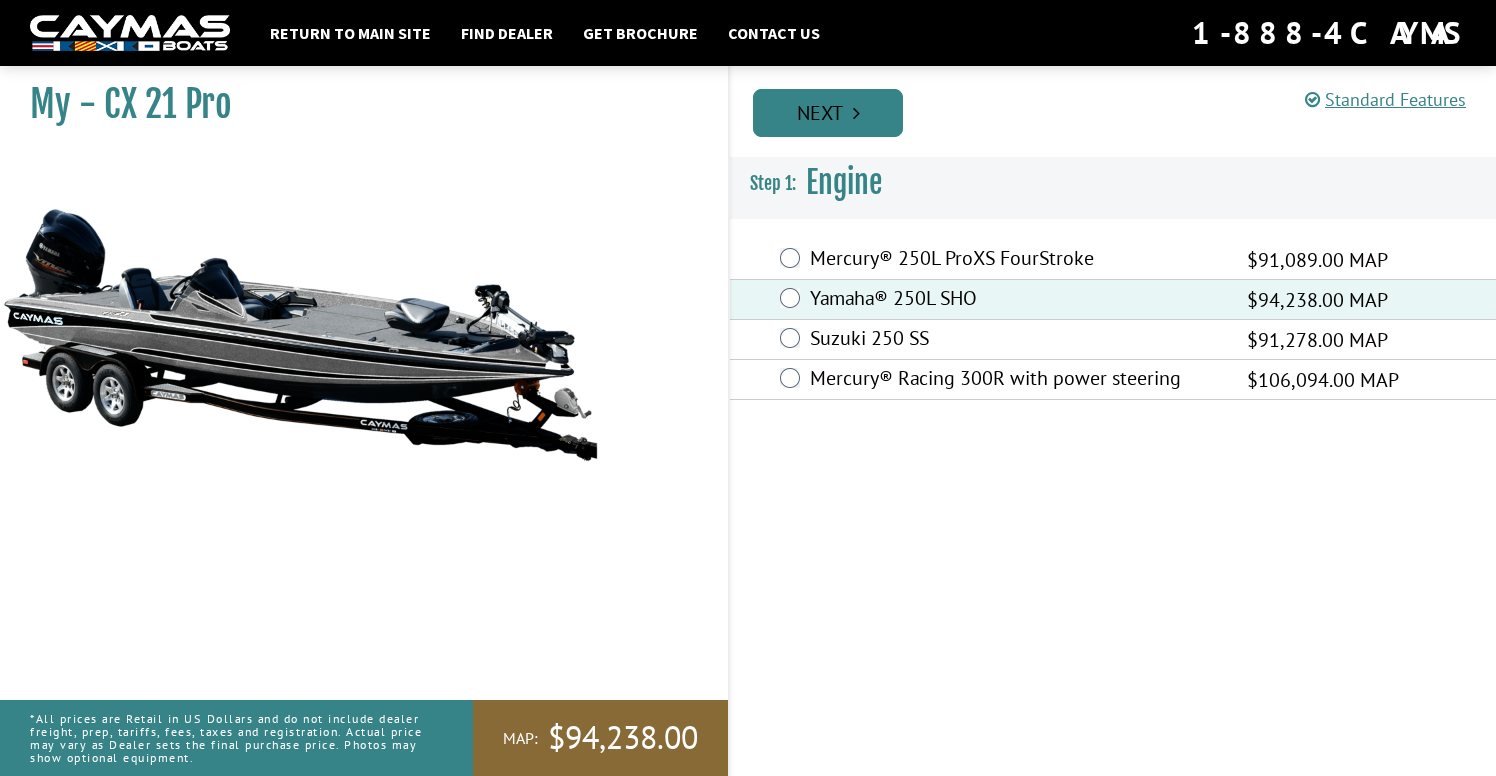 click on "Next" at bounding box center [828, 113] 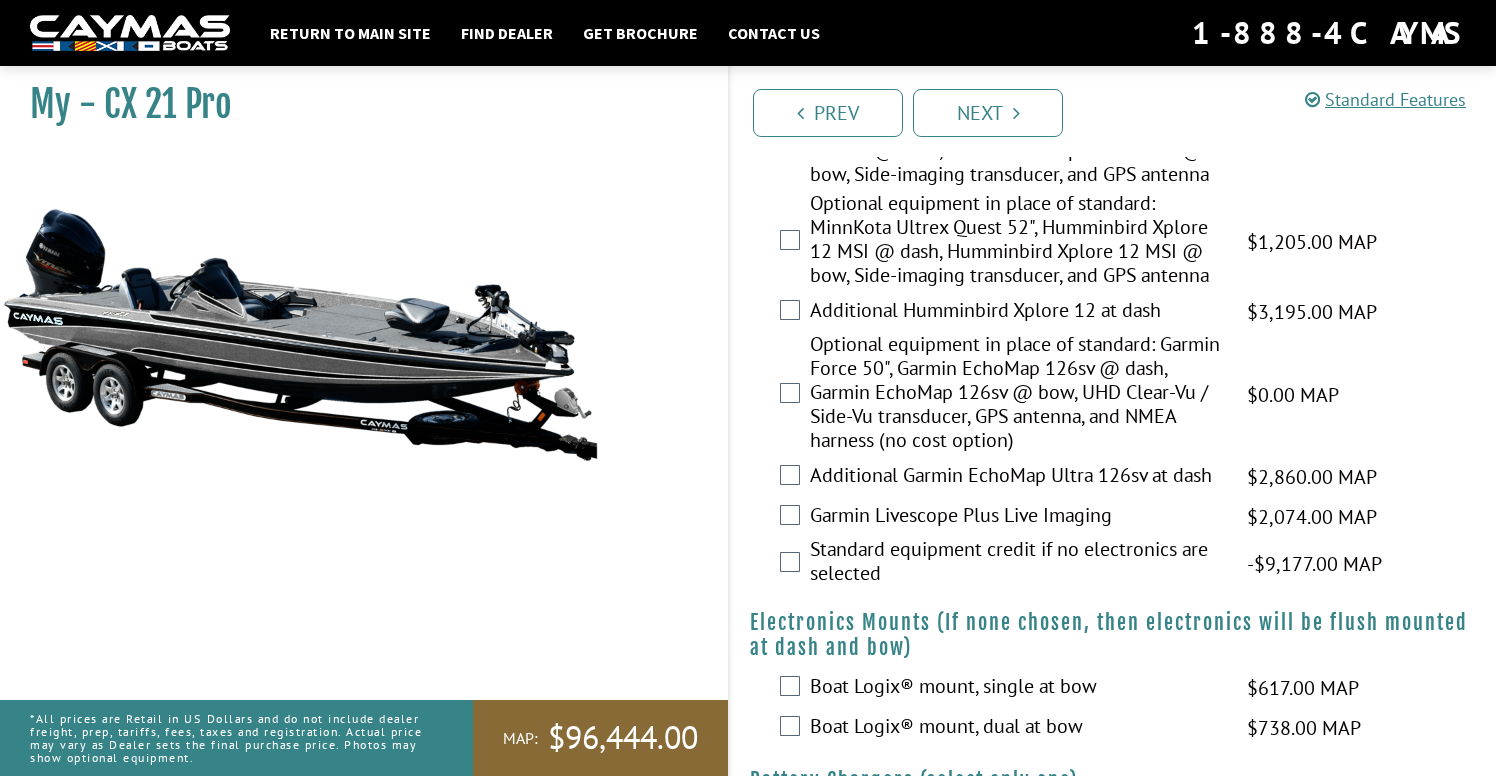 scroll, scrollTop: 573, scrollLeft: 0, axis: vertical 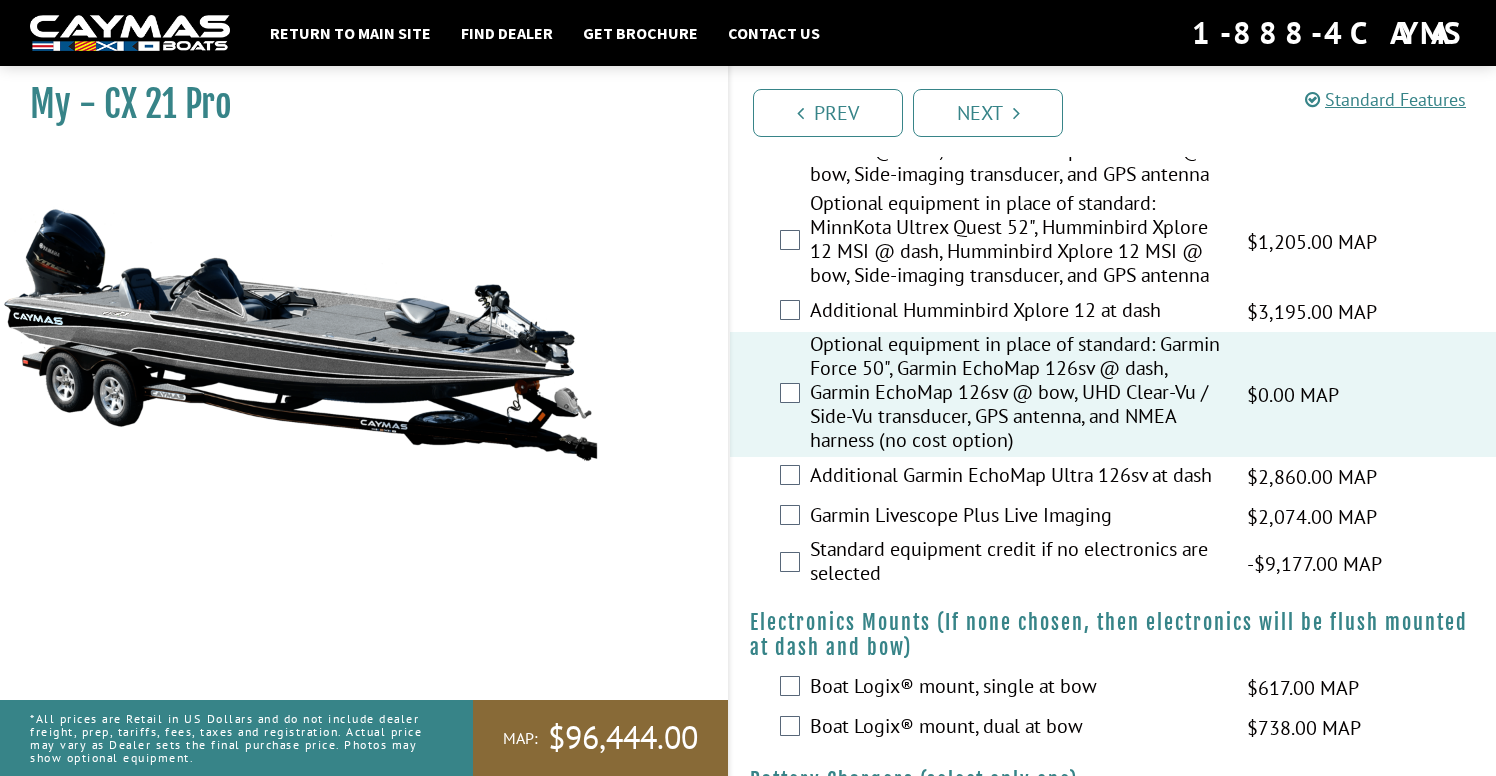 click on "Additional Garmin EchoMap Ultra 126sv at dash
$2,860.00 MAP
$3,376.00 MSRP" at bounding box center (1113, 477) 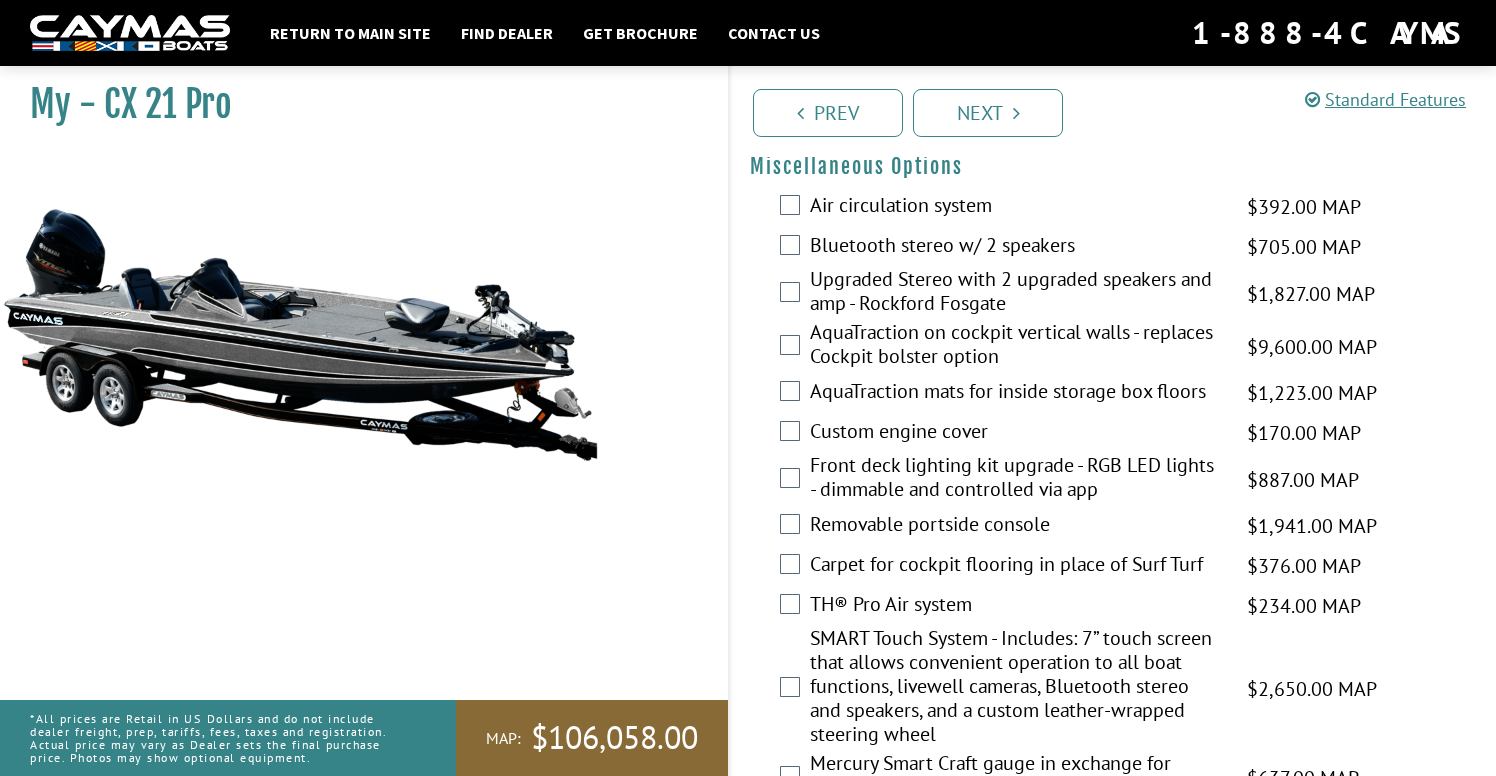 scroll, scrollTop: 2022, scrollLeft: 0, axis: vertical 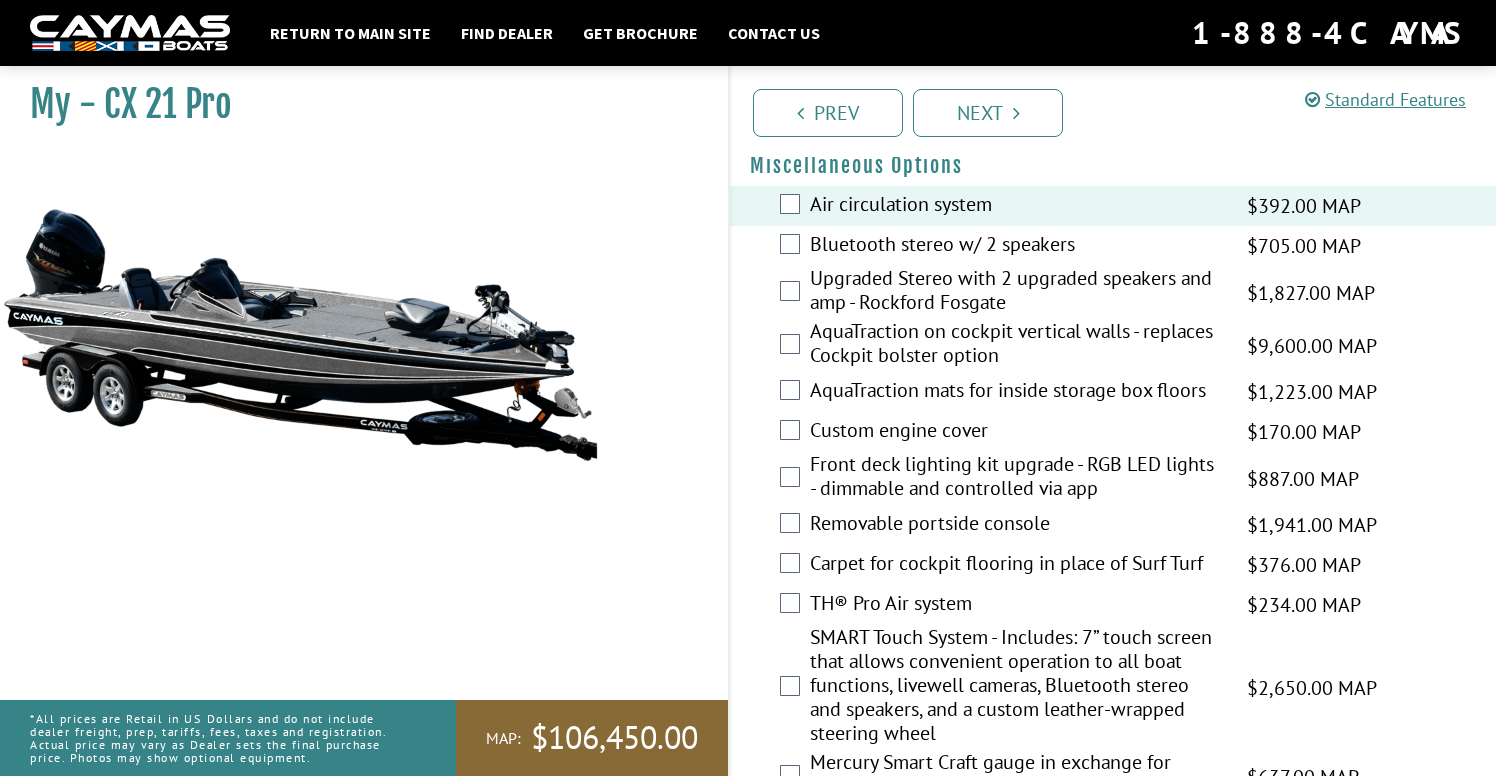 click on "Bluetooth stereo w/ 2 speakers" at bounding box center [1016, 246] 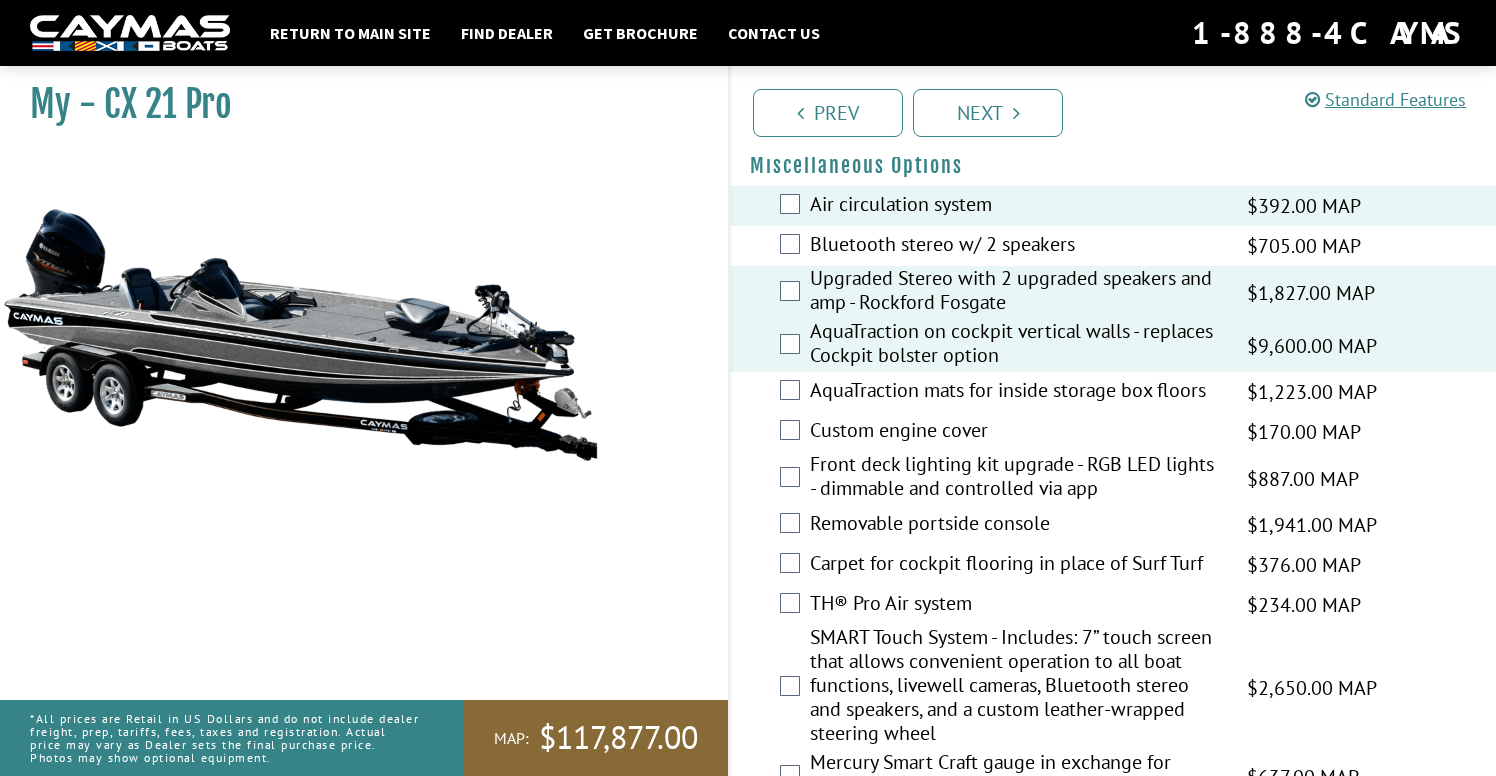 click on "Front  deck lighting kit upgrade - RGB LED lights - dimmable and controlled via app" at bounding box center [1016, 478] 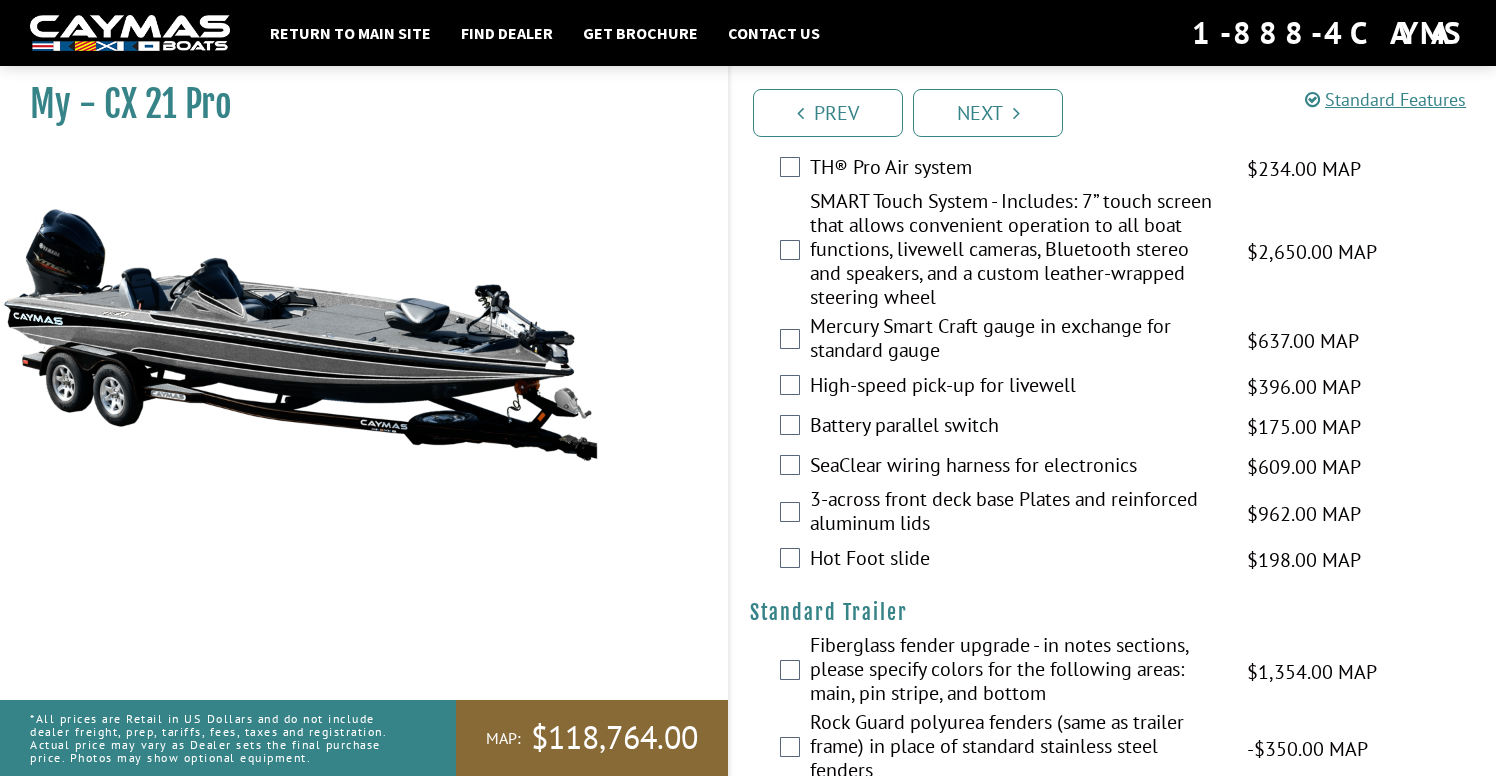 scroll, scrollTop: 2463, scrollLeft: 0, axis: vertical 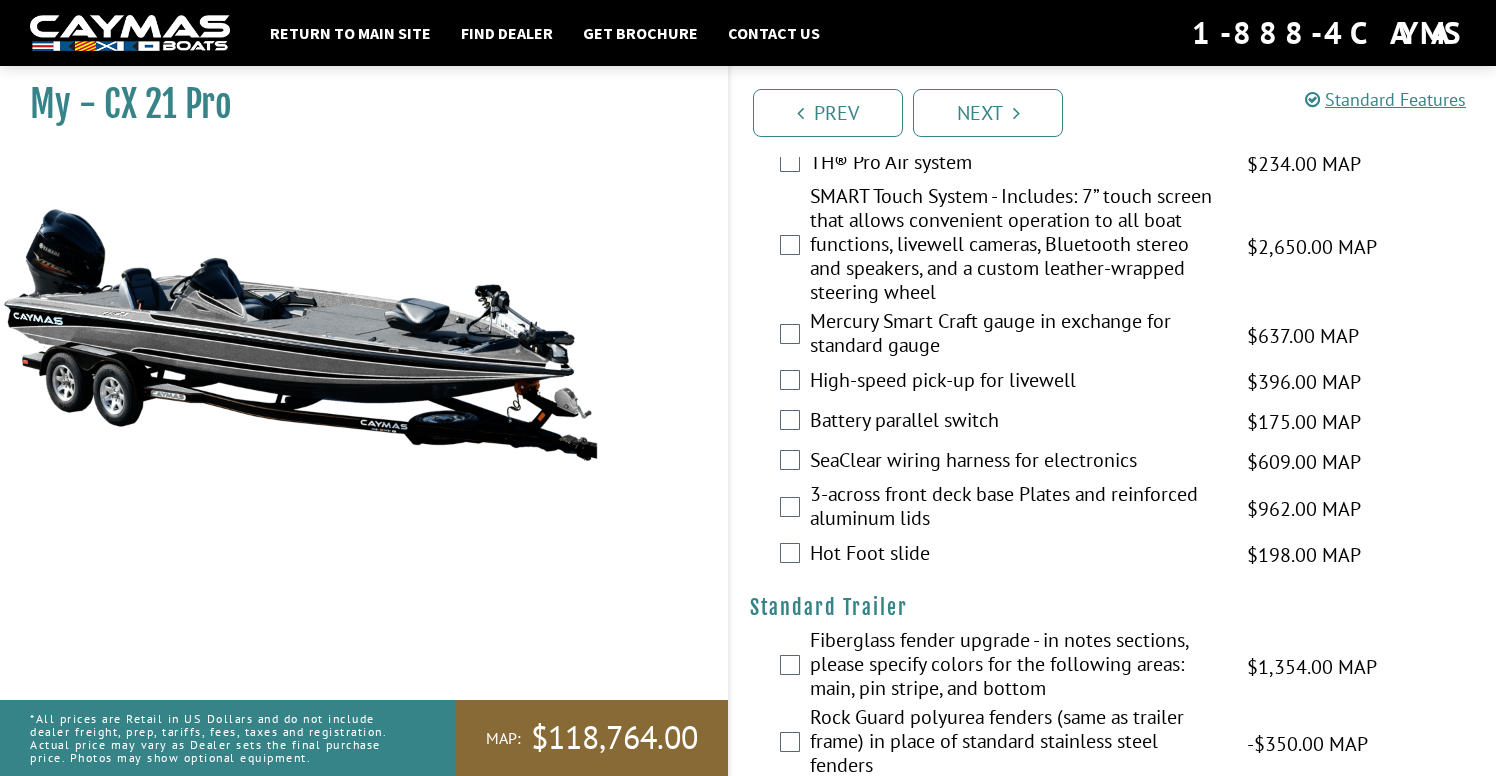 click on "Hot Foot slide" at bounding box center [1016, 555] 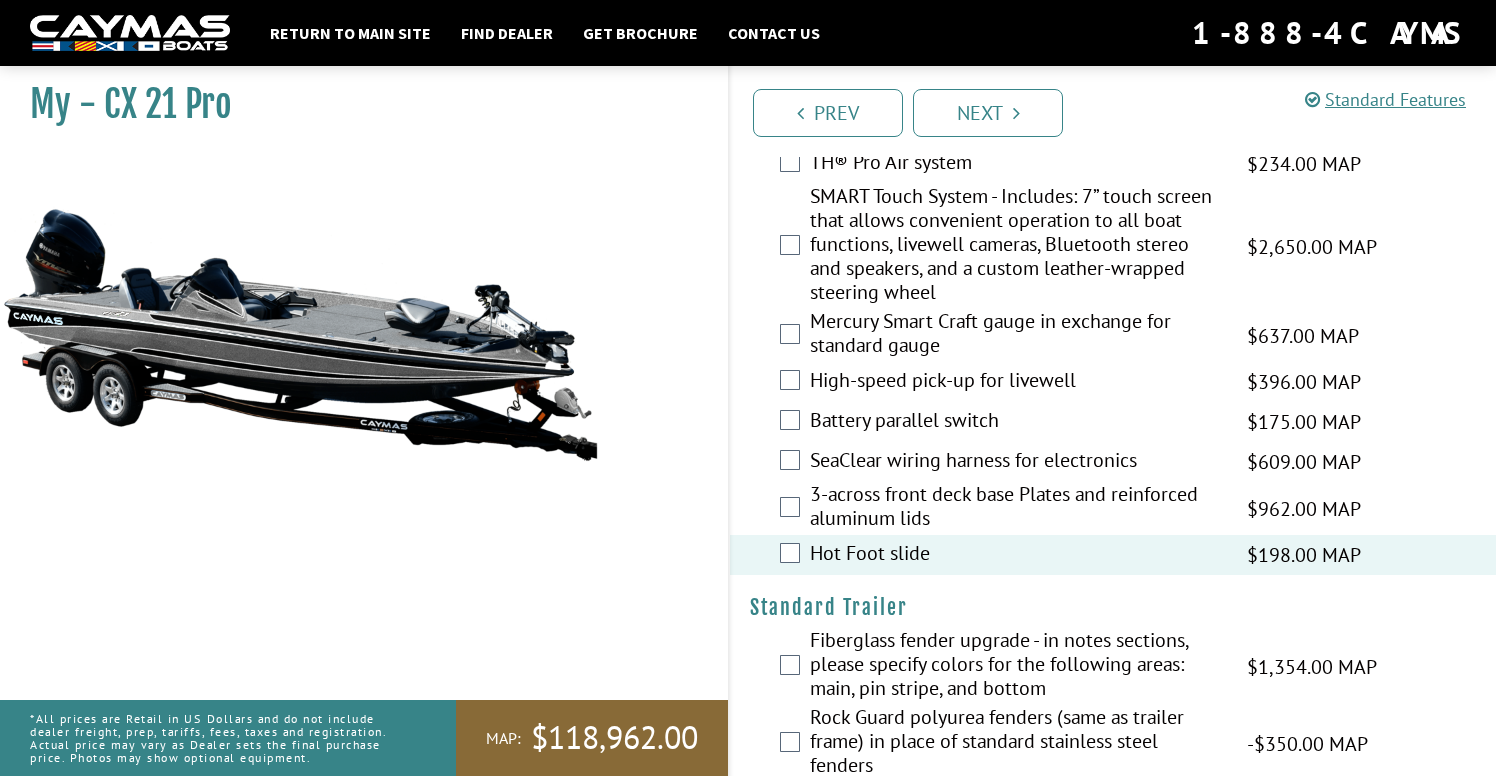click on "SeaClear wiring harness for electronics" at bounding box center [1016, 462] 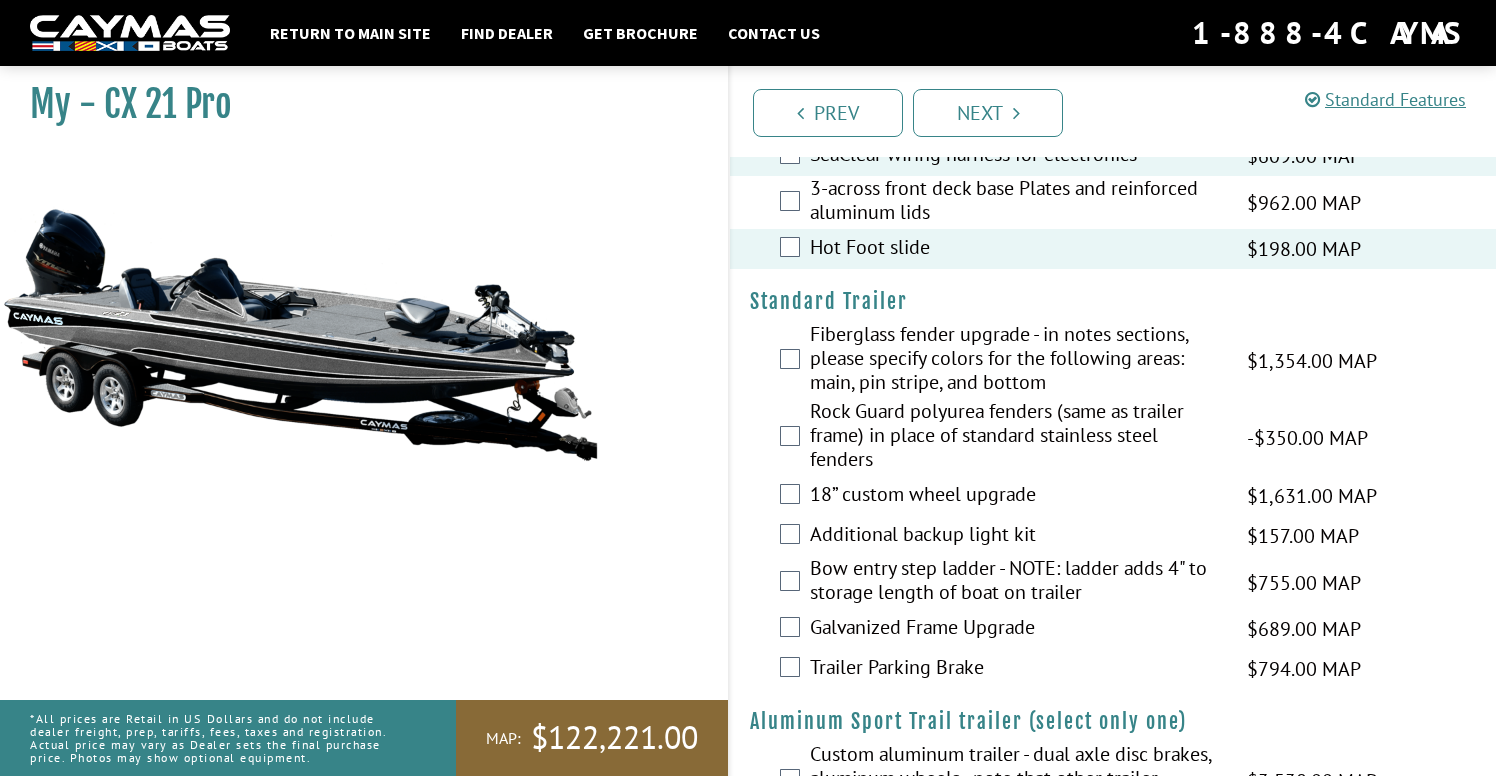 scroll, scrollTop: 2807, scrollLeft: 0, axis: vertical 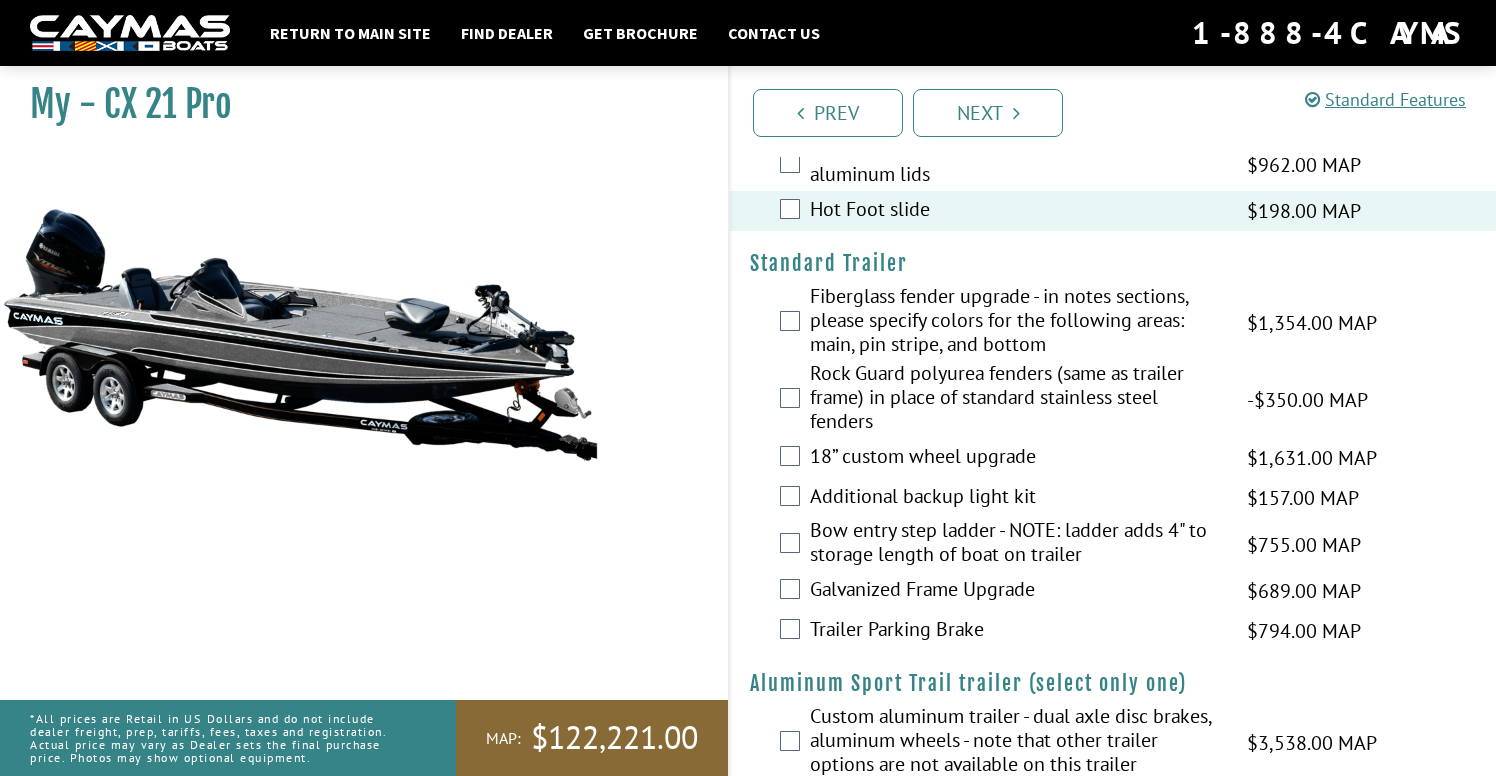 click on "Fiberglass fender upgrade - in notes sections, please specify colors for the following areas: main, pin stripe, and bottom" at bounding box center (1016, 322) 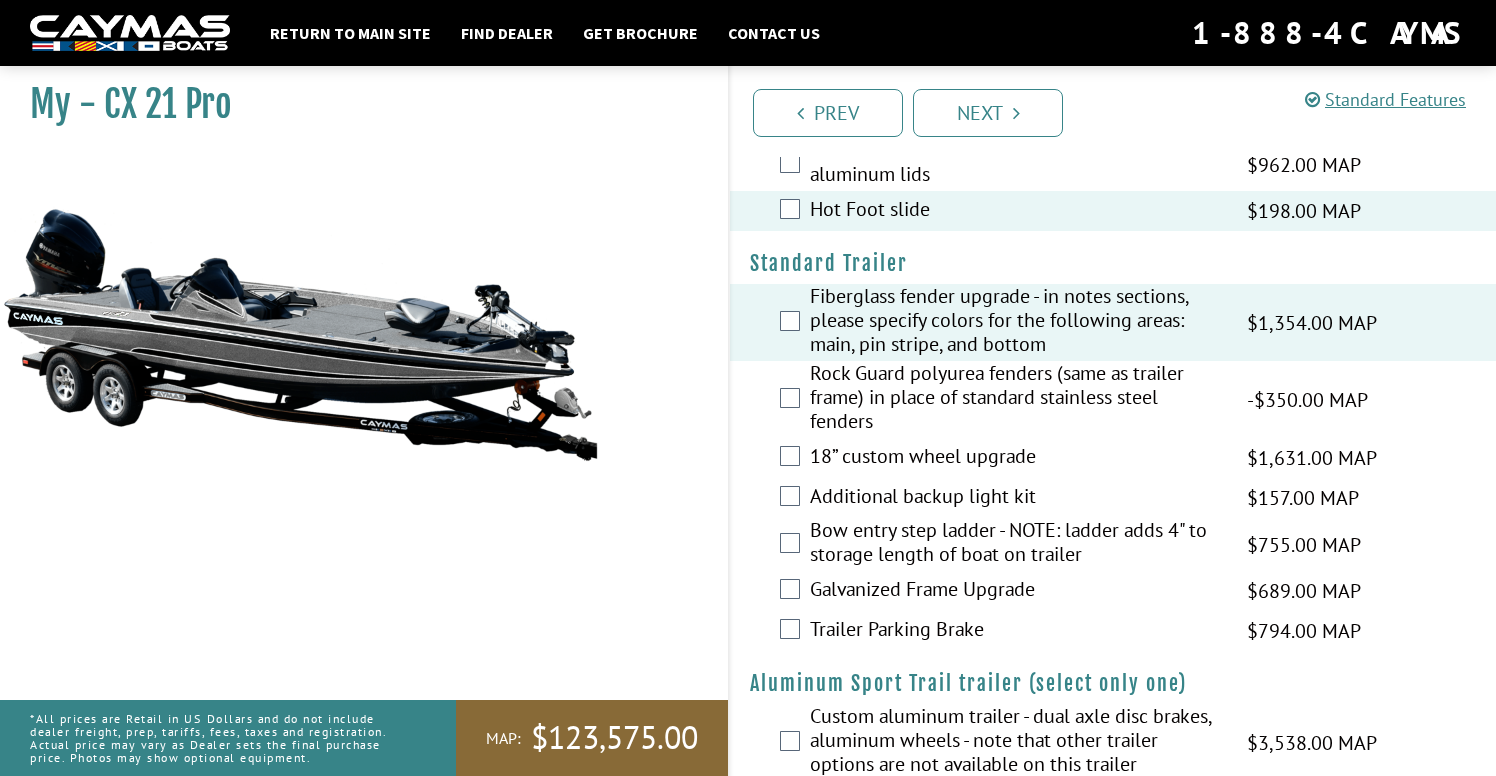 click on "Rock Guard polyurea fenders (same as trailer frame) in place of standard stainless steel fenders" at bounding box center (1016, 399) 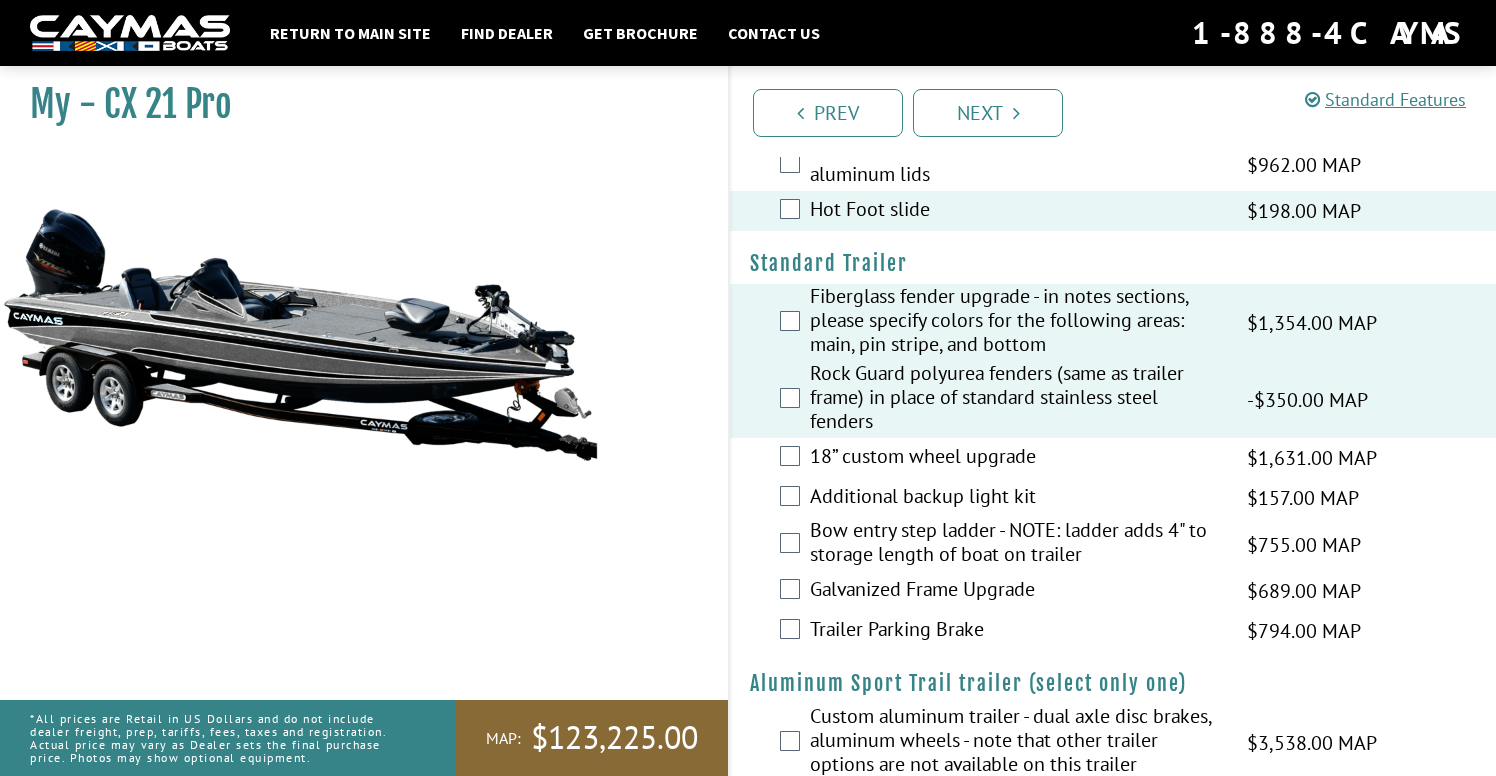 click on "Rock Guard polyurea fenders (same as trailer frame) in place of standard stainless steel fenders" at bounding box center (1016, 399) 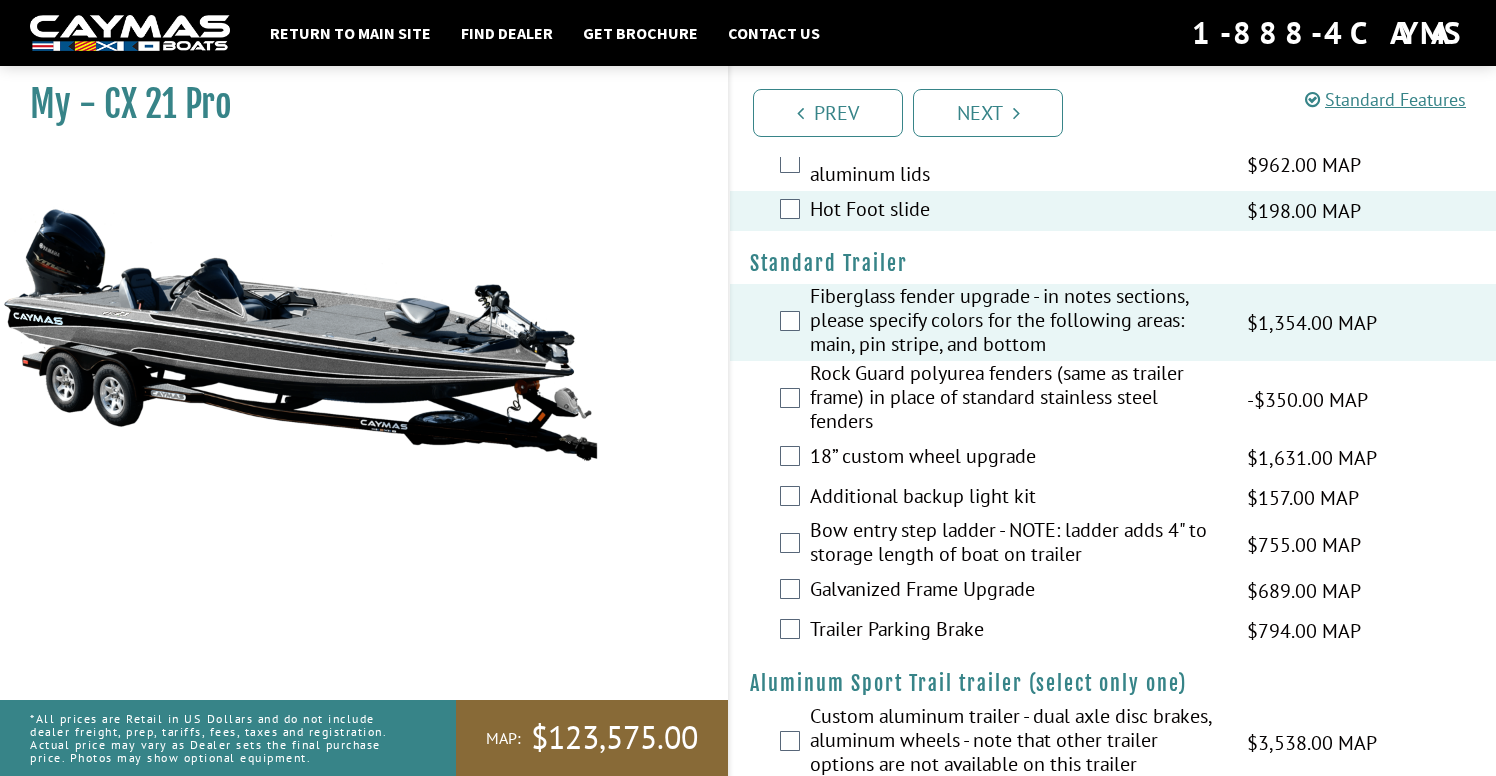 click on "Bow entry step ladder - NOTE: ladder adds 4" to storage length of boat on trailer" at bounding box center (1016, 544) 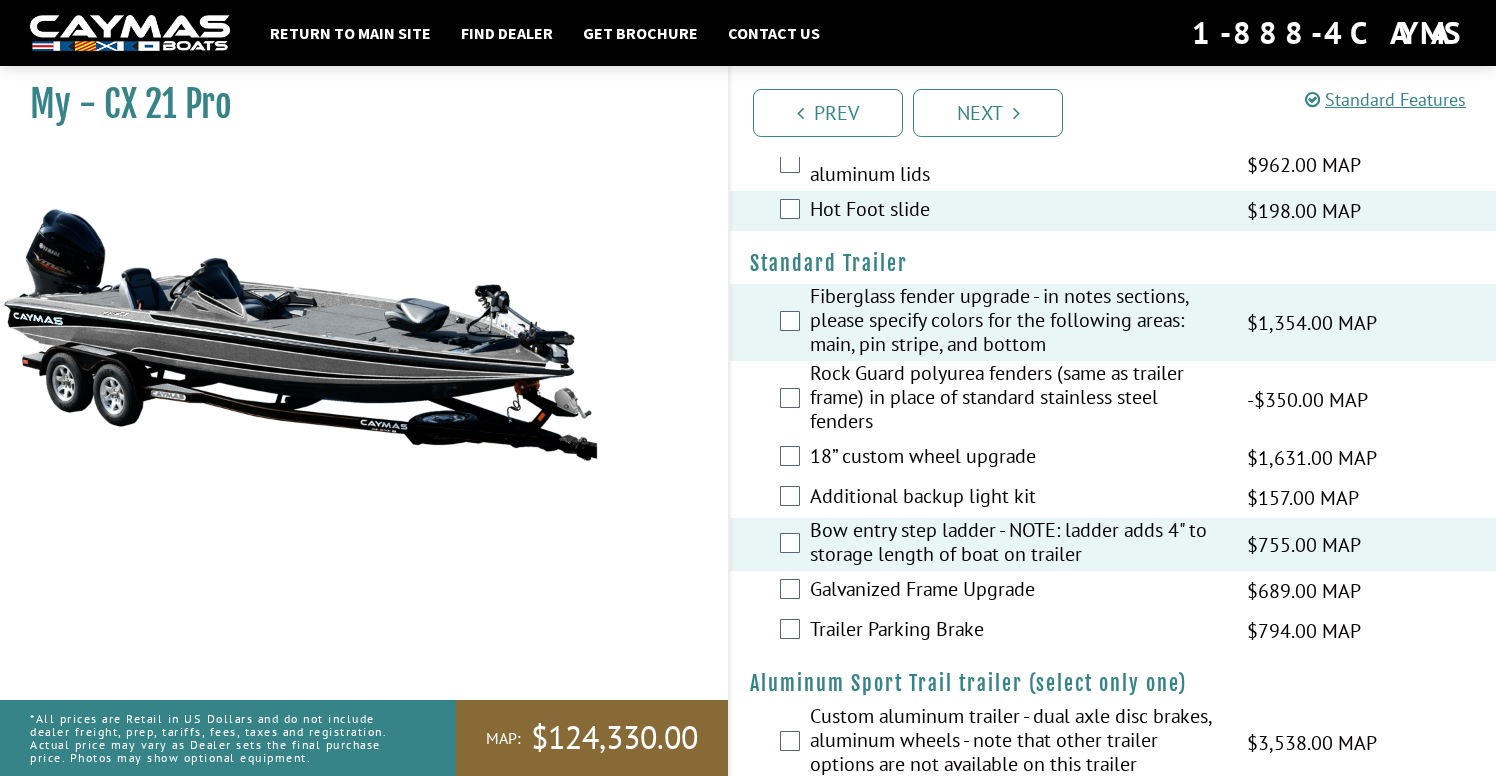 click on "Trailer Parking Brake" at bounding box center [1016, 631] 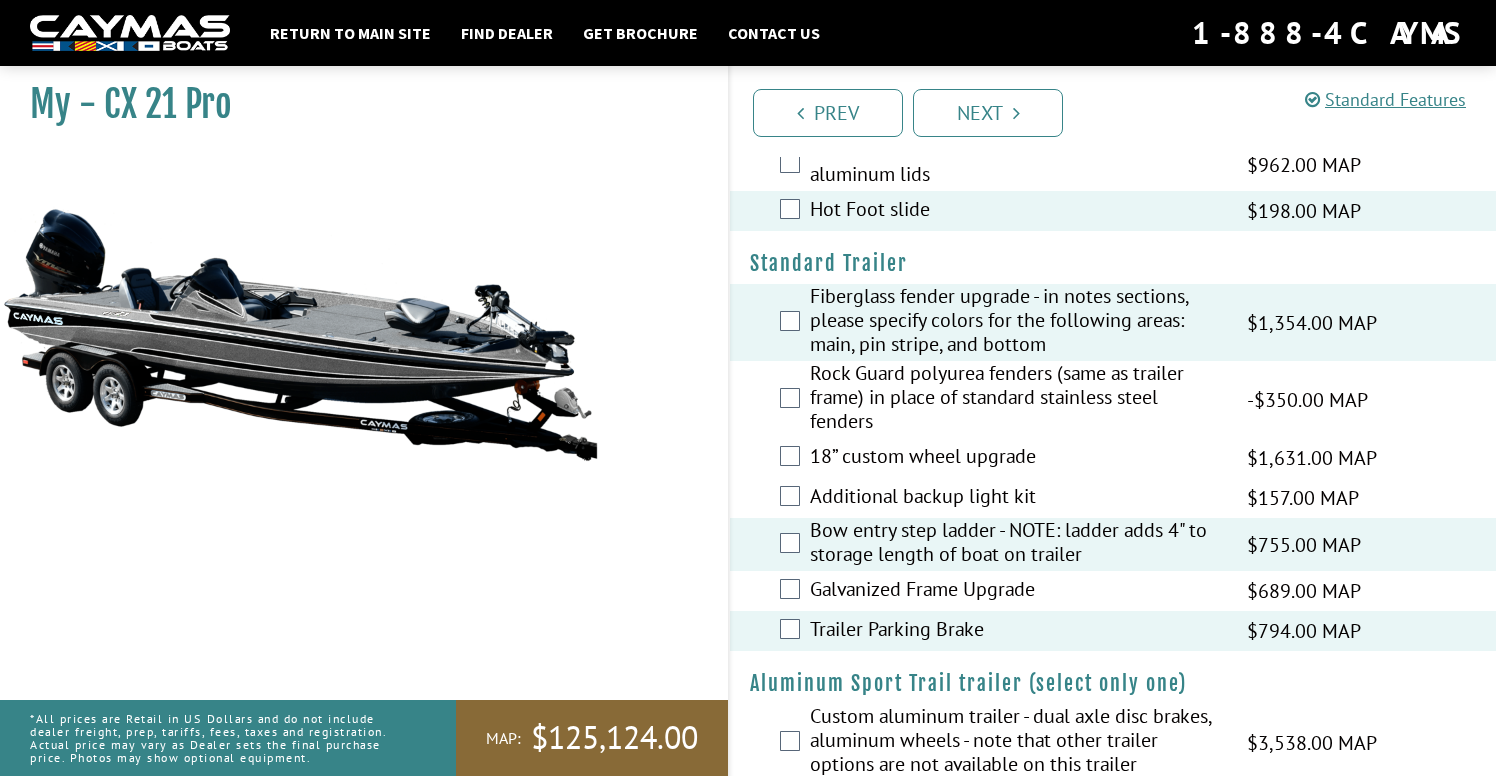 click on "18” custom wheel upgrade" at bounding box center [1016, 458] 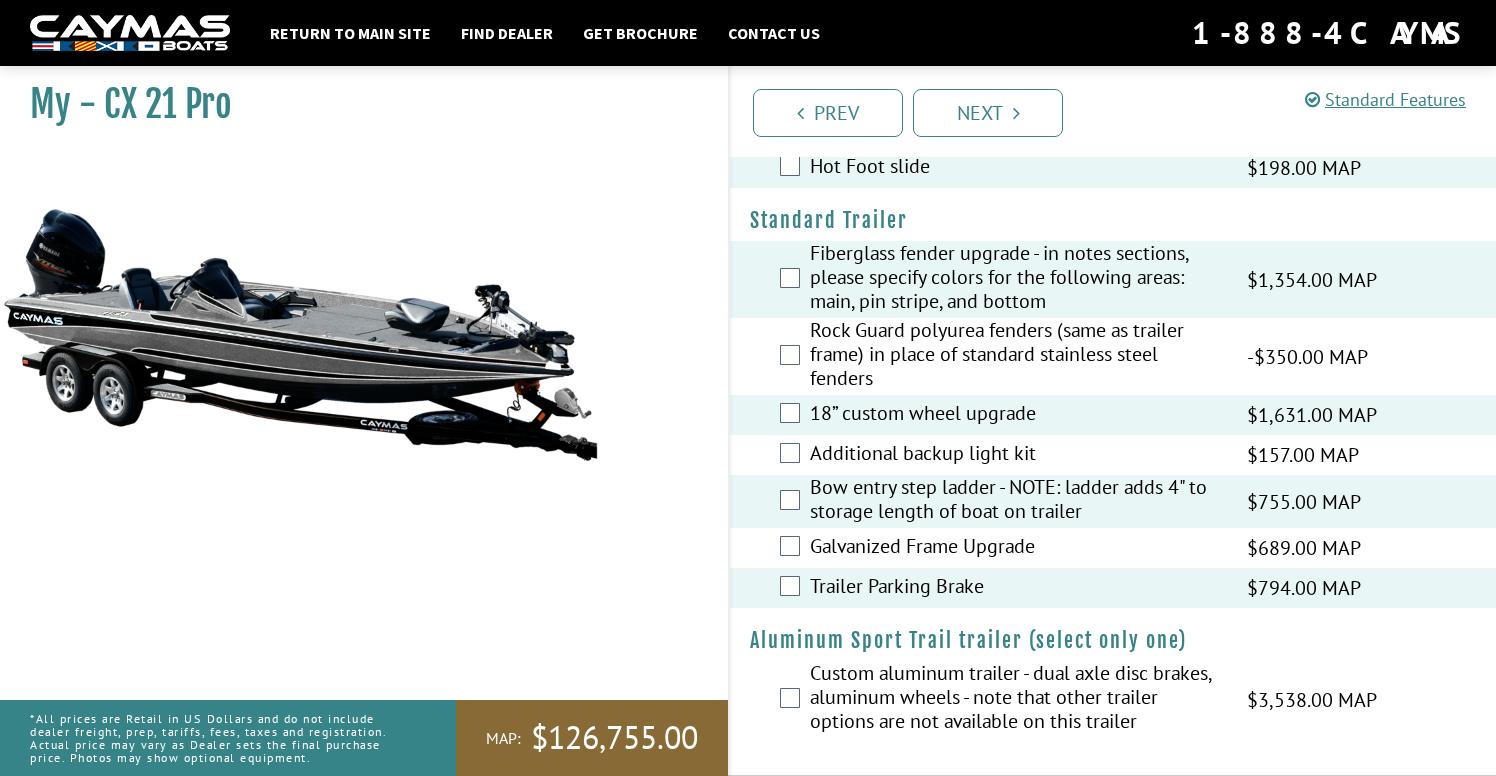 scroll, scrollTop: 2850, scrollLeft: 0, axis: vertical 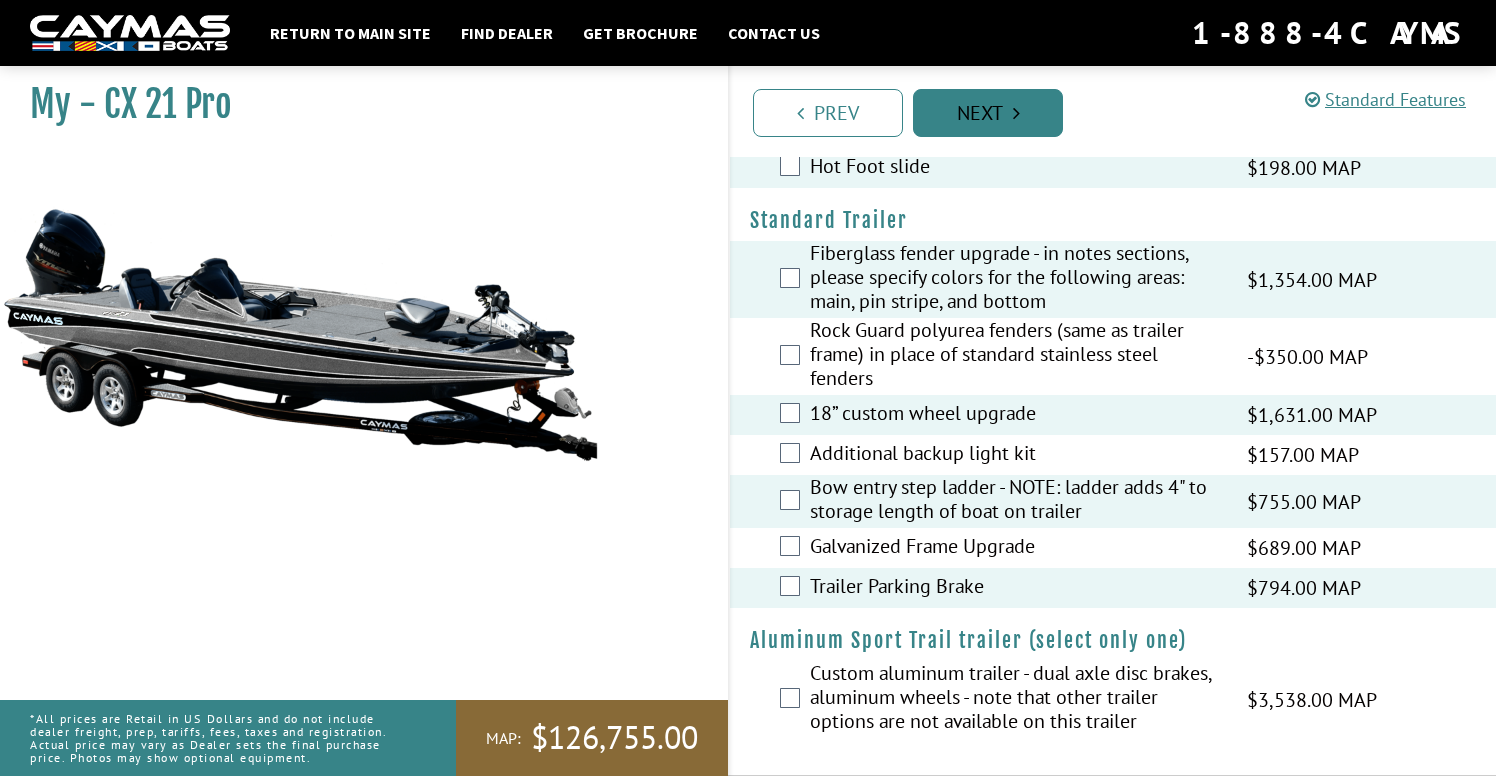 click on "Next" at bounding box center (988, 113) 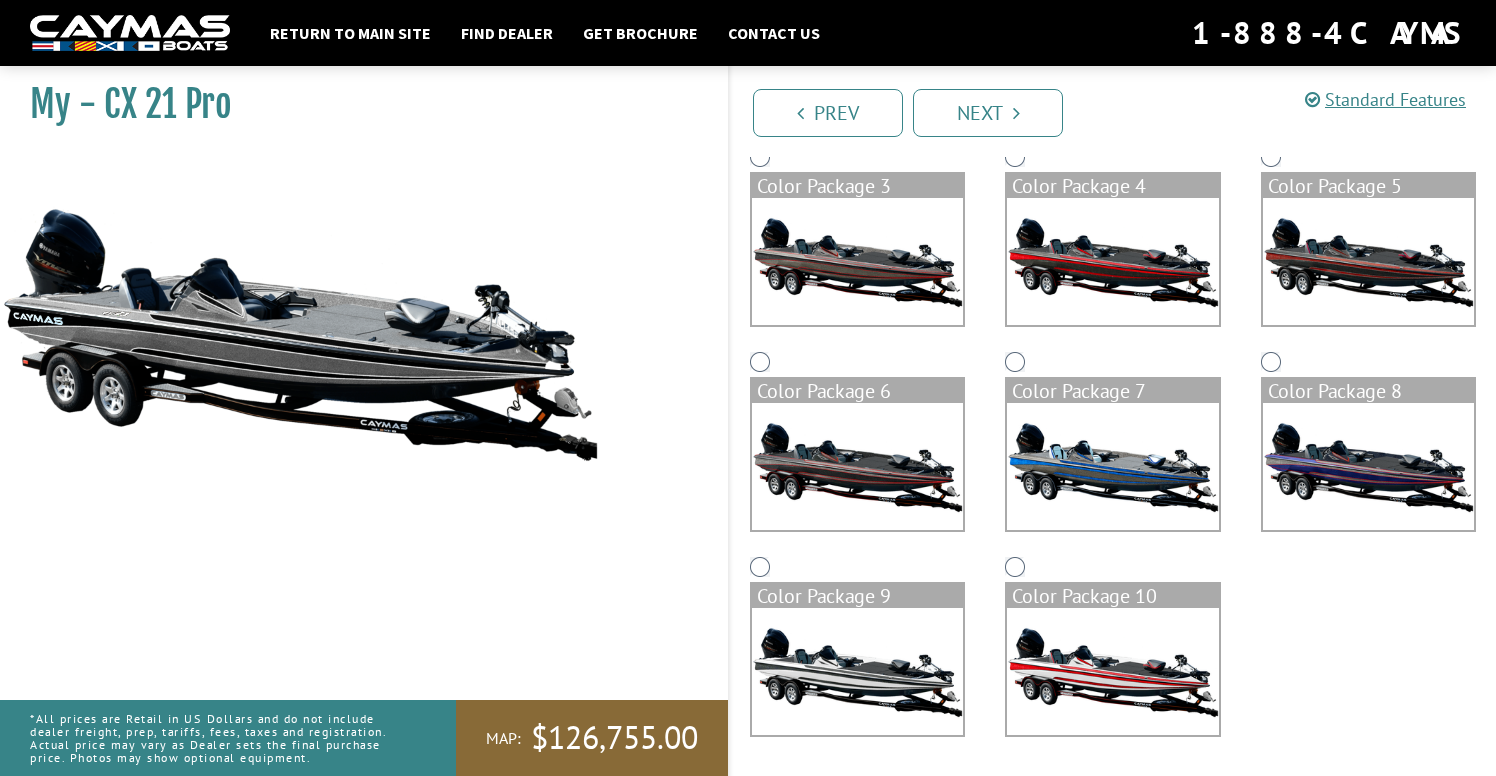 scroll, scrollTop: 392, scrollLeft: 0, axis: vertical 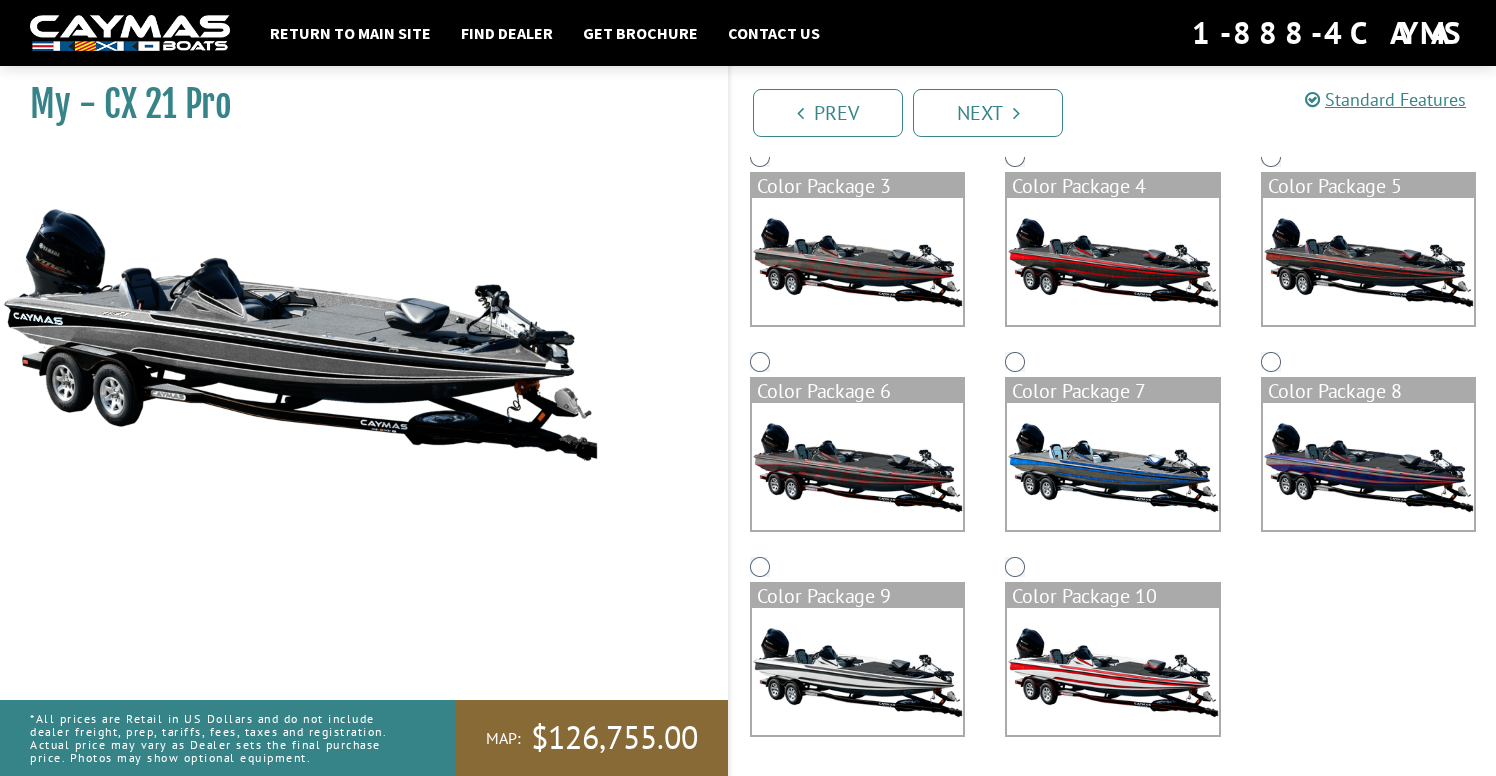 click at bounding box center [1112, 671] 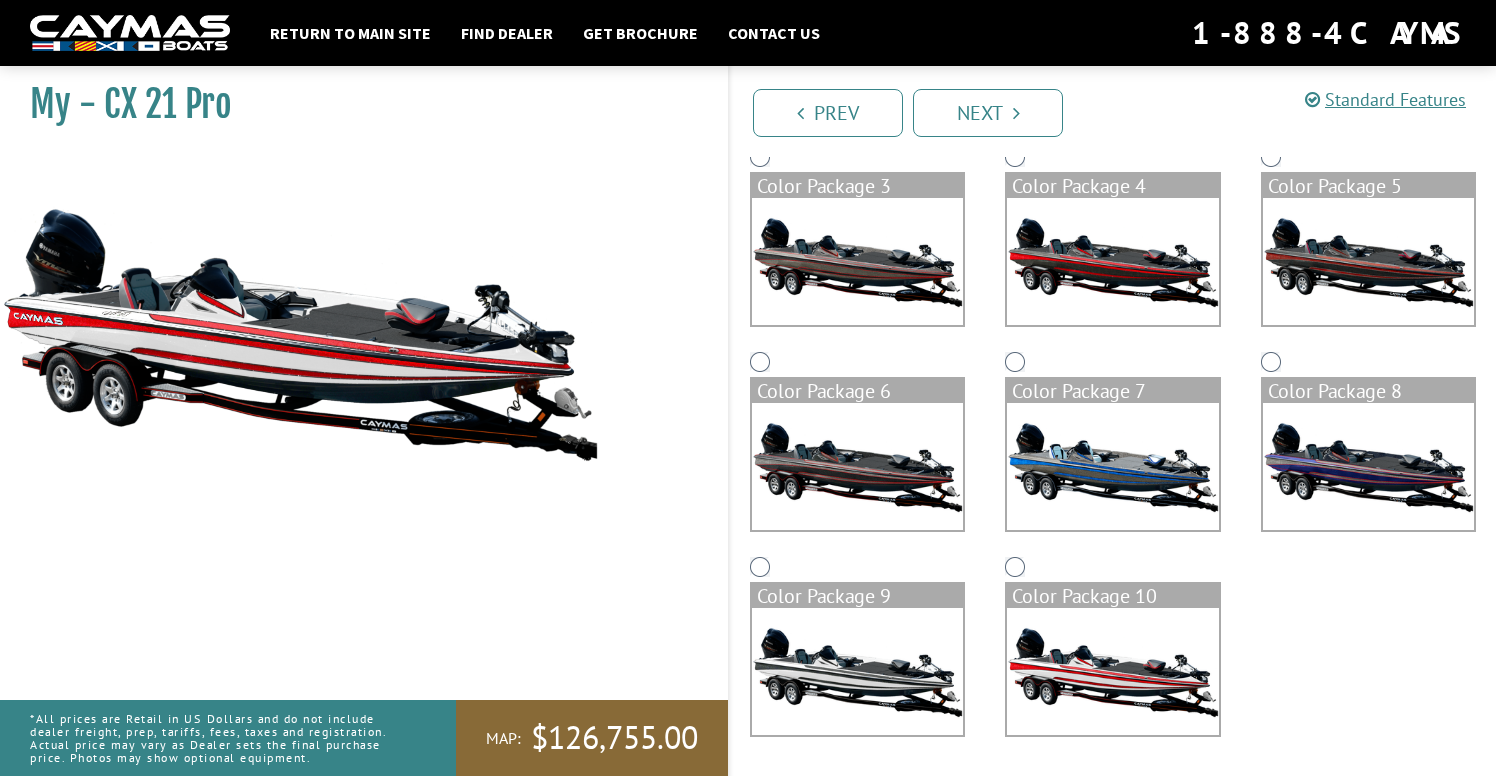click at bounding box center (1368, 466) 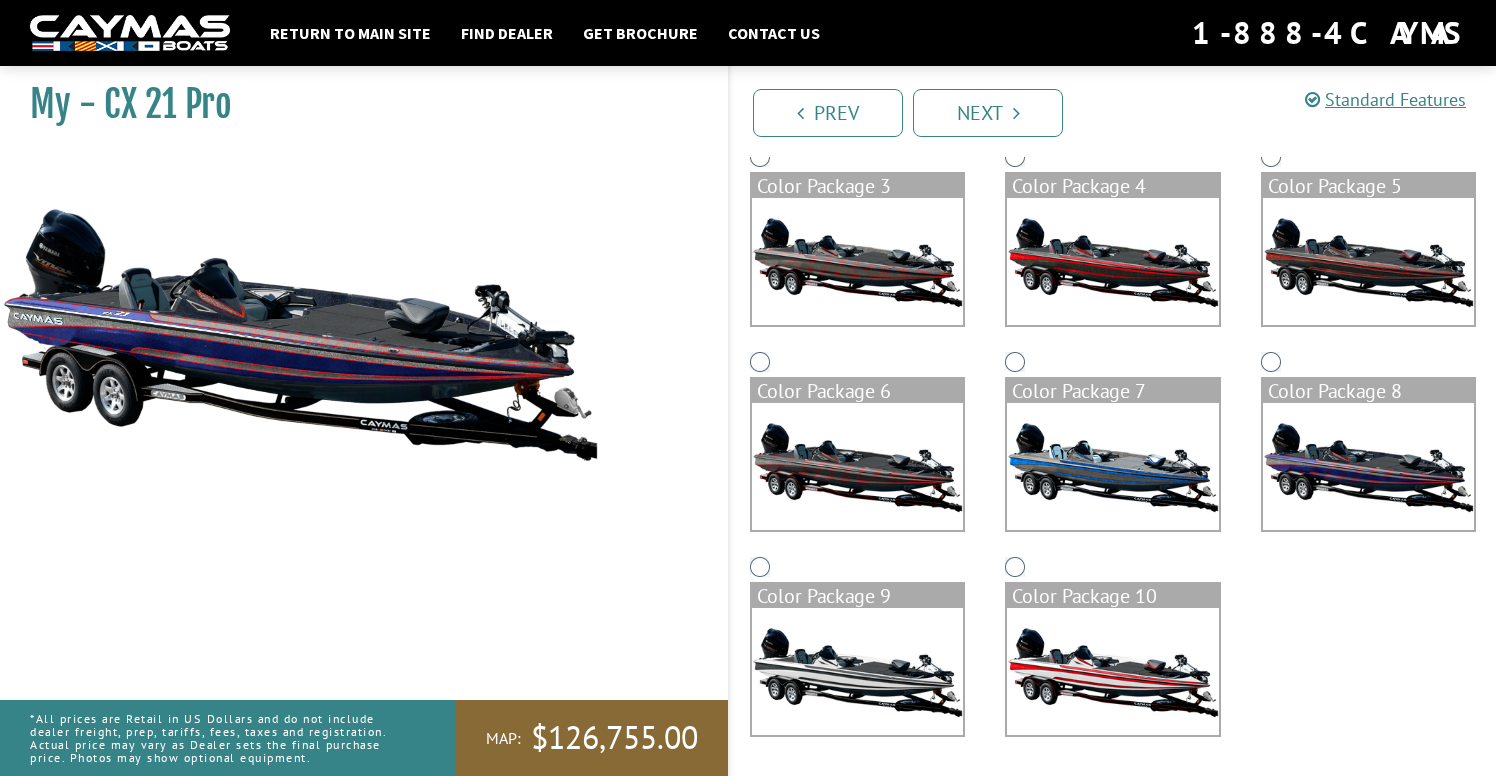click at bounding box center (1112, 466) 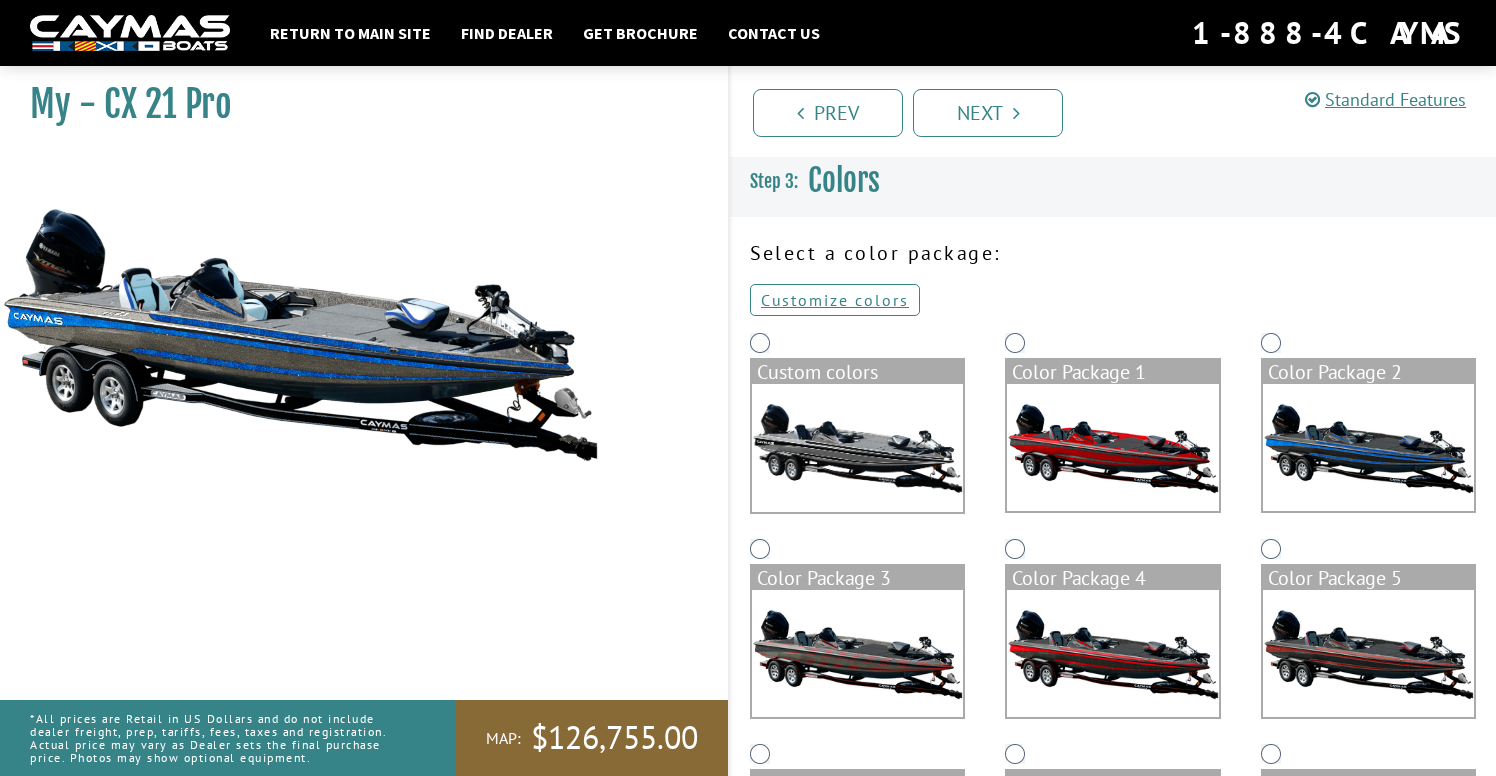 scroll, scrollTop: 0, scrollLeft: 0, axis: both 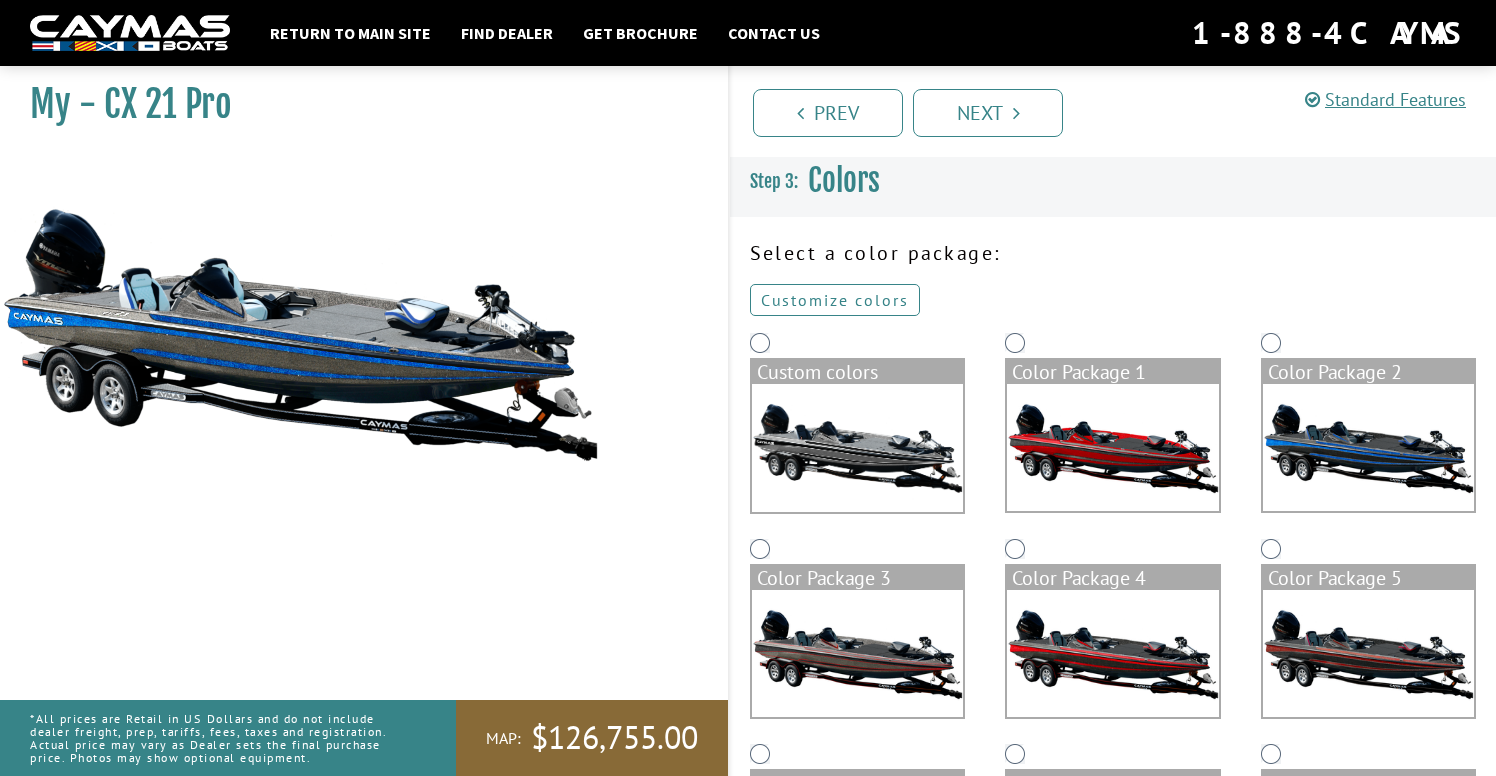 click on "Customize colors" at bounding box center (835, 300) 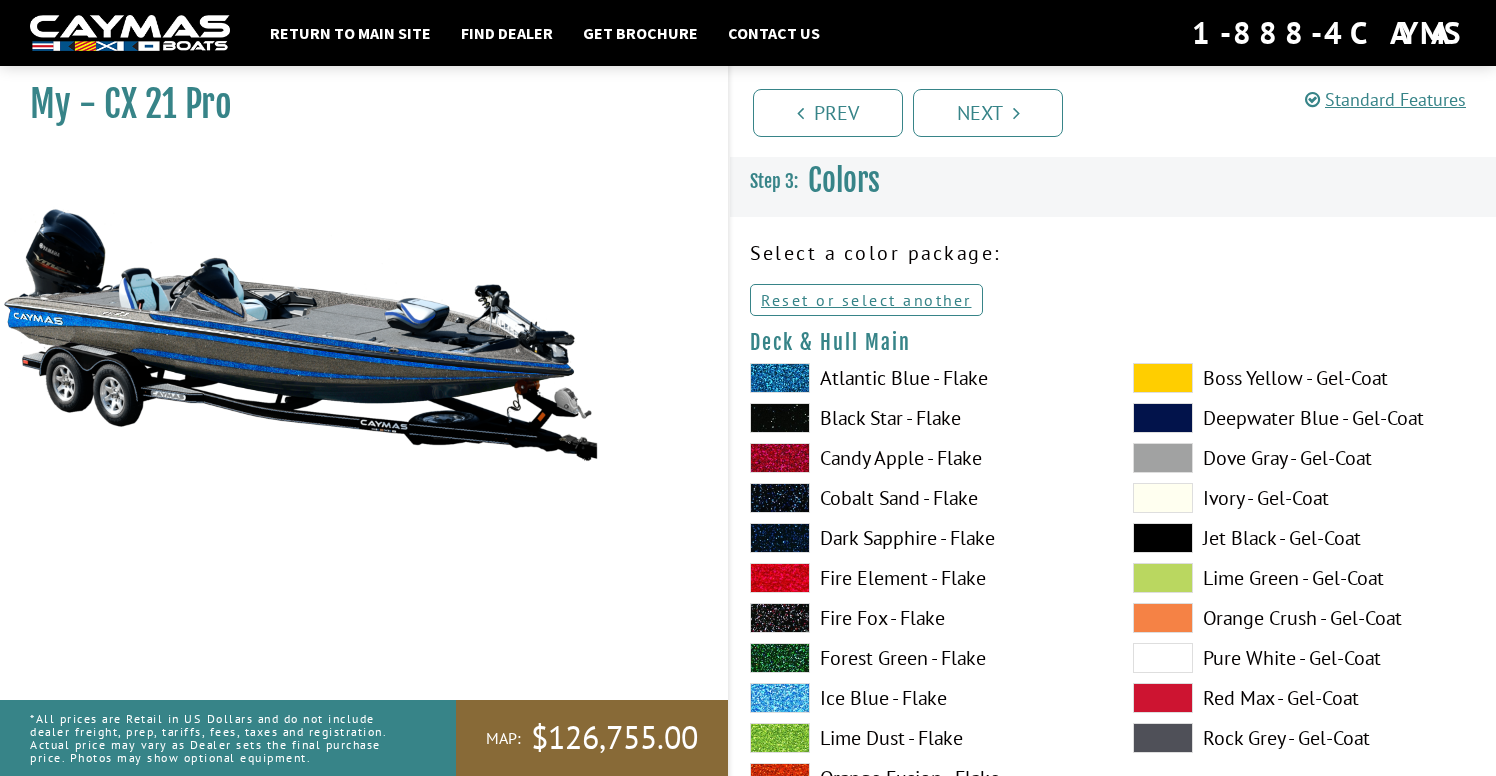 click on "Atlantic Blue - Flake" at bounding box center (921, 378) 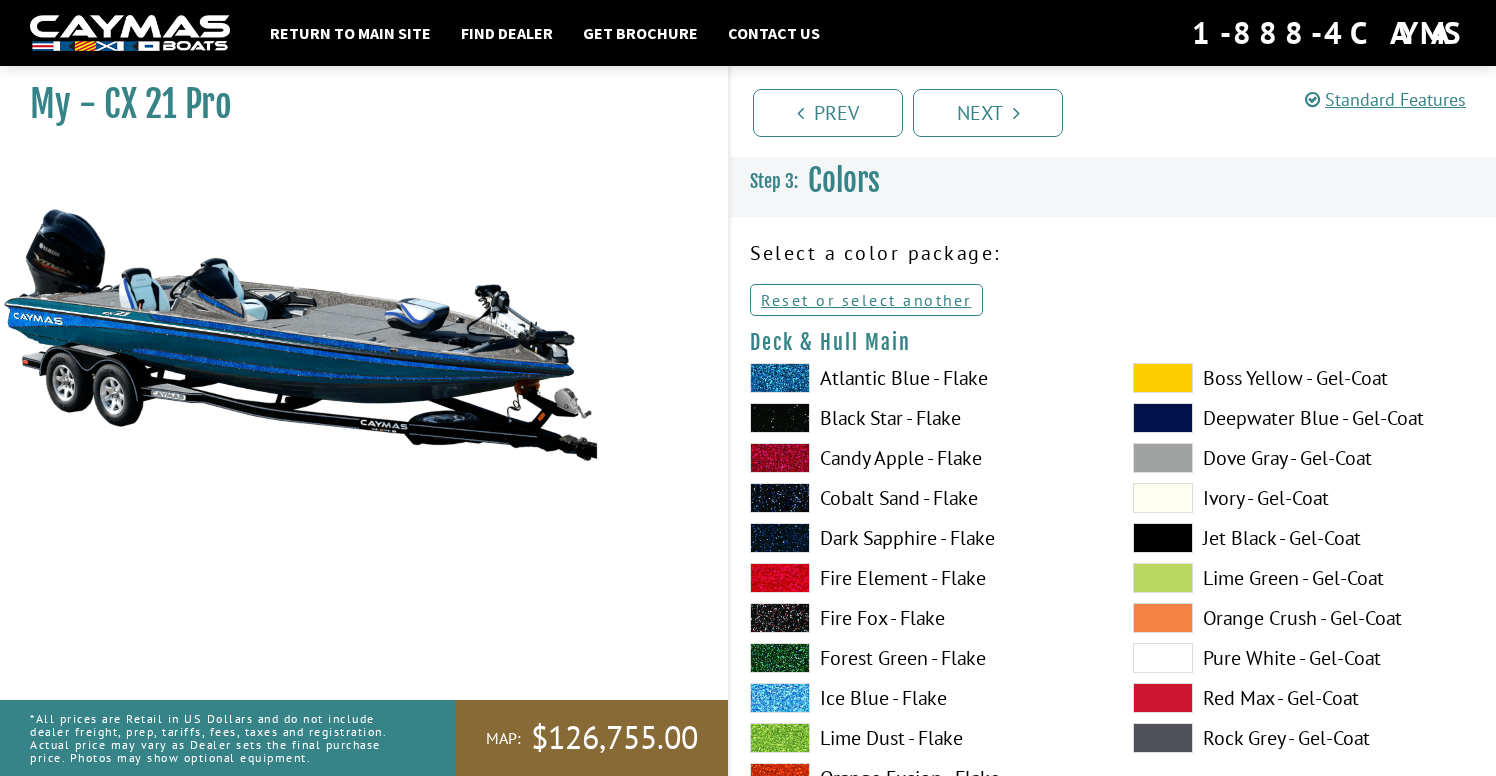 click on "Black Star - Flake" at bounding box center [921, 418] 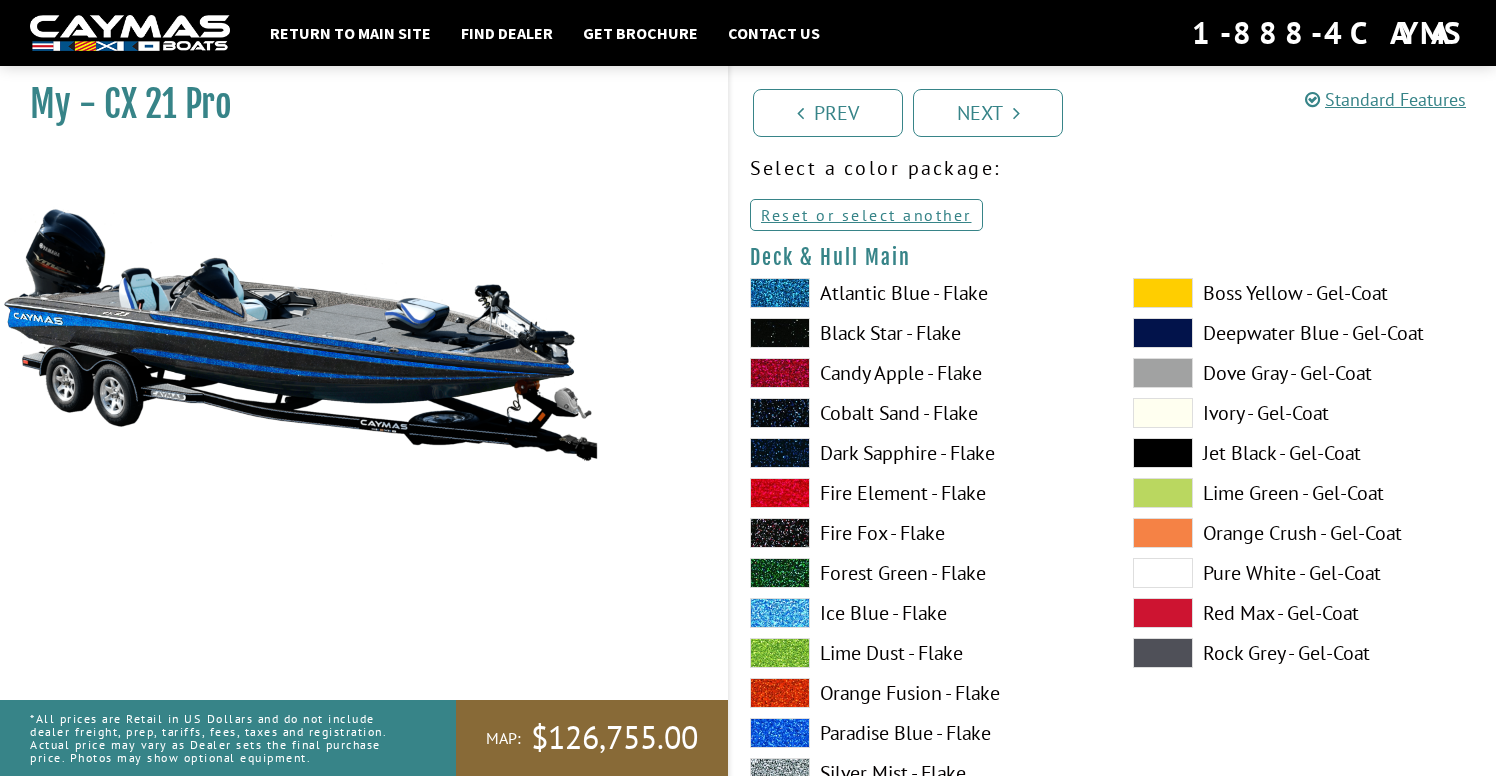 scroll, scrollTop: 77, scrollLeft: 0, axis: vertical 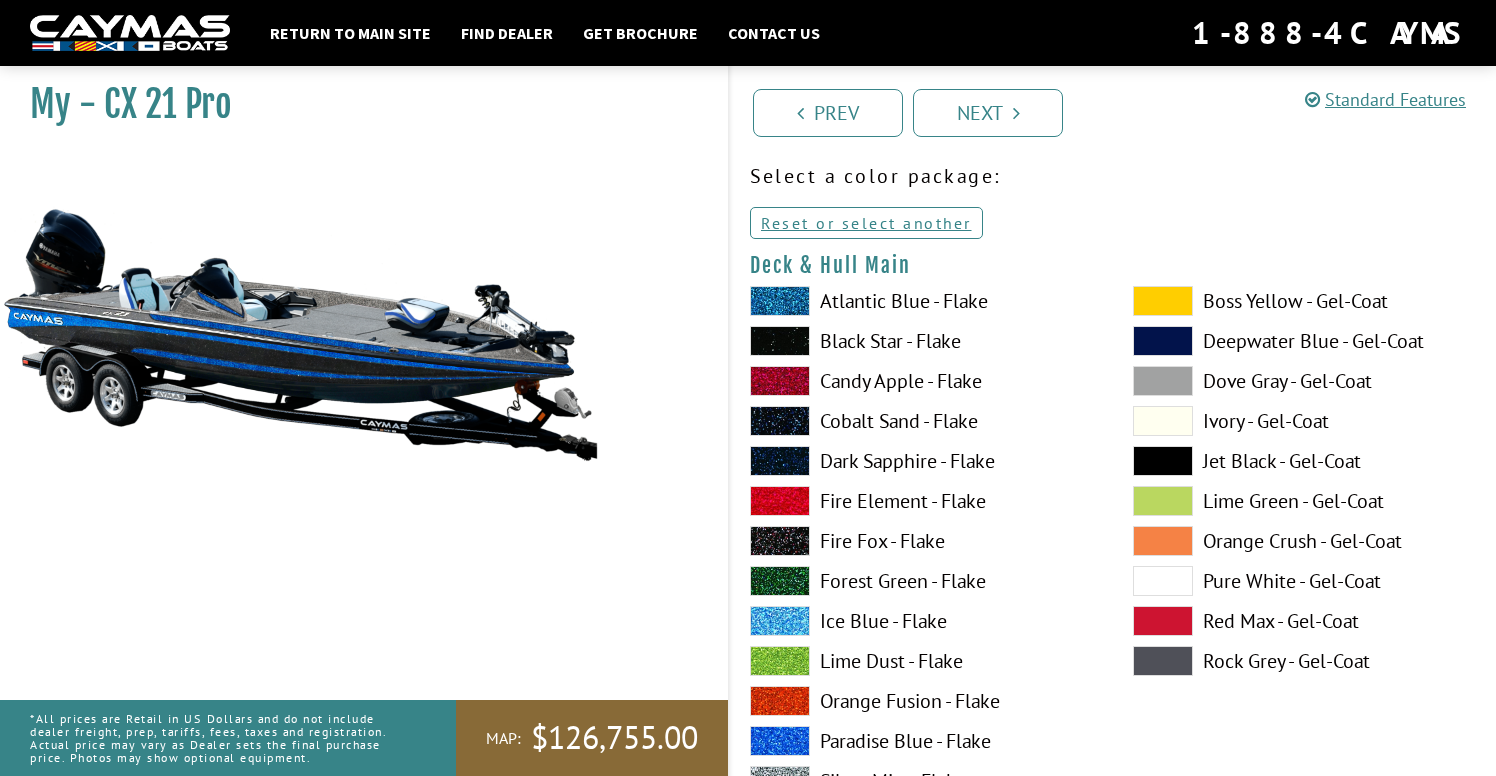 click on "Lime Green - Gel-Coat" at bounding box center (1304, 501) 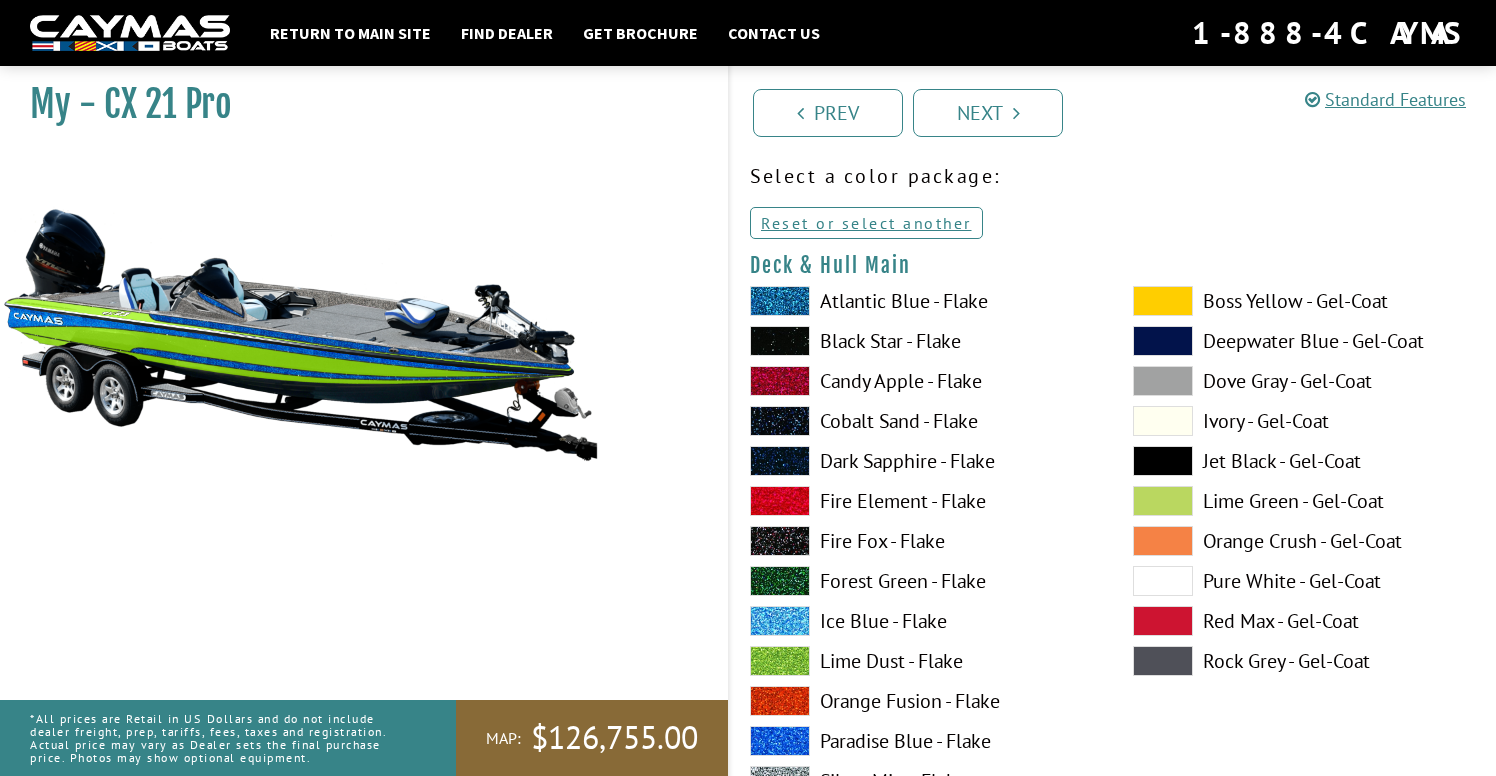 click on "Lime Dust - Flake" at bounding box center (921, 661) 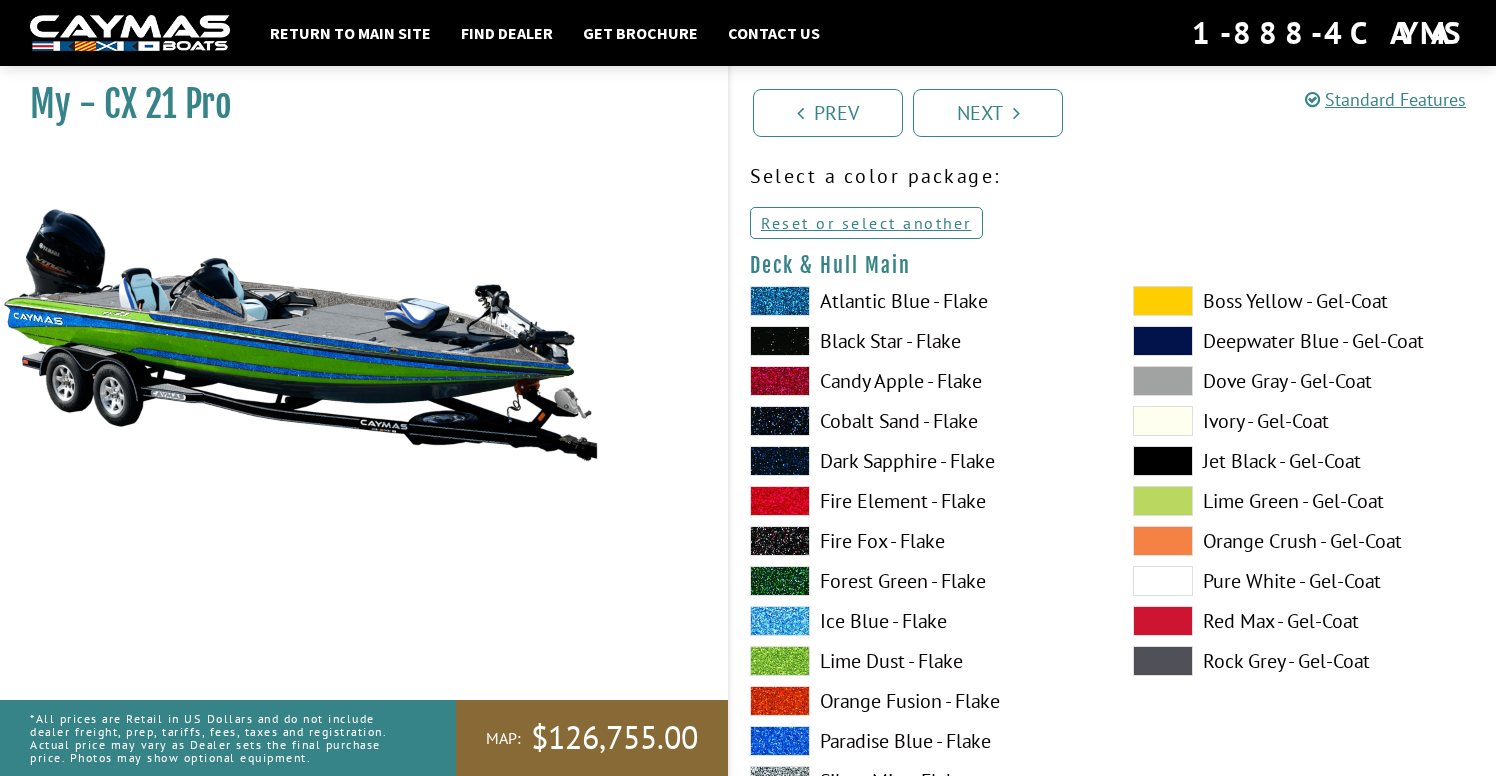 click at bounding box center [1163, 461] 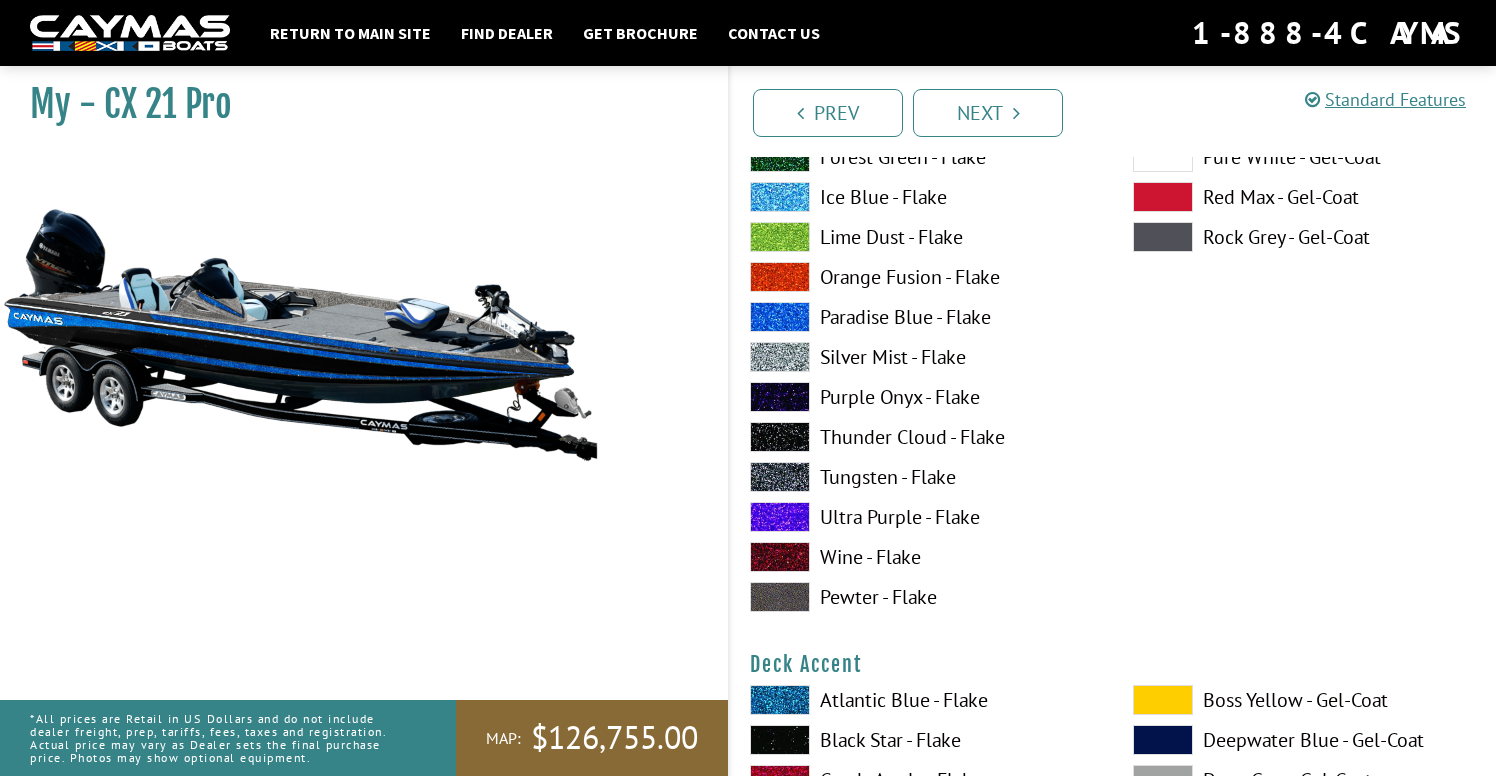 scroll, scrollTop: 503, scrollLeft: 0, axis: vertical 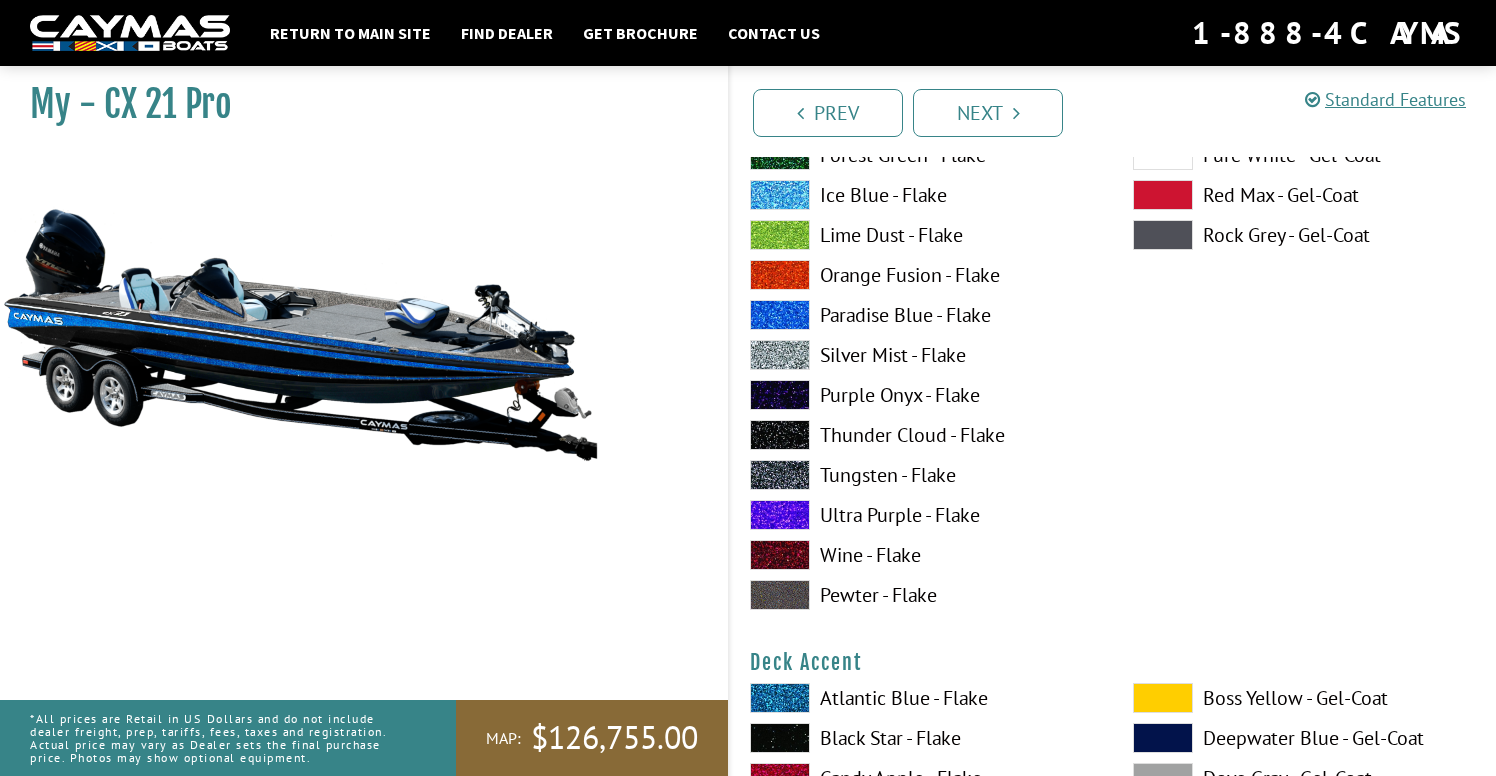 click on "Ultra Purple - Flake" at bounding box center [921, 515] 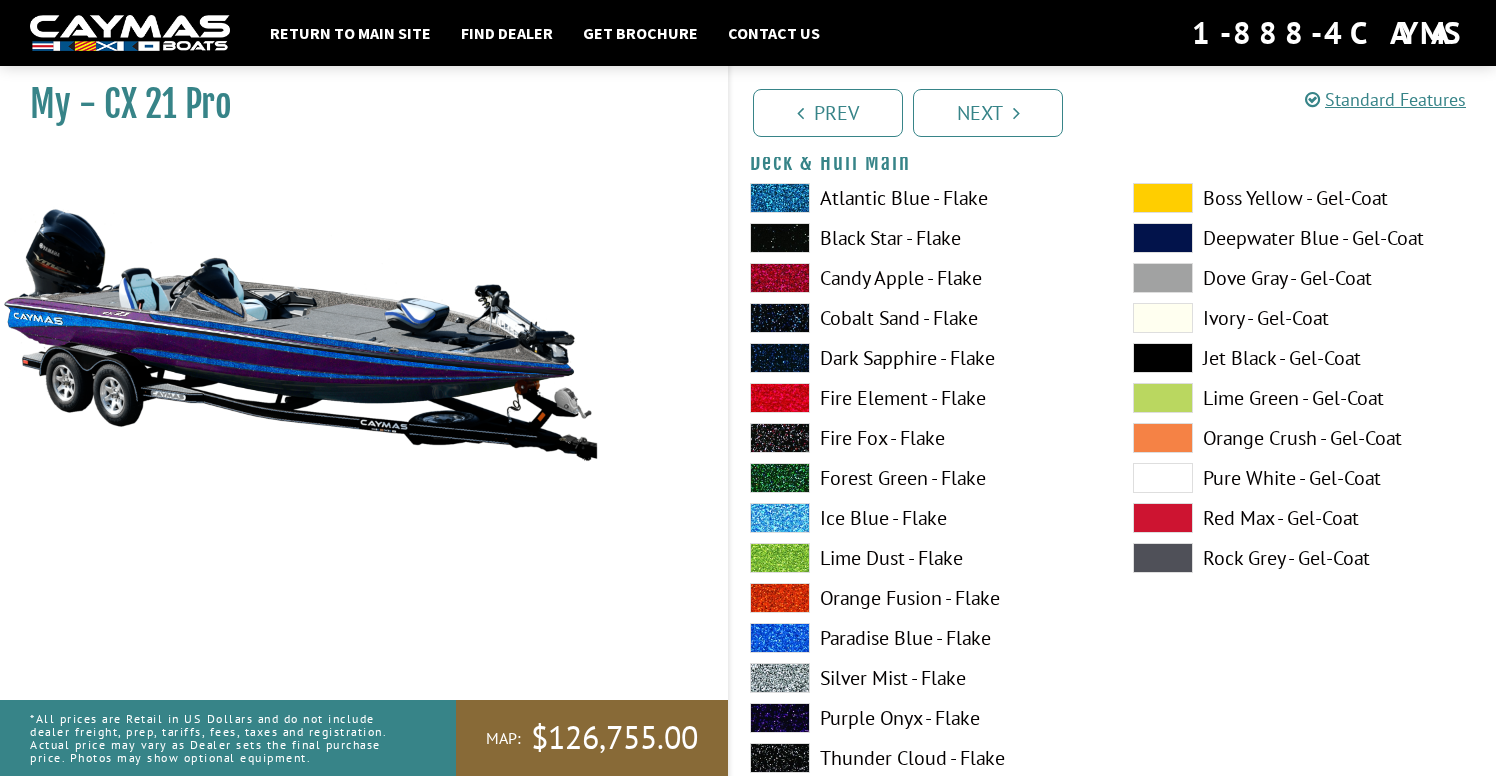 scroll, scrollTop: 156, scrollLeft: 0, axis: vertical 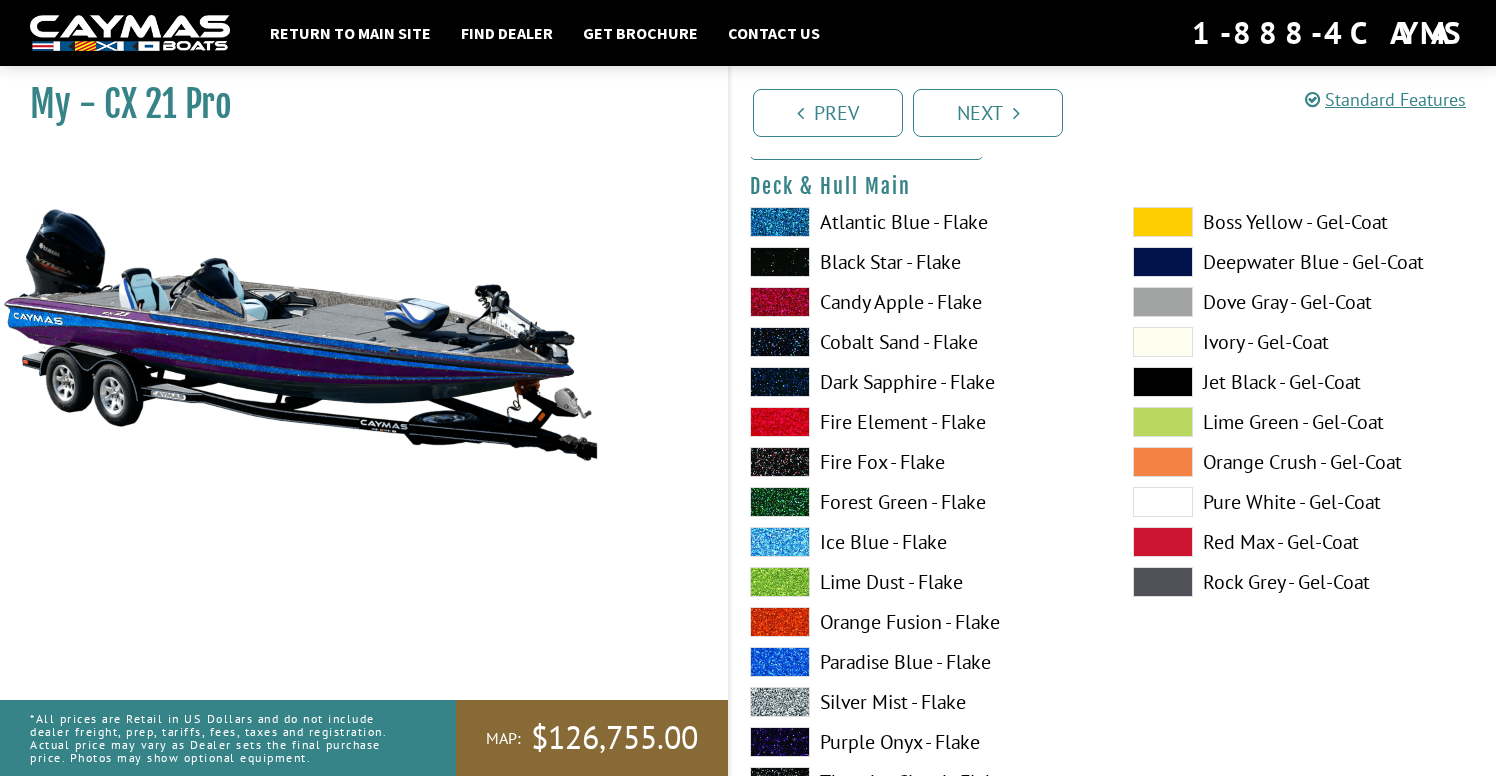 click on "Jet Black - Gel-Coat" at bounding box center [1304, 382] 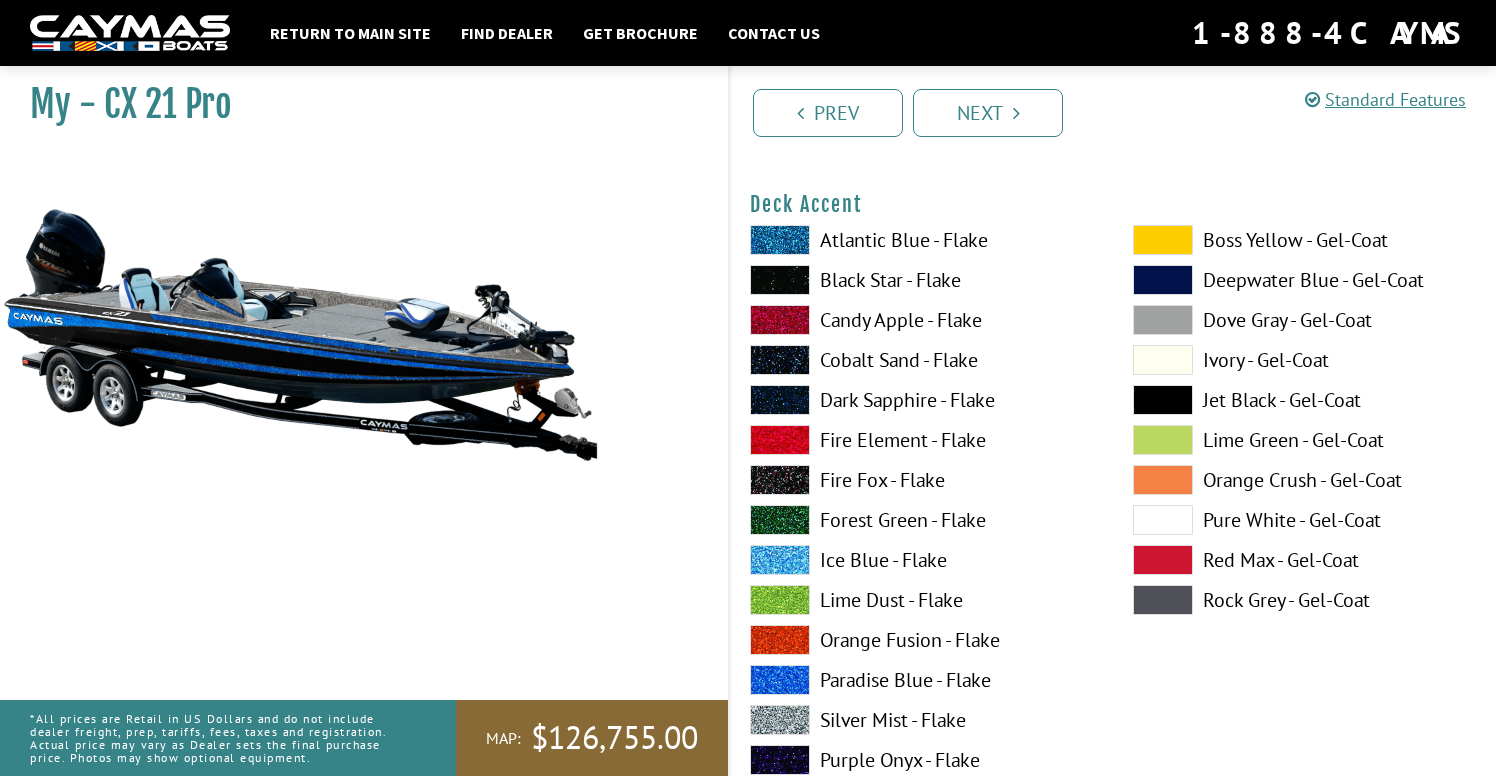 scroll, scrollTop: 975, scrollLeft: 0, axis: vertical 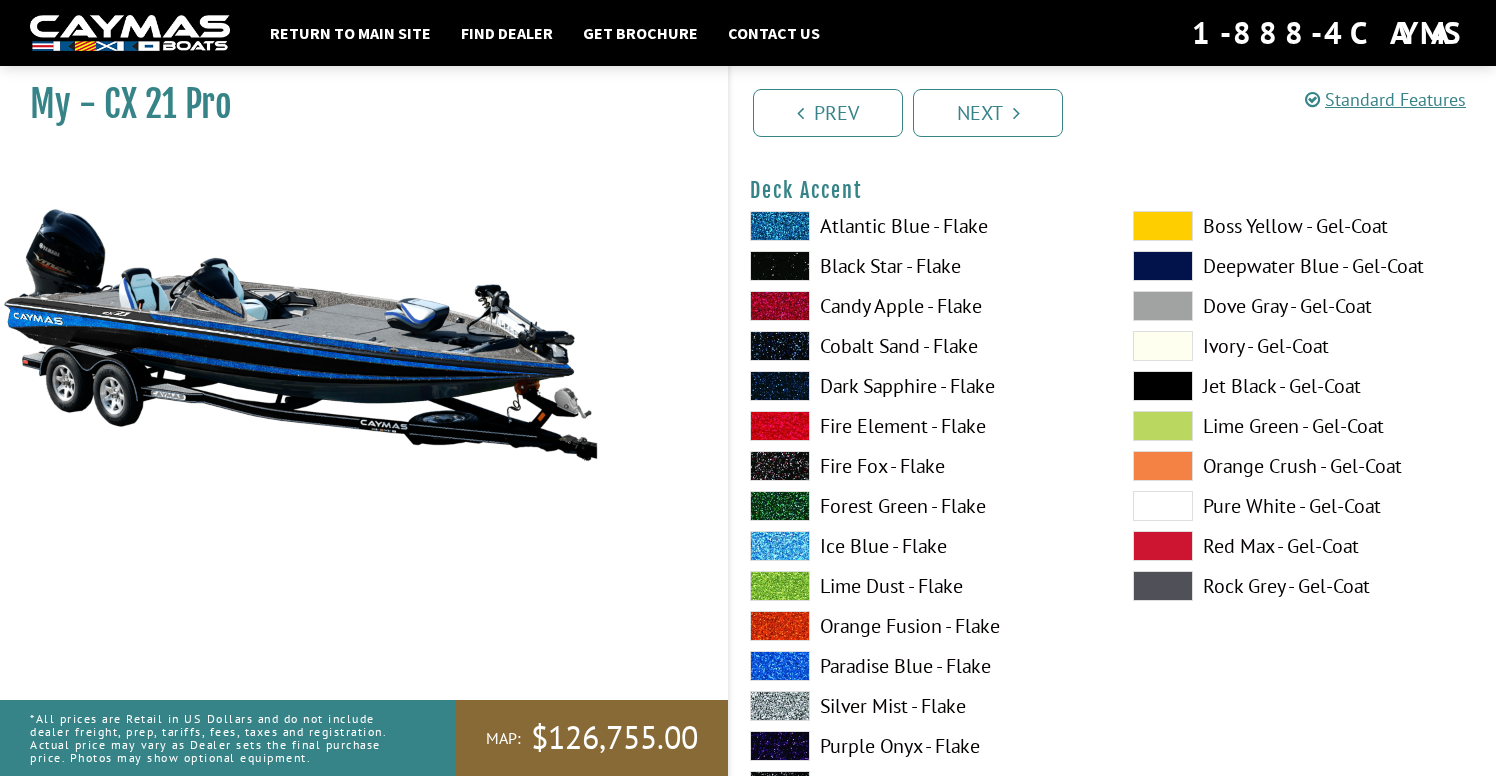click at bounding box center [1163, 386] 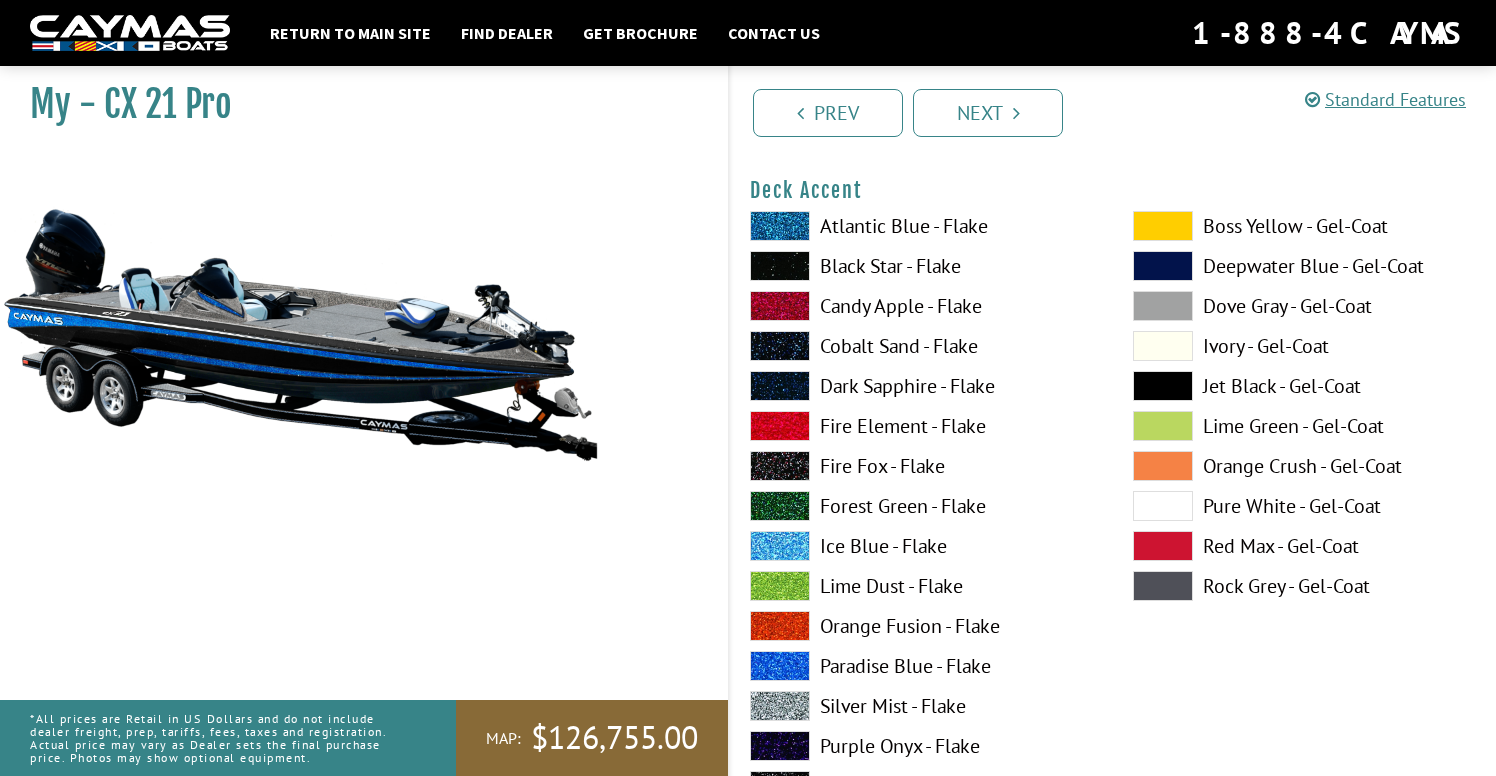 click at bounding box center [1163, 426] 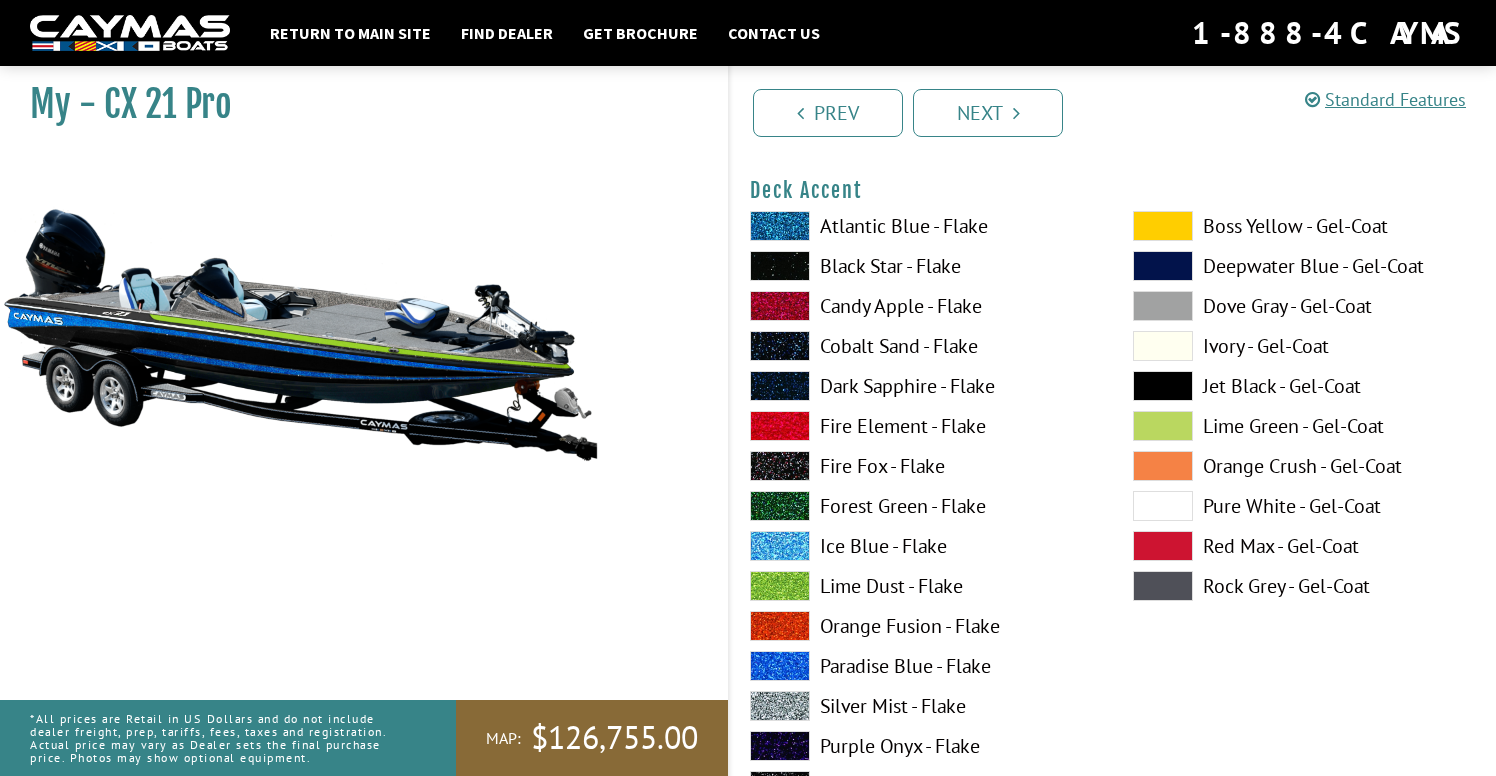 click at bounding box center [780, 466] 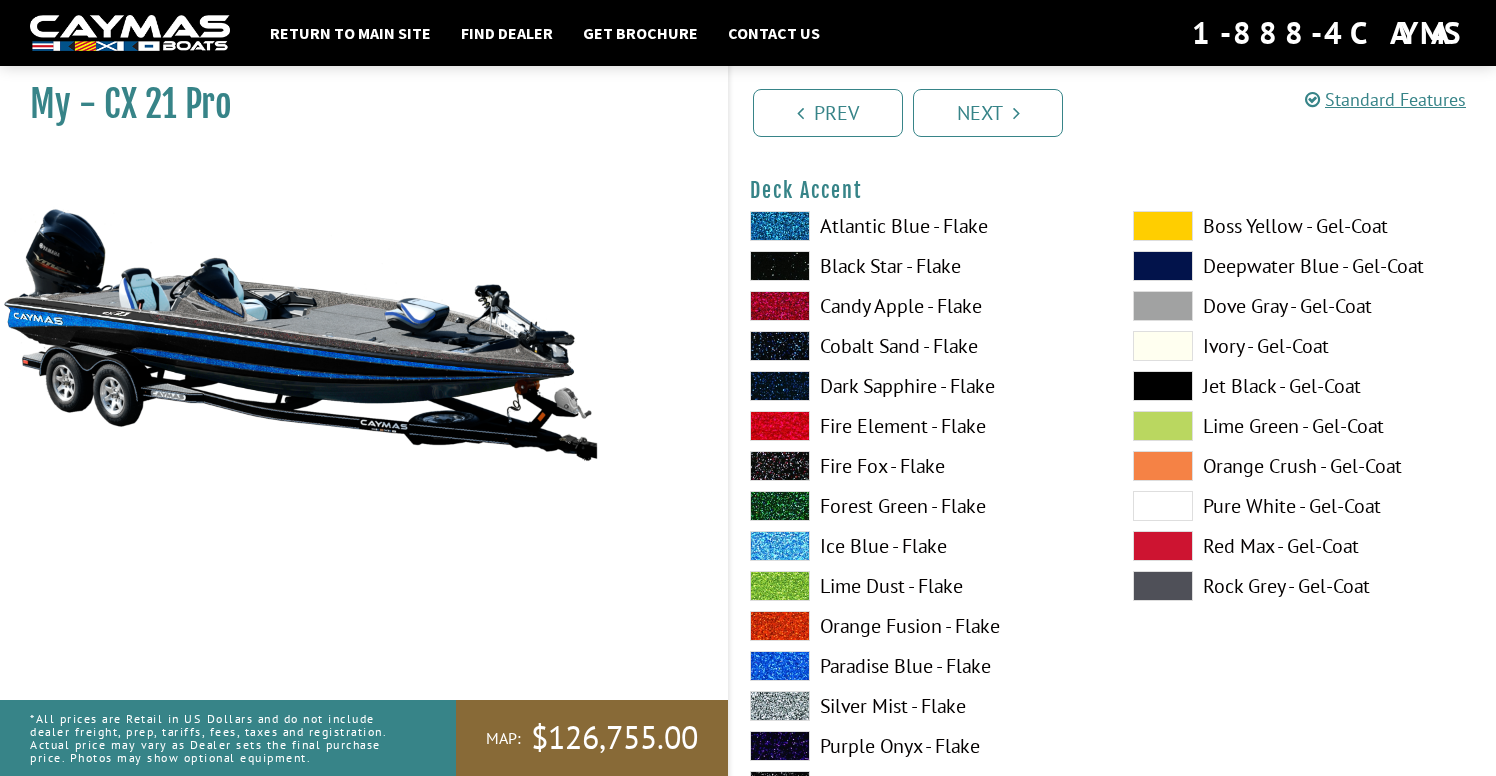 click at bounding box center (780, 506) 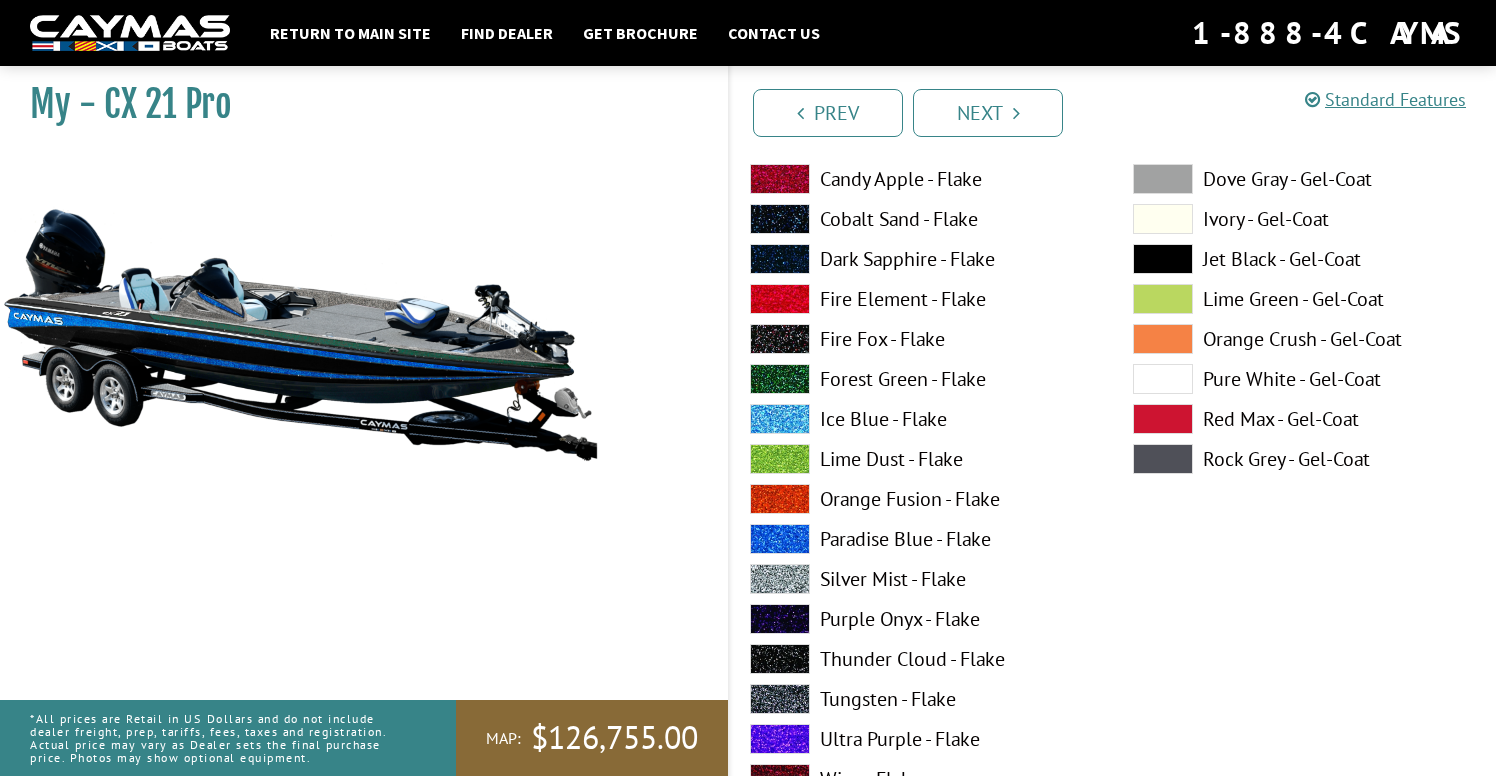 scroll, scrollTop: 1116, scrollLeft: 0, axis: vertical 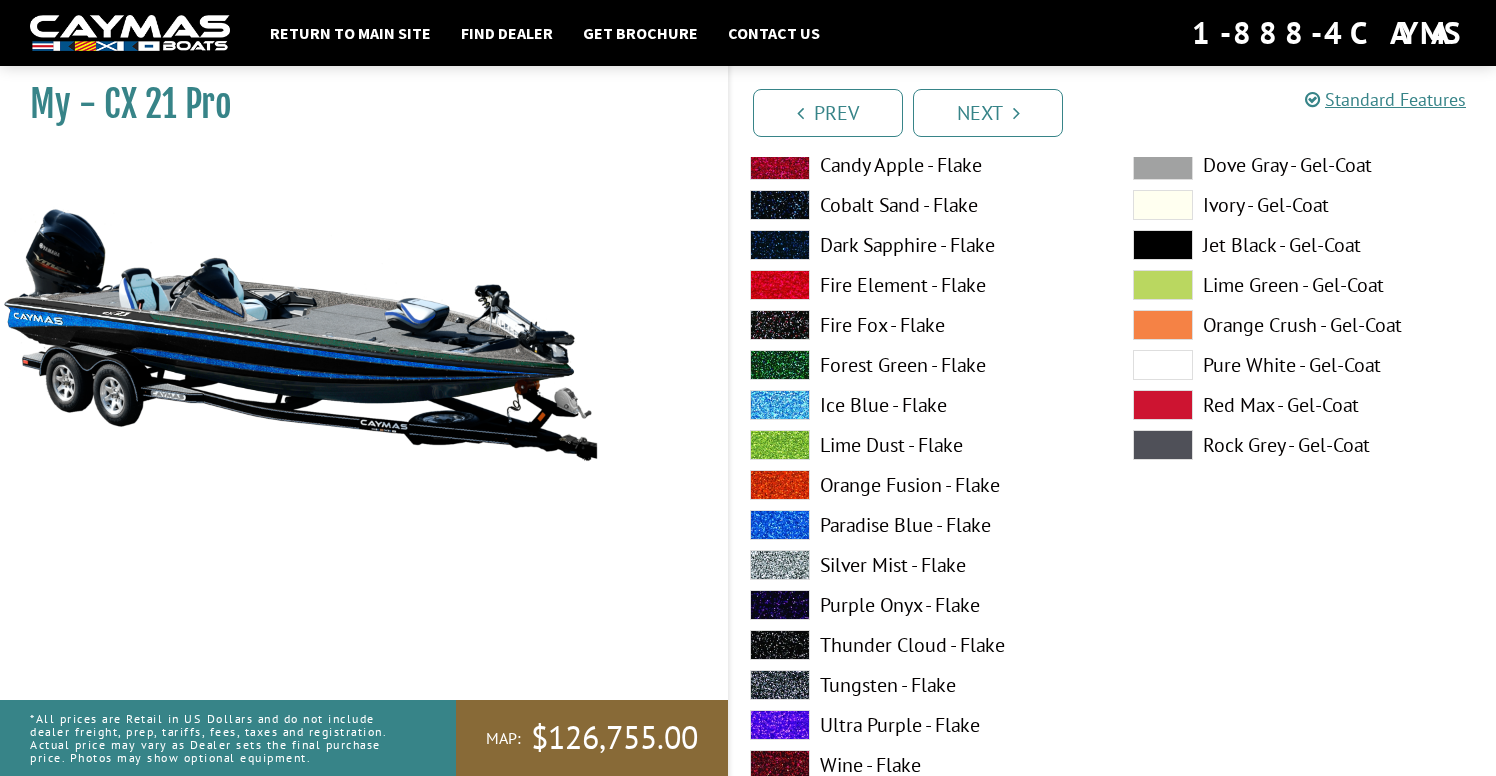 click on "Atlantic Blue - Flake
Black Star - Flake
Candy Apple - Flake
Cobalt Sand - Flake
Dark Sapphire - Flake" at bounding box center [921, 450] 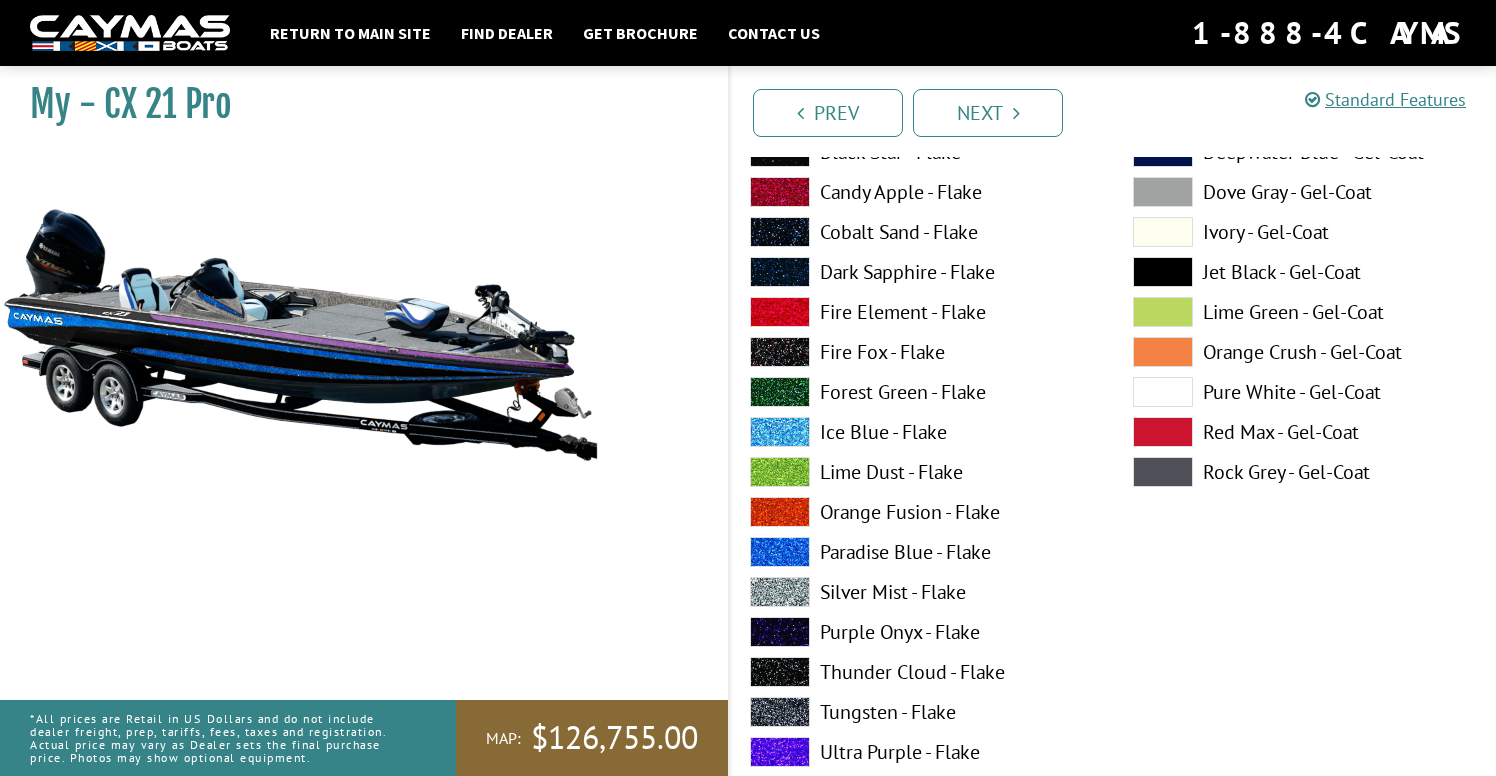scroll, scrollTop: 1089, scrollLeft: 0, axis: vertical 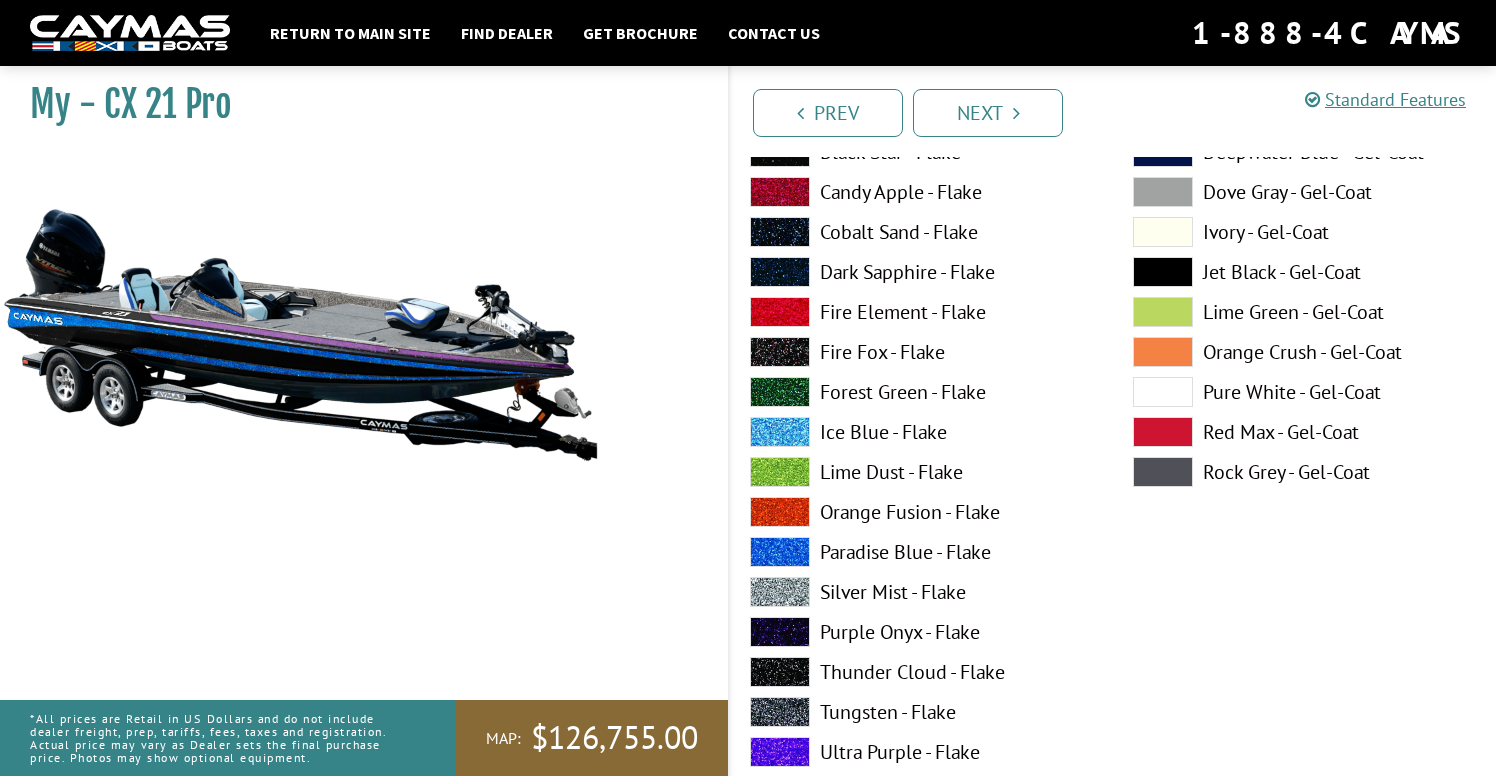 click at bounding box center (780, 512) 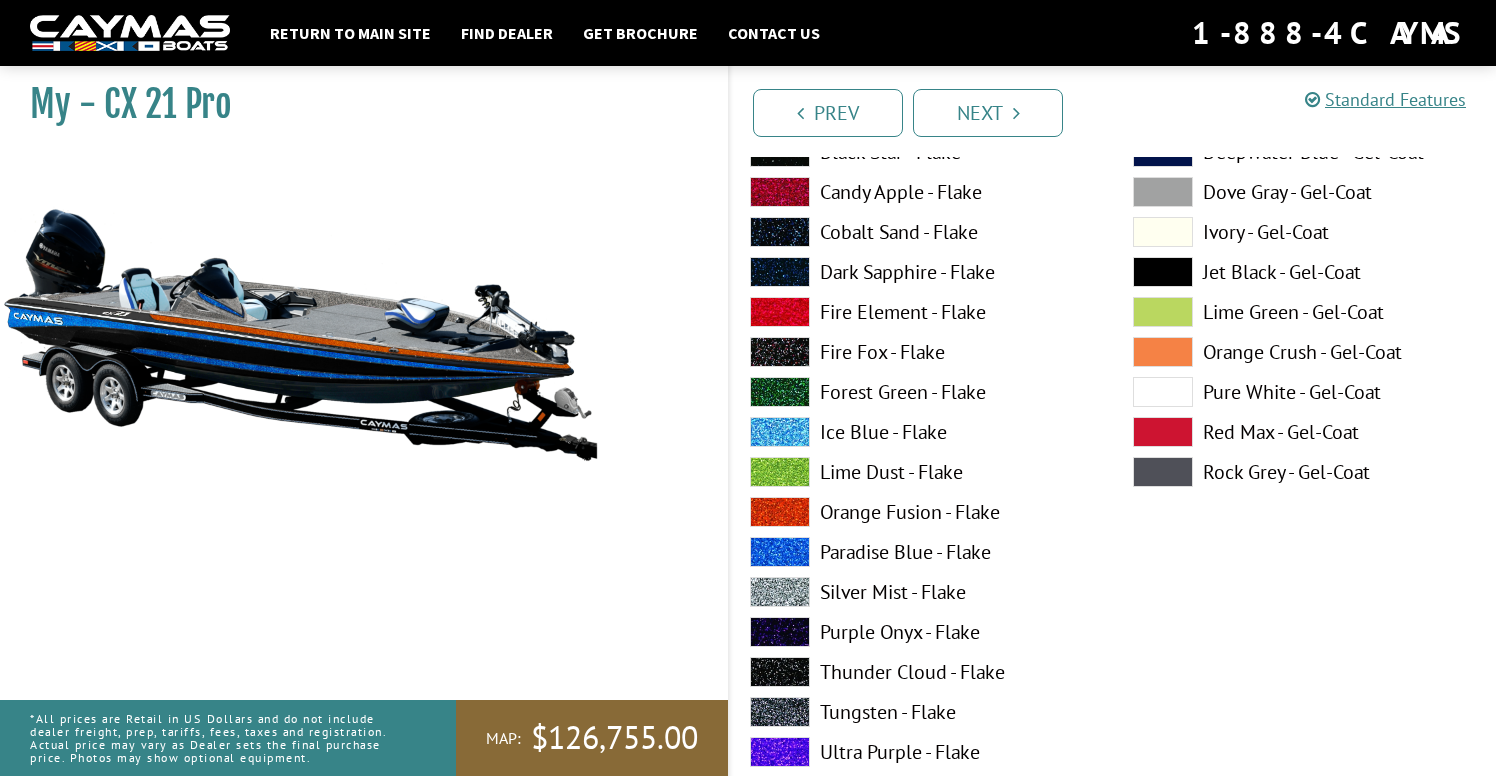 click at bounding box center (780, 472) 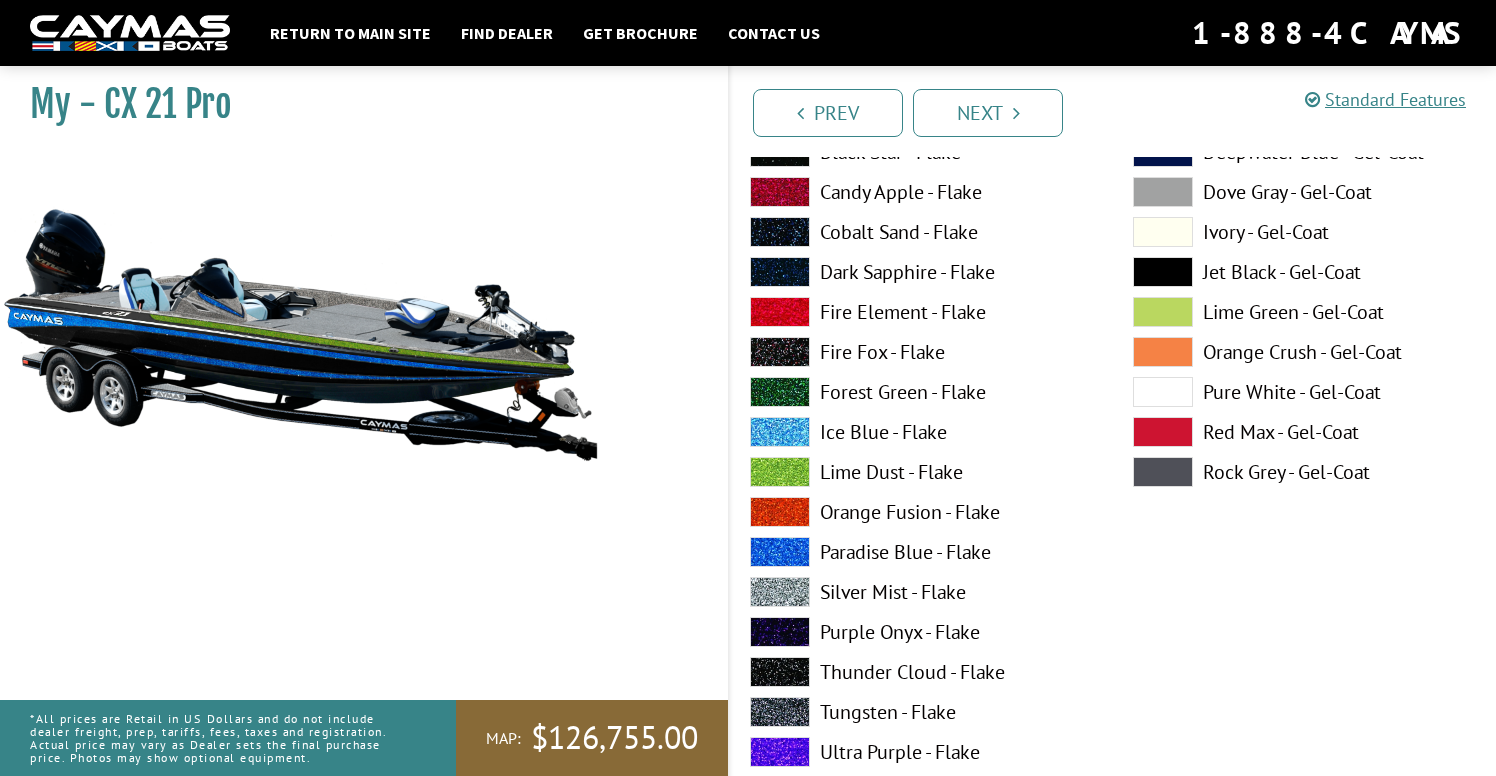 click on "Atlantic Blue - Flake
Black Star - Flake
Candy Apple - Flake
Cobalt Sand - Flake
Dark Sapphire - Flake" at bounding box center [921, 477] 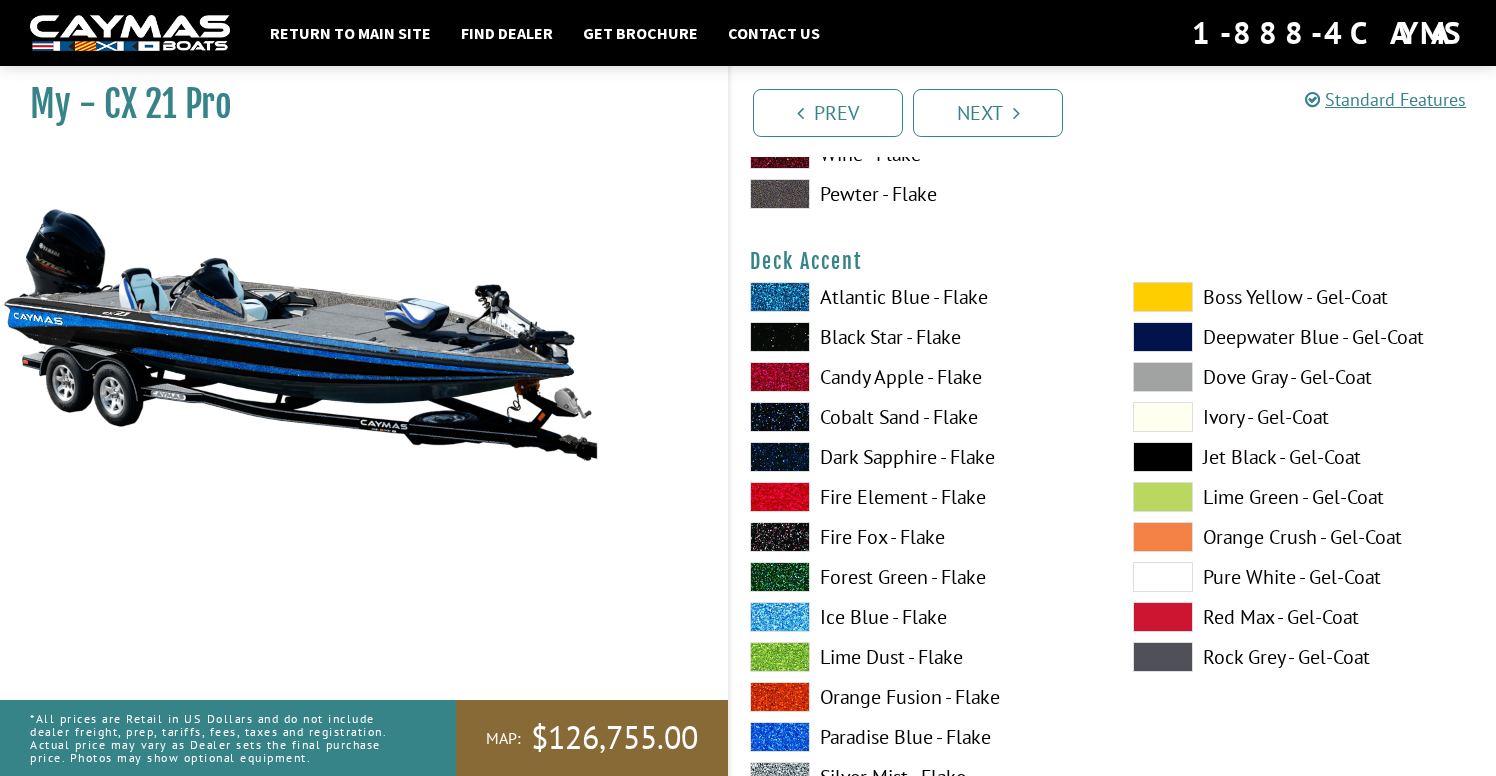 scroll, scrollTop: 900, scrollLeft: 0, axis: vertical 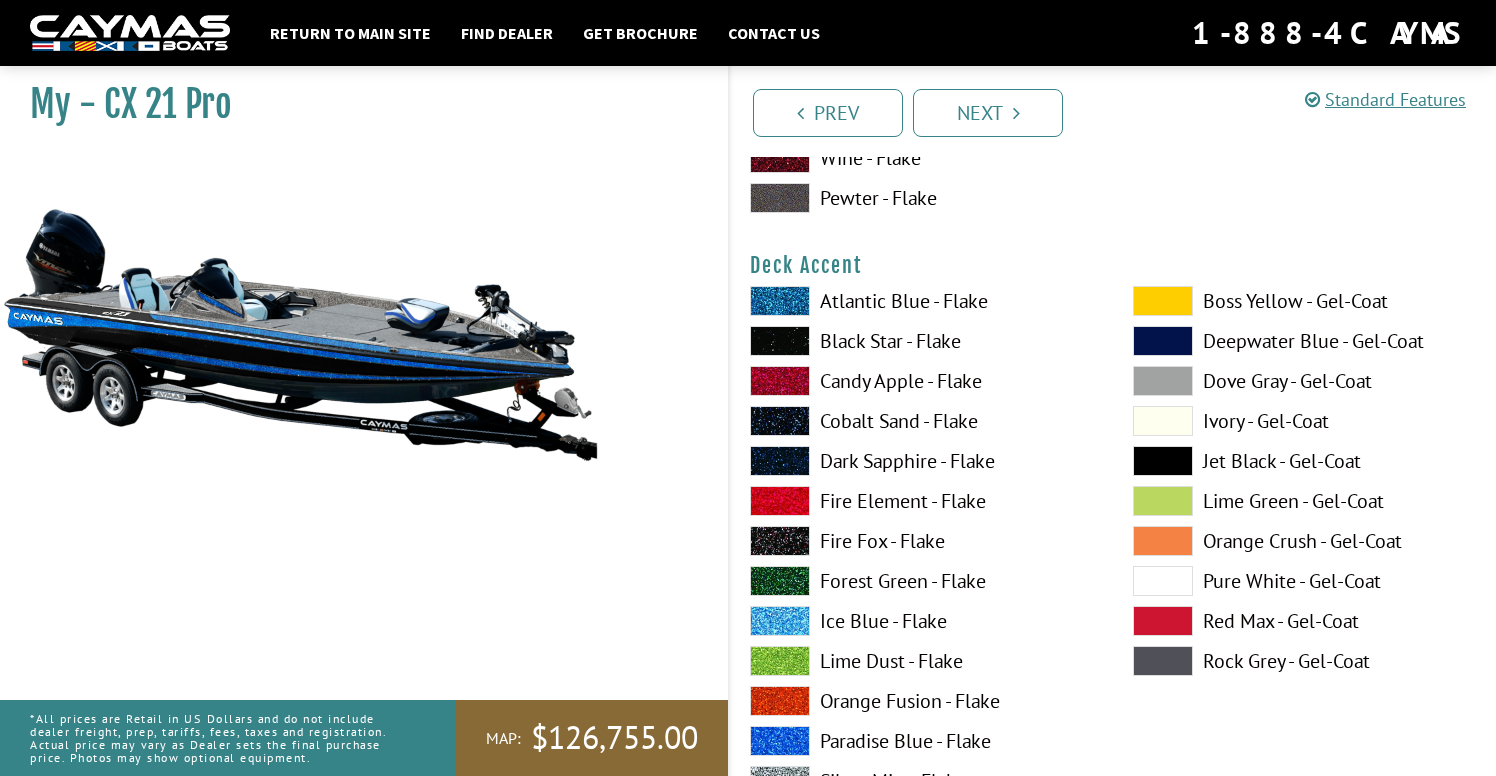click at bounding box center (780, 341) 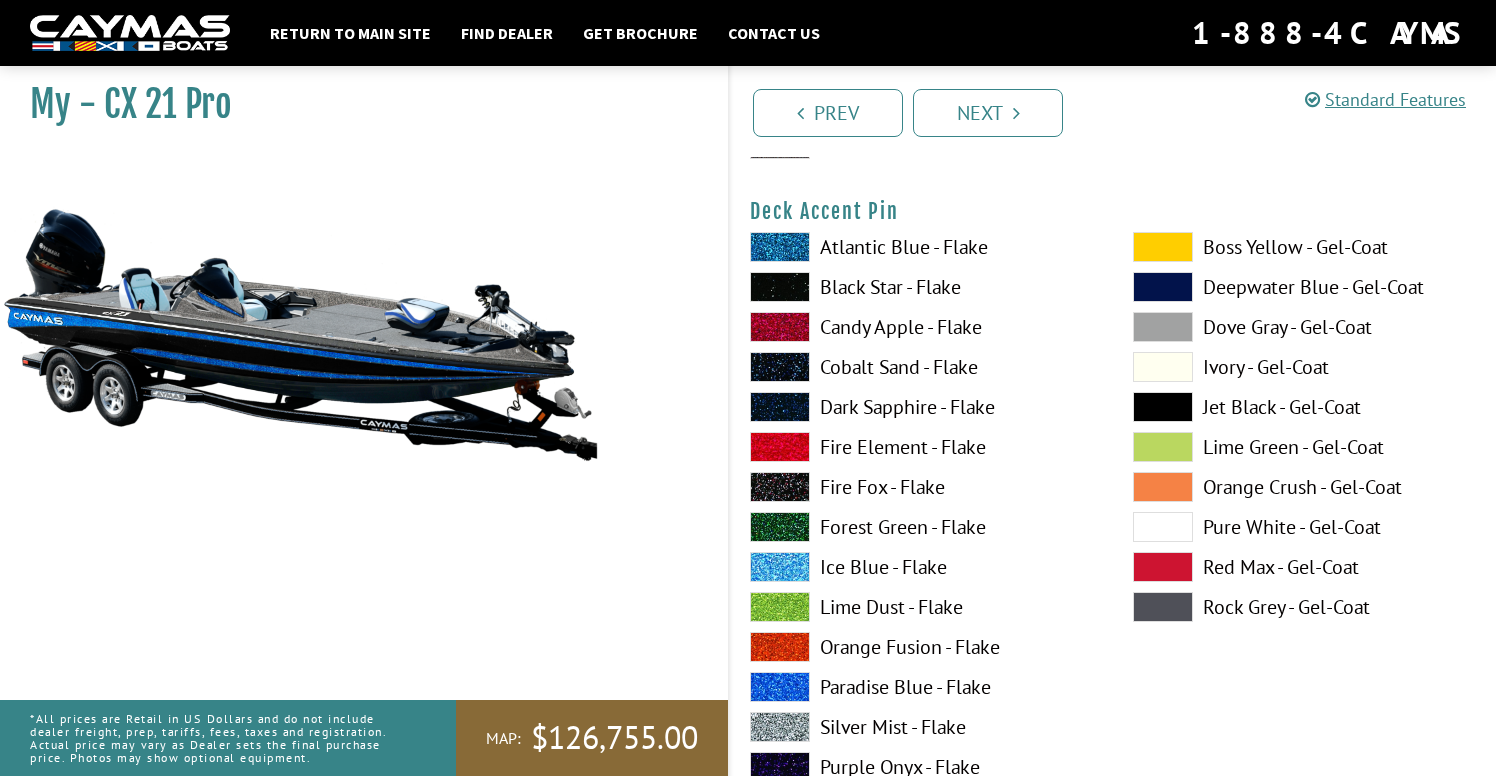 scroll, scrollTop: 1824, scrollLeft: 0, axis: vertical 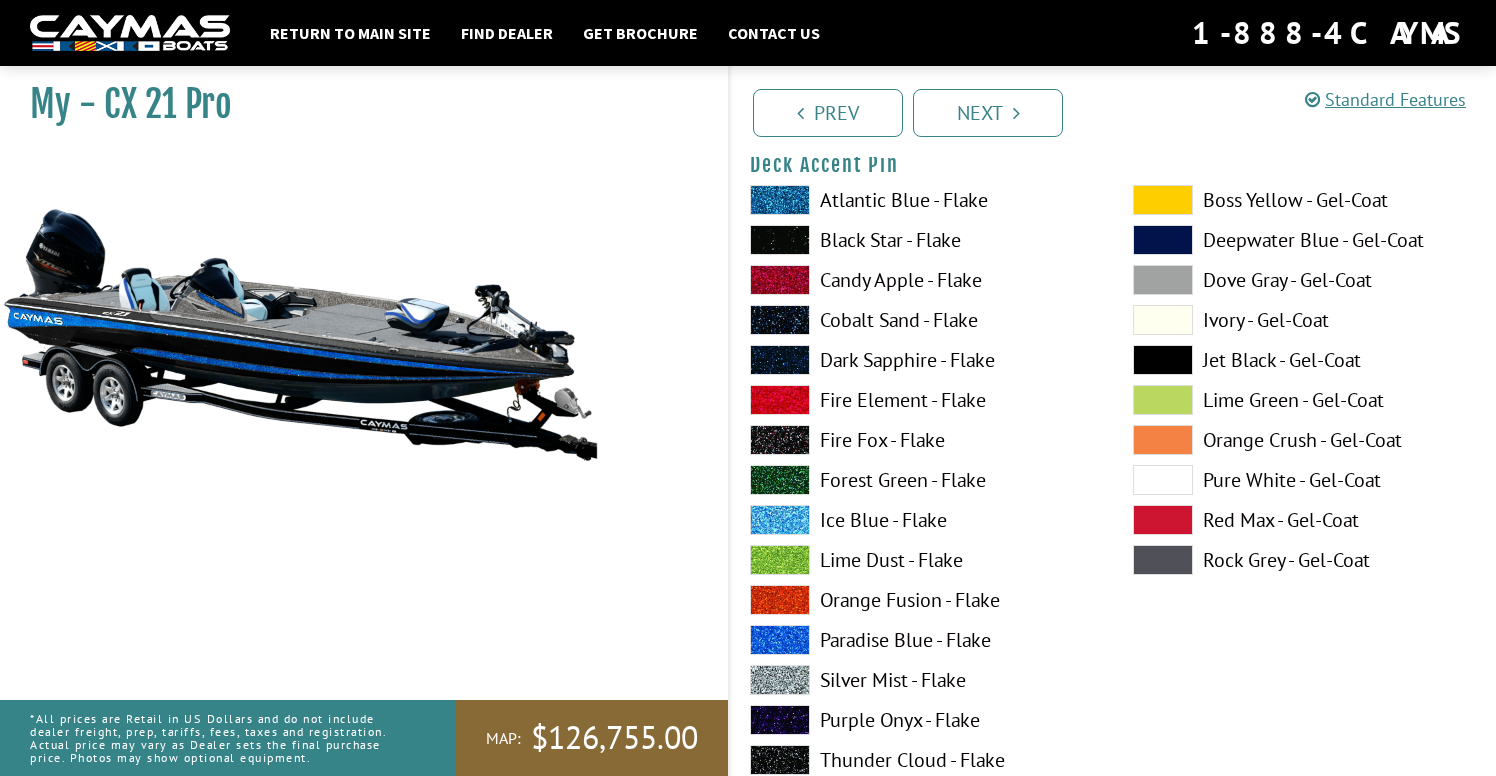 click at bounding box center [780, 560] 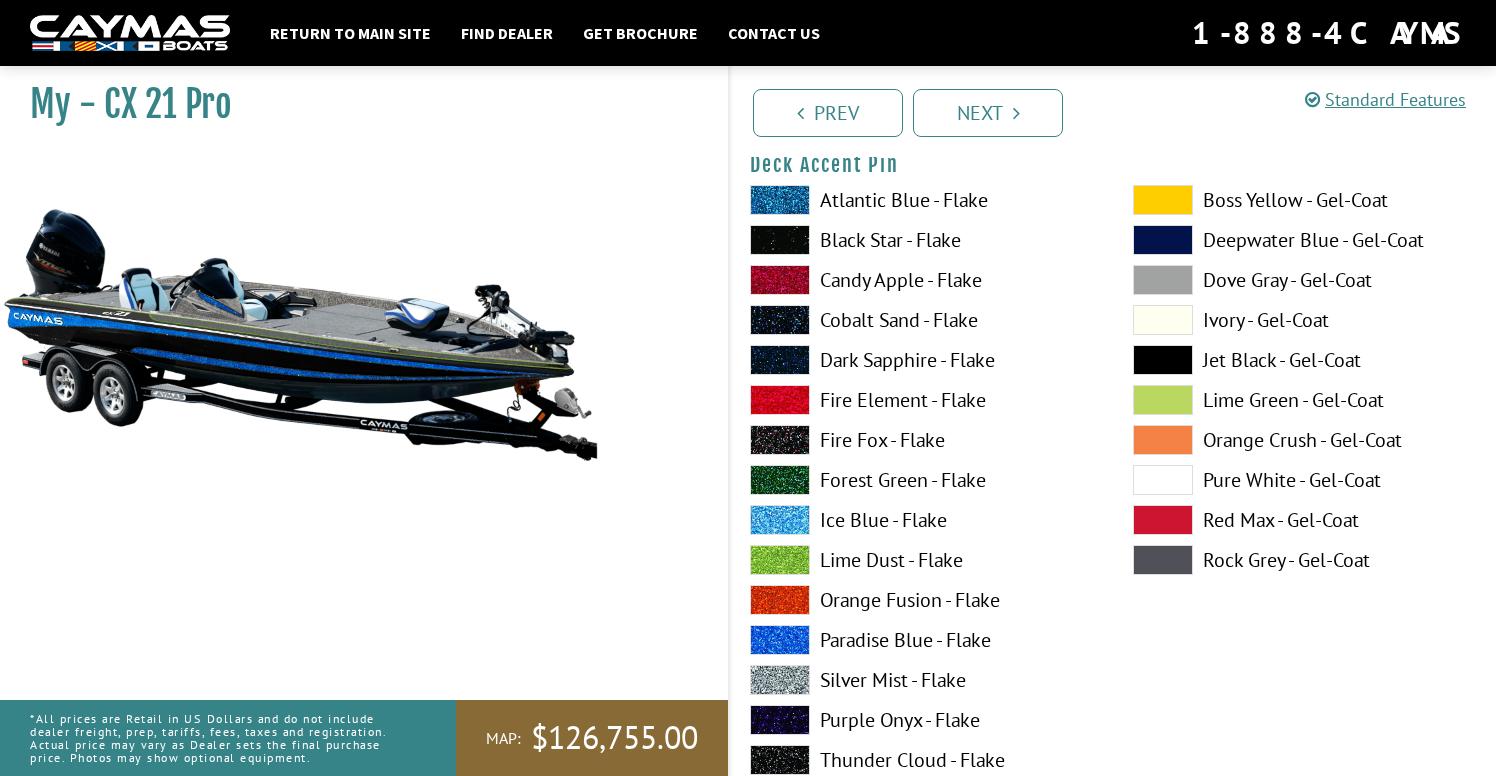click on "Atlantic Blue - Flake
Black Star - Flake
Candy Apple - Flake
Cobalt Sand - Flake
Dark Sapphire - Flake" at bounding box center [921, 565] 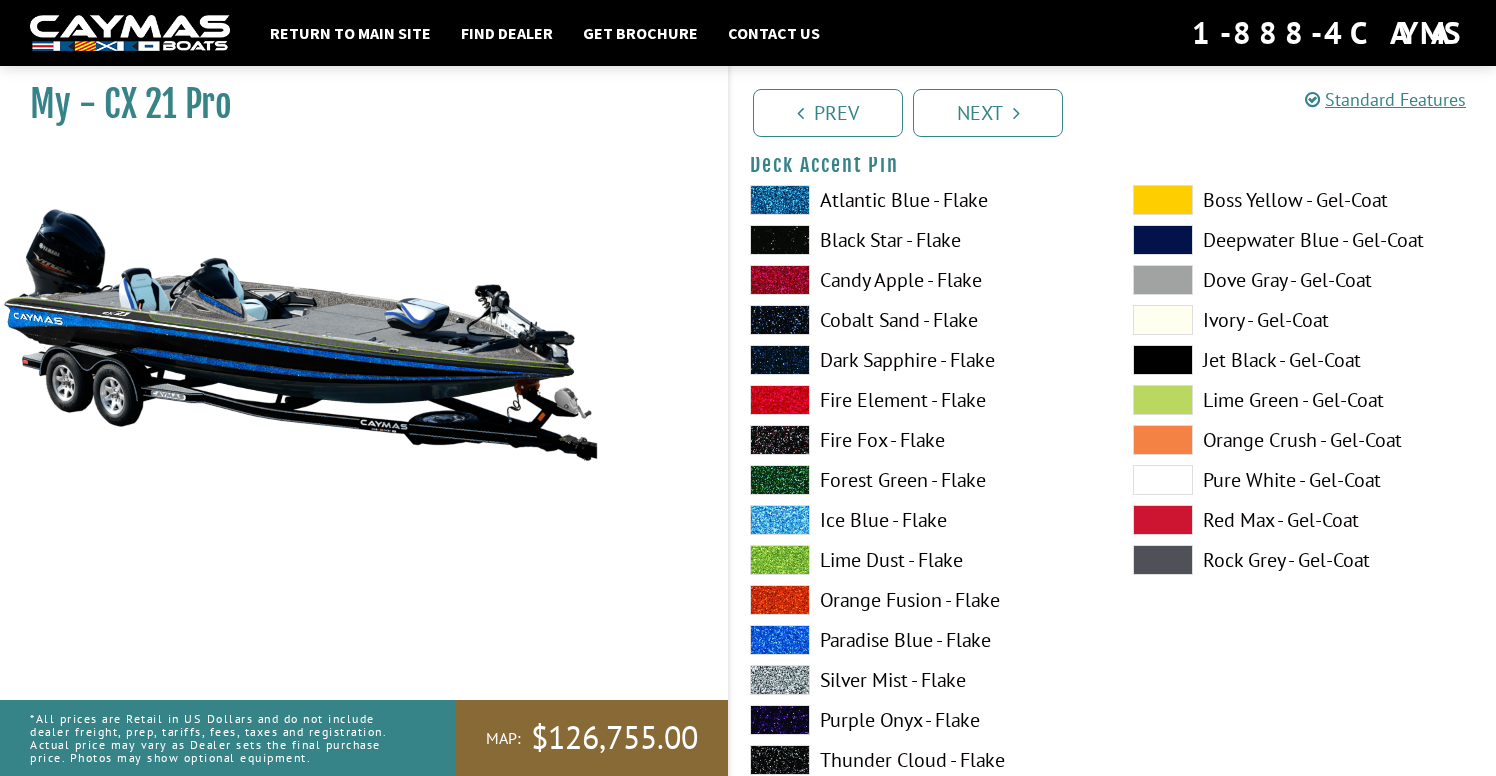 click at bounding box center (780, 600) 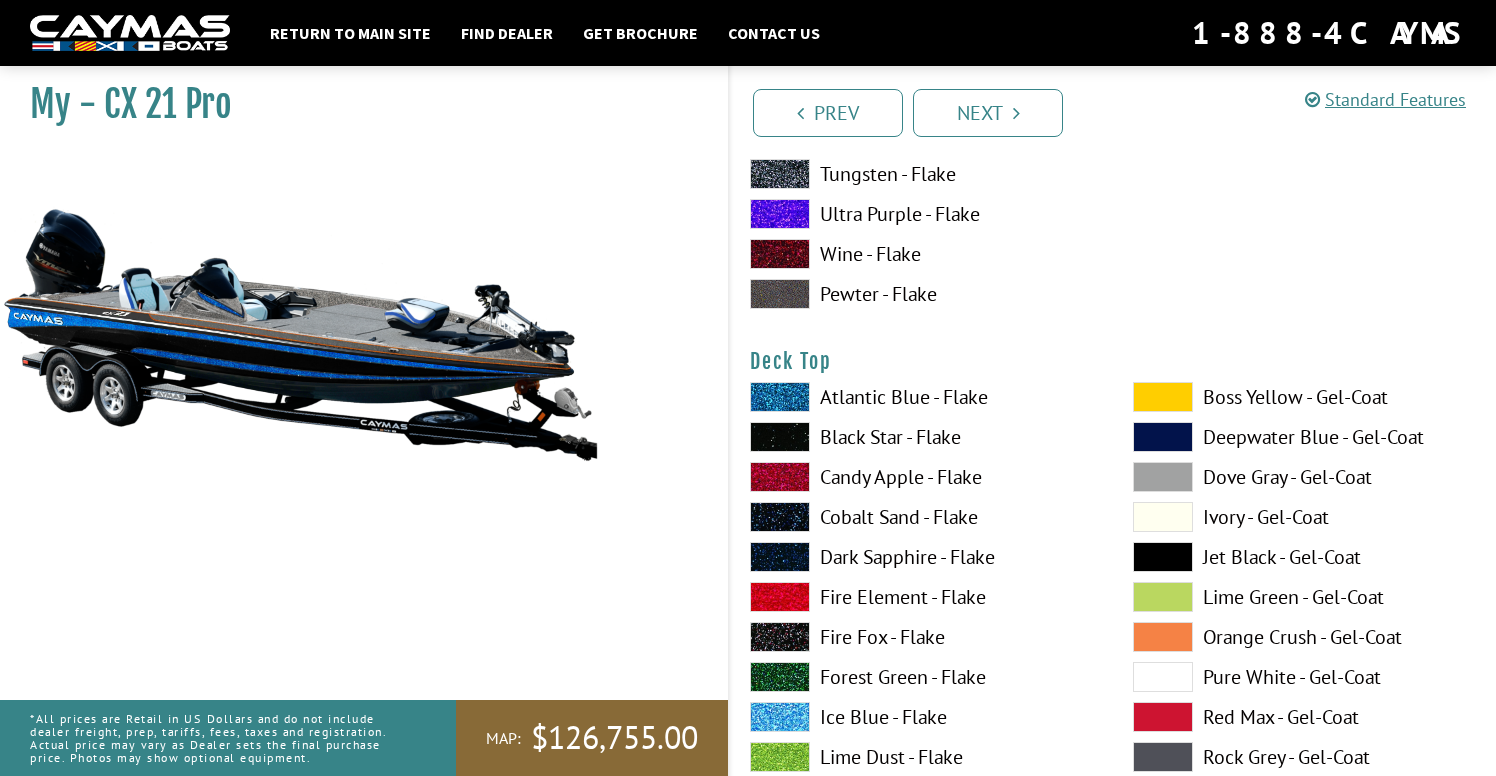 scroll, scrollTop: 2456, scrollLeft: 0, axis: vertical 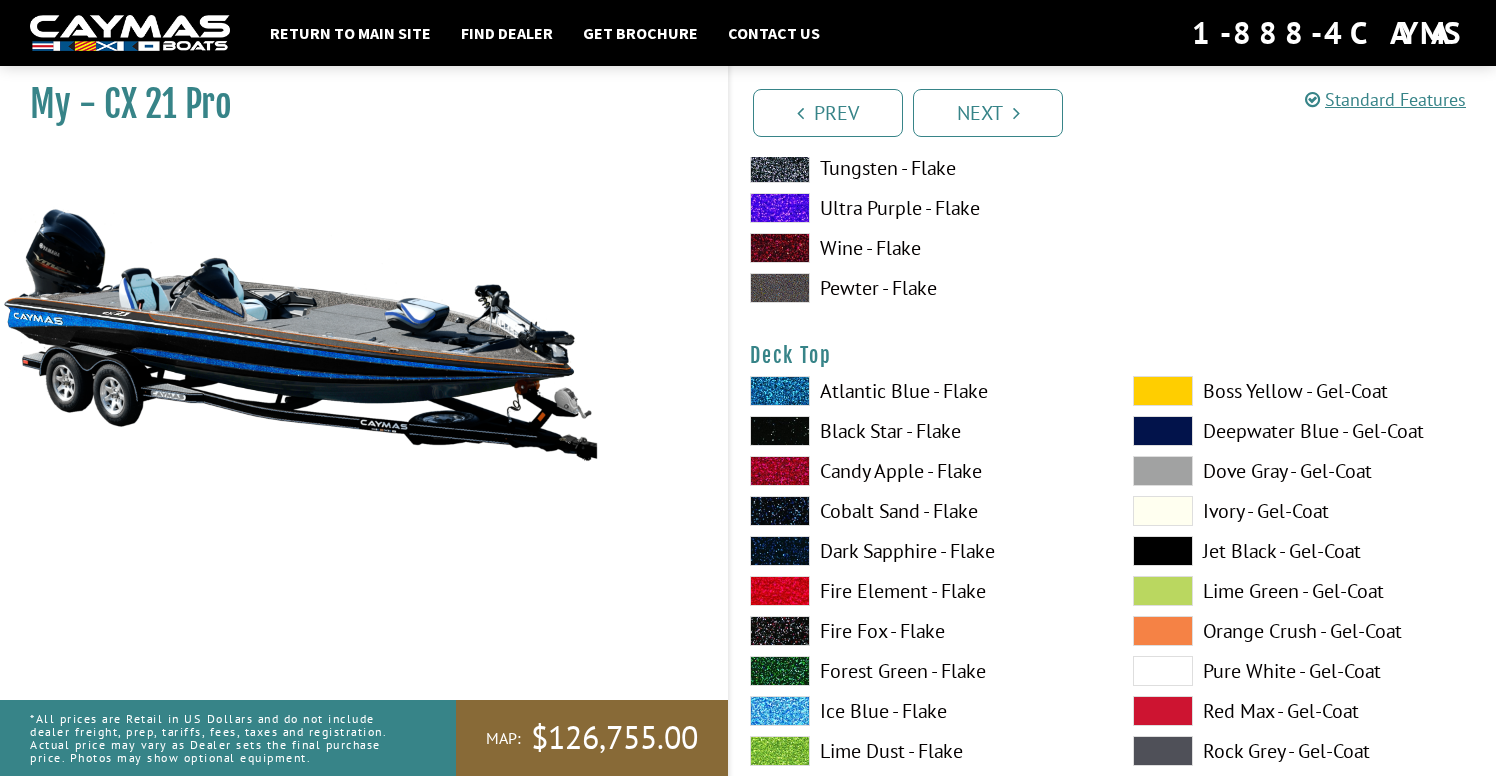 click at bounding box center [1163, 551] 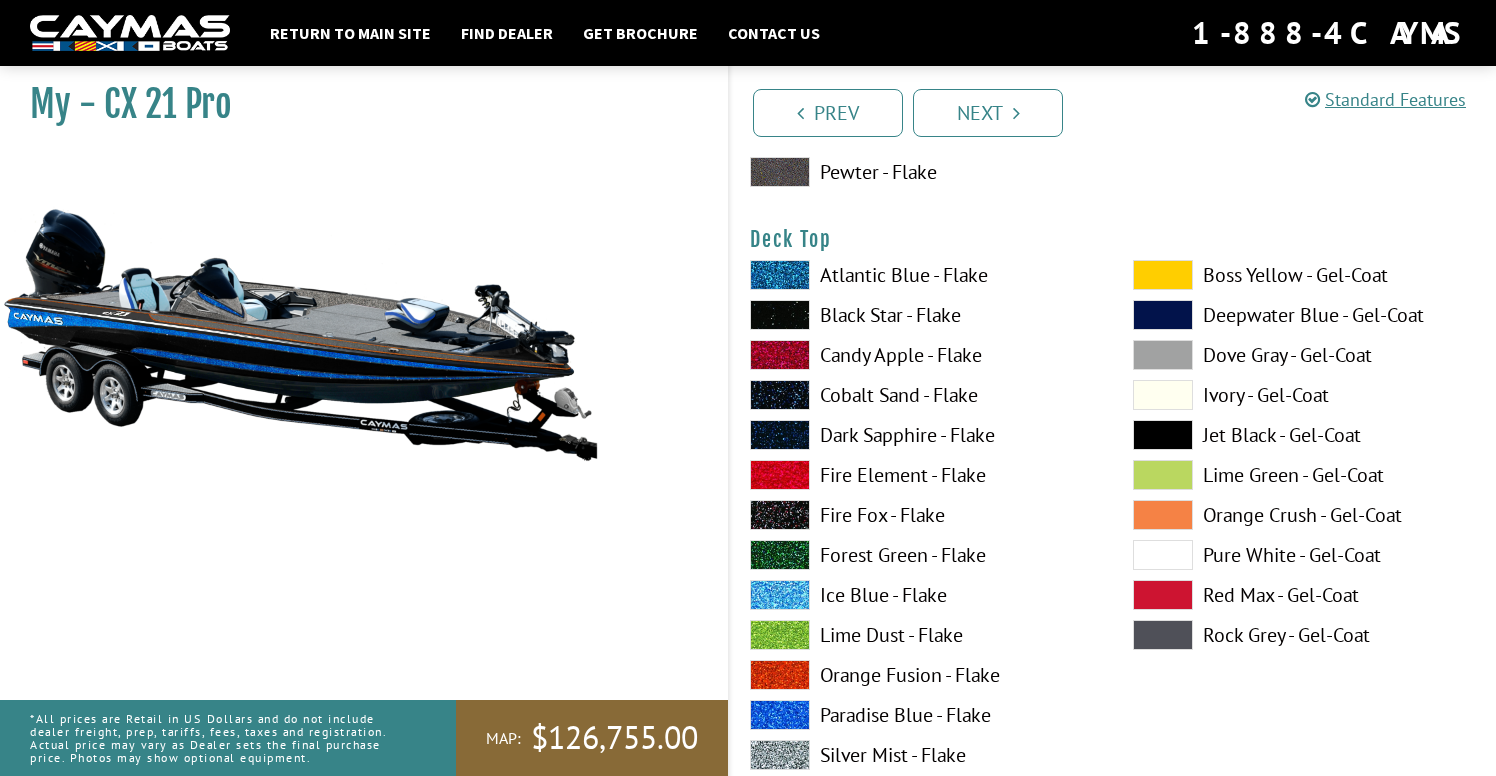 scroll, scrollTop: 2585, scrollLeft: 0, axis: vertical 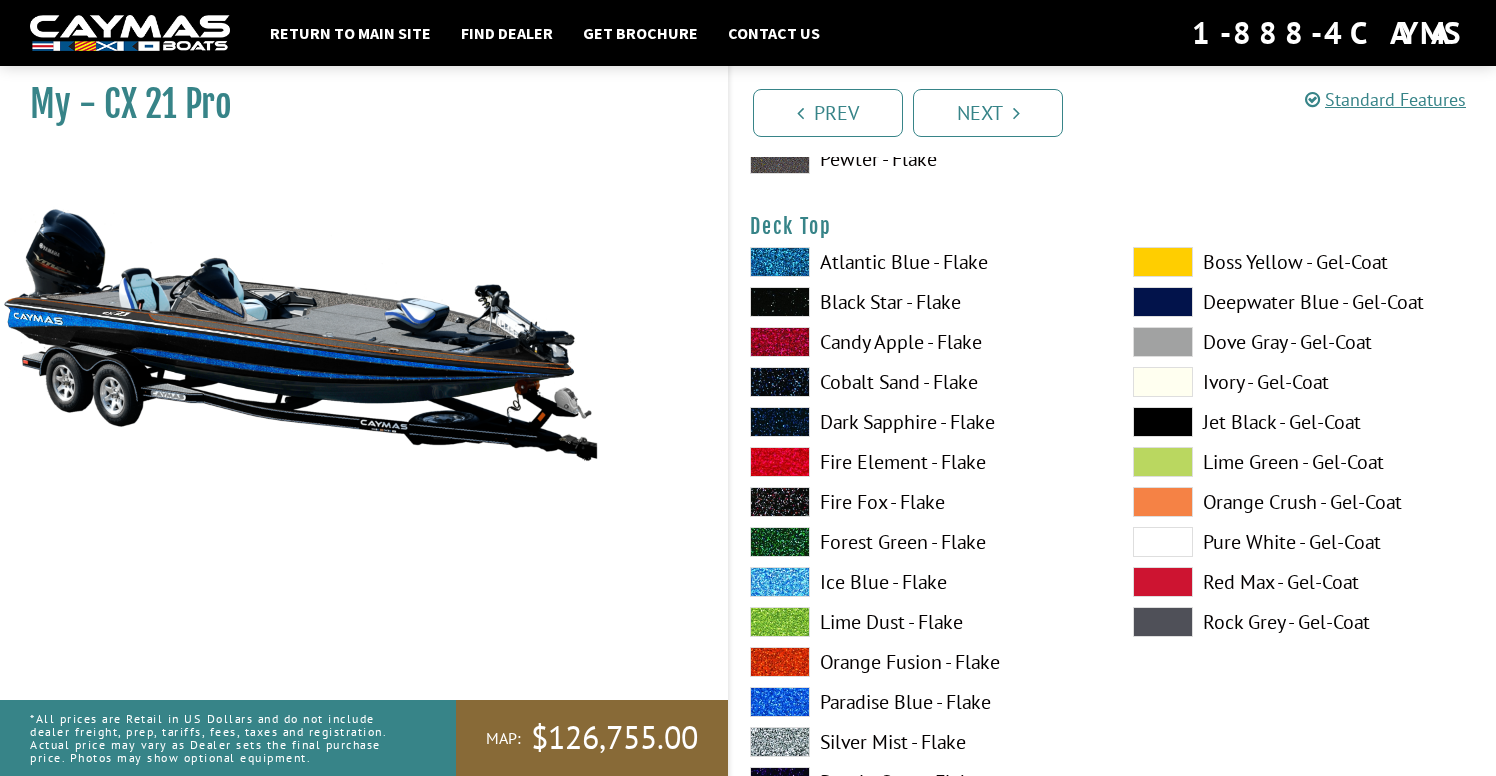 click on "Black Star - Flake" at bounding box center (921, 302) 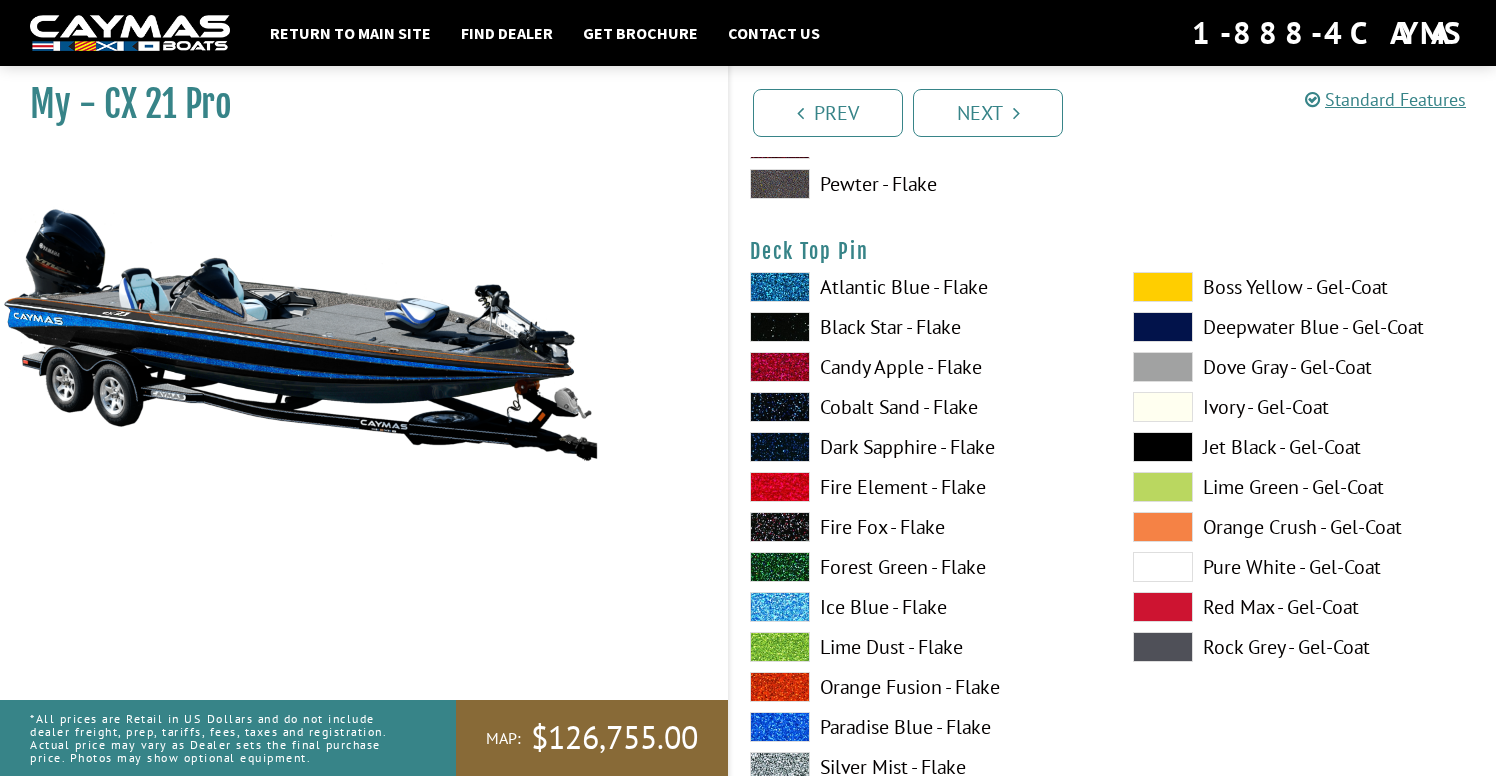 scroll, scrollTop: 3435, scrollLeft: 0, axis: vertical 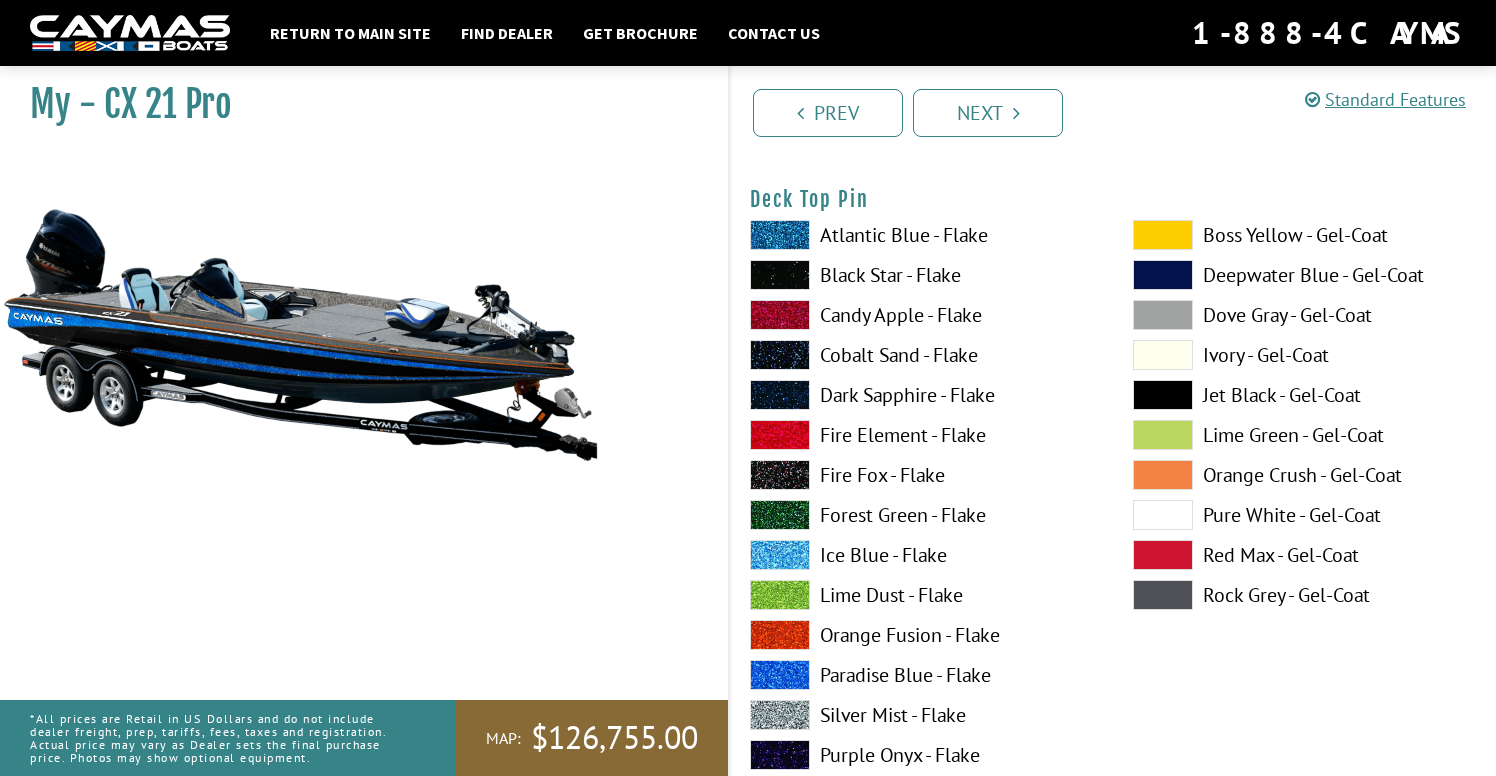 click on "Orange Fusion - Flake" at bounding box center (921, 635) 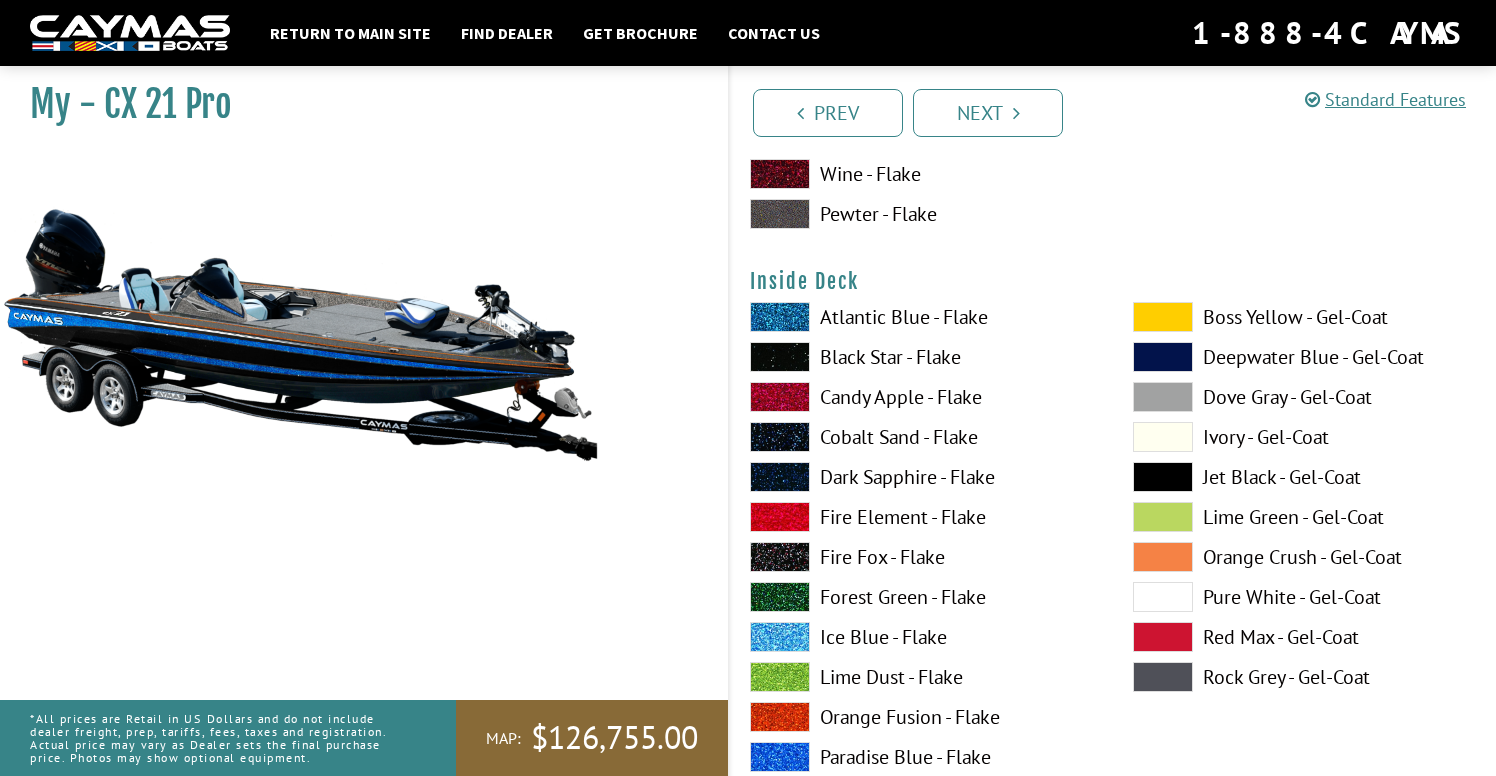 scroll, scrollTop: 4178, scrollLeft: 0, axis: vertical 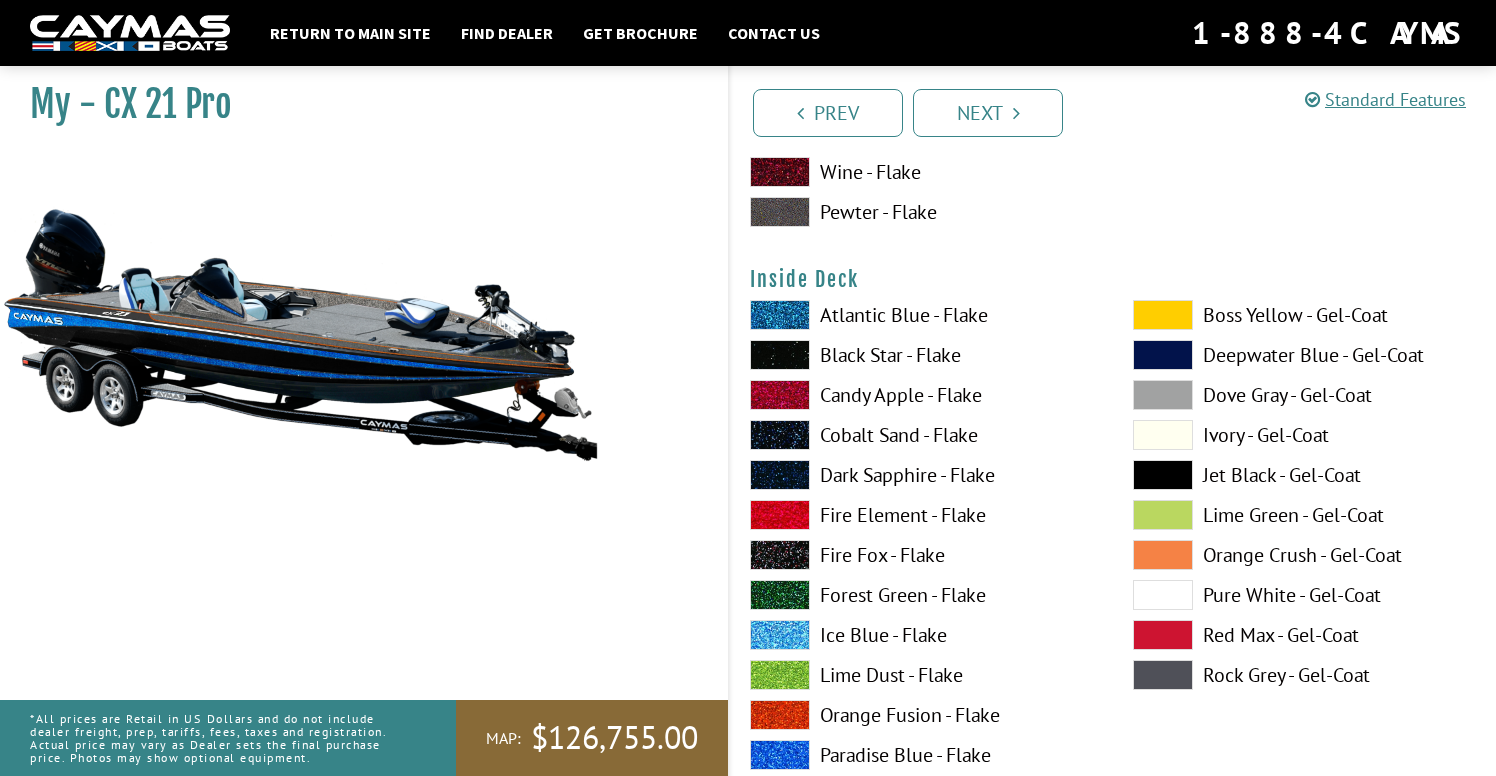 click at bounding box center (1163, 635) 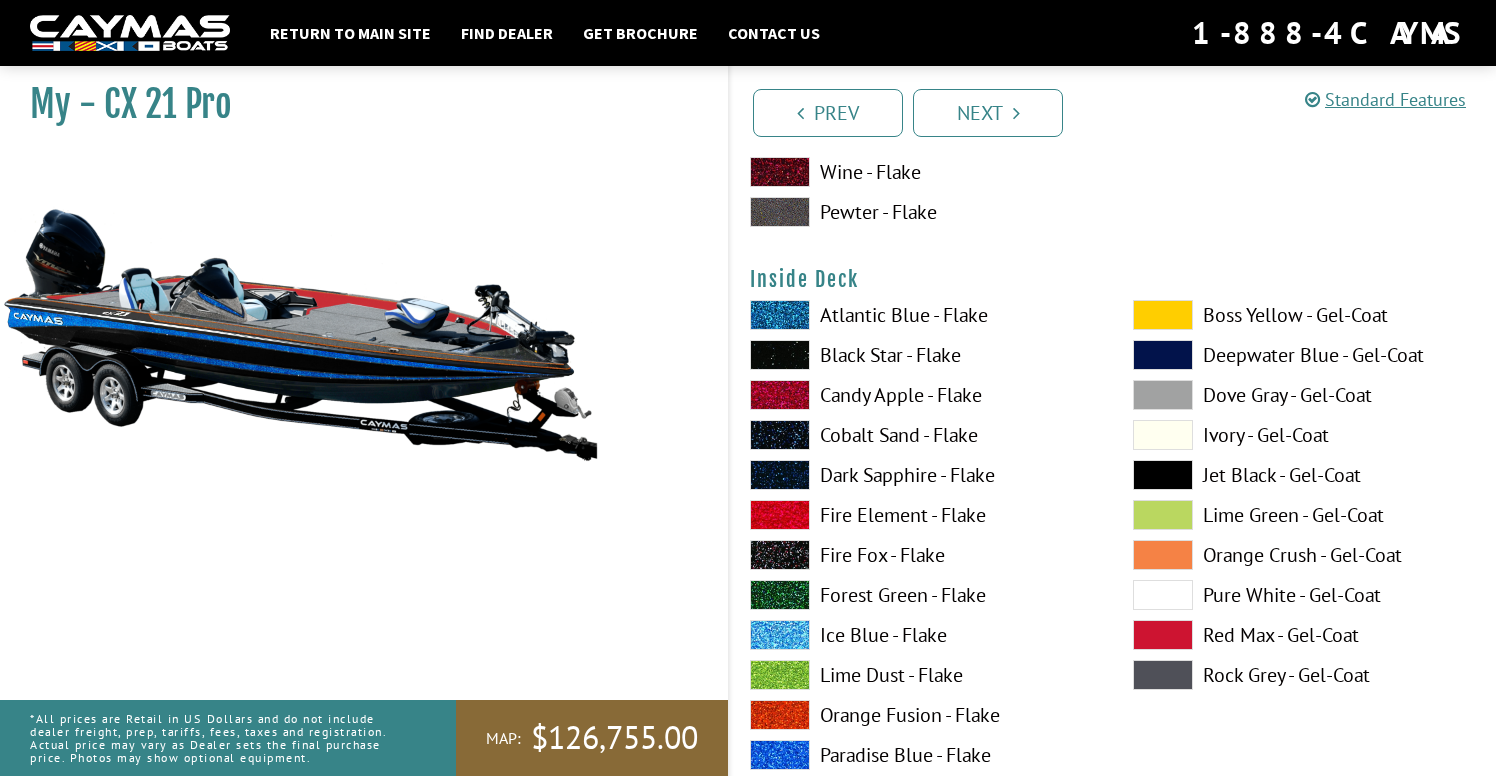 click on "Black Star - Flake" at bounding box center [921, 355] 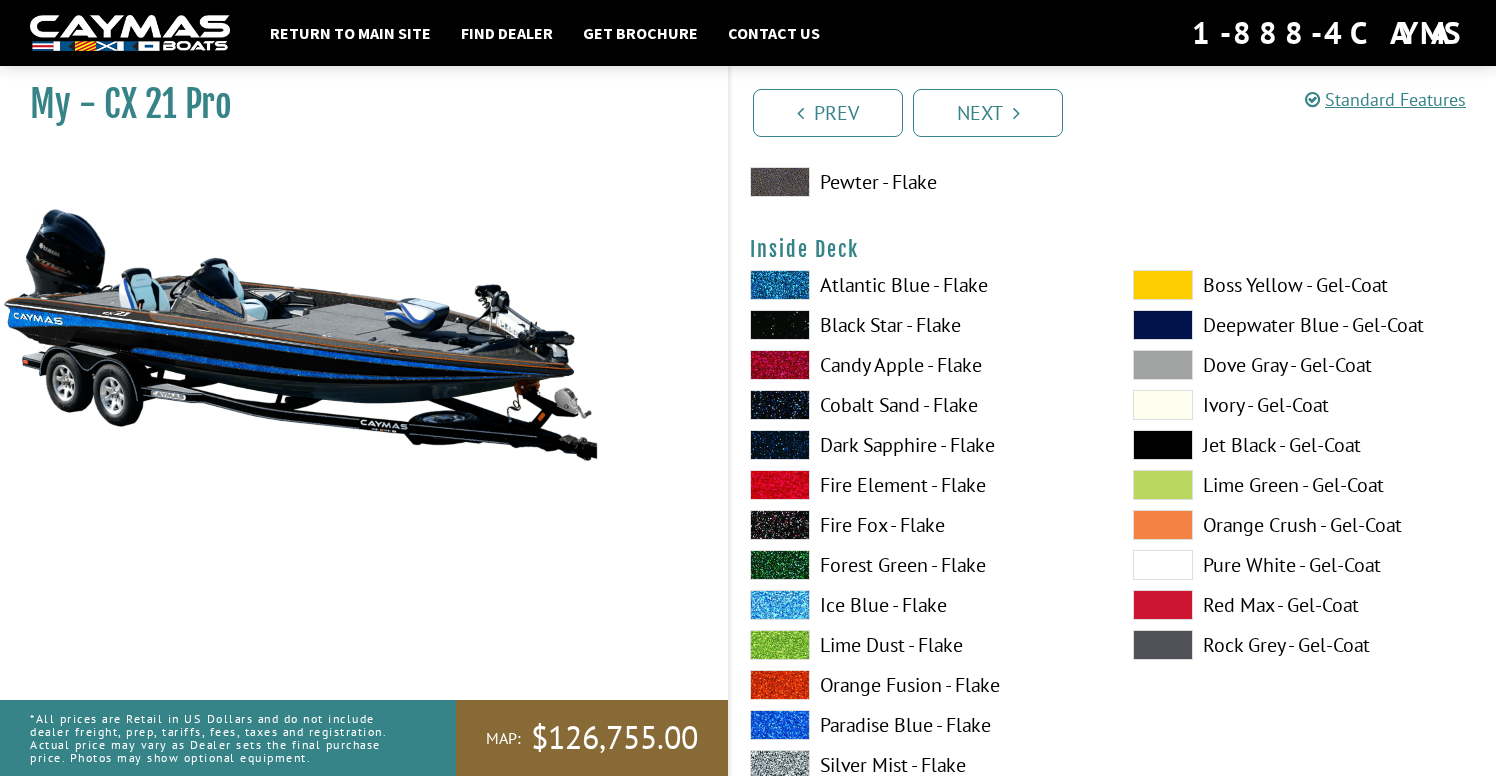 scroll, scrollTop: 4213, scrollLeft: 0, axis: vertical 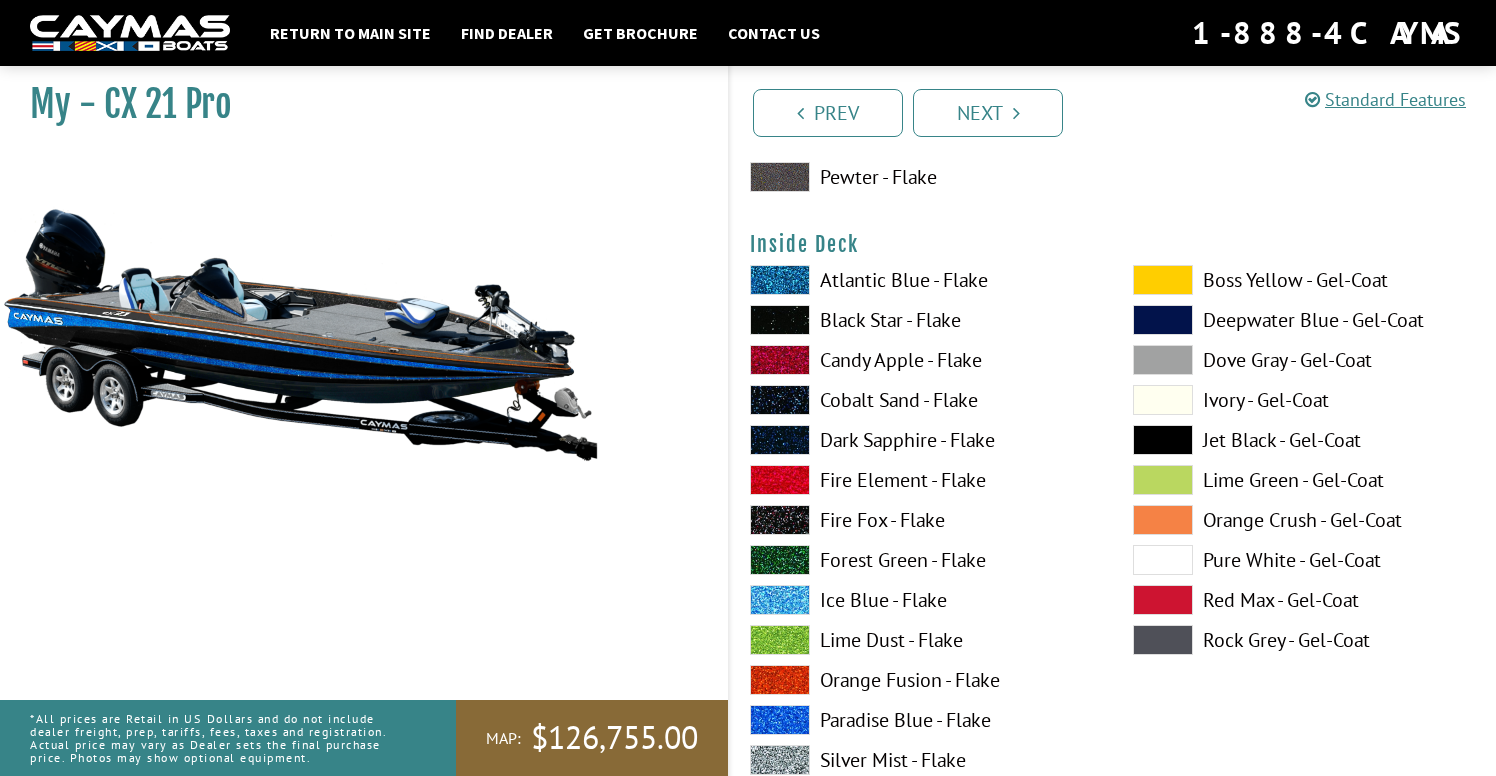 click on "Orange Fusion - Flake" at bounding box center (921, 680) 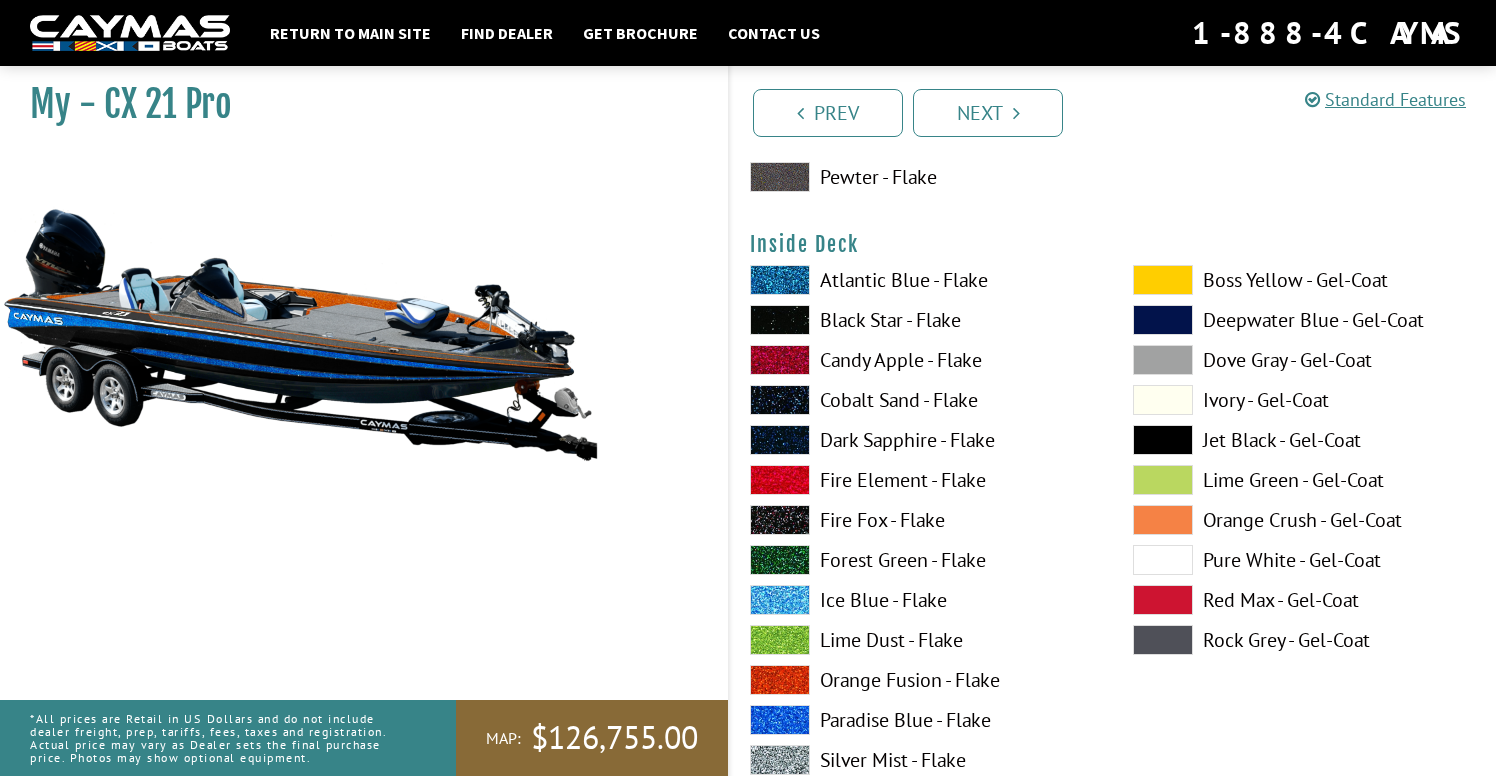 click on "Black Star - Flake" at bounding box center [921, 320] 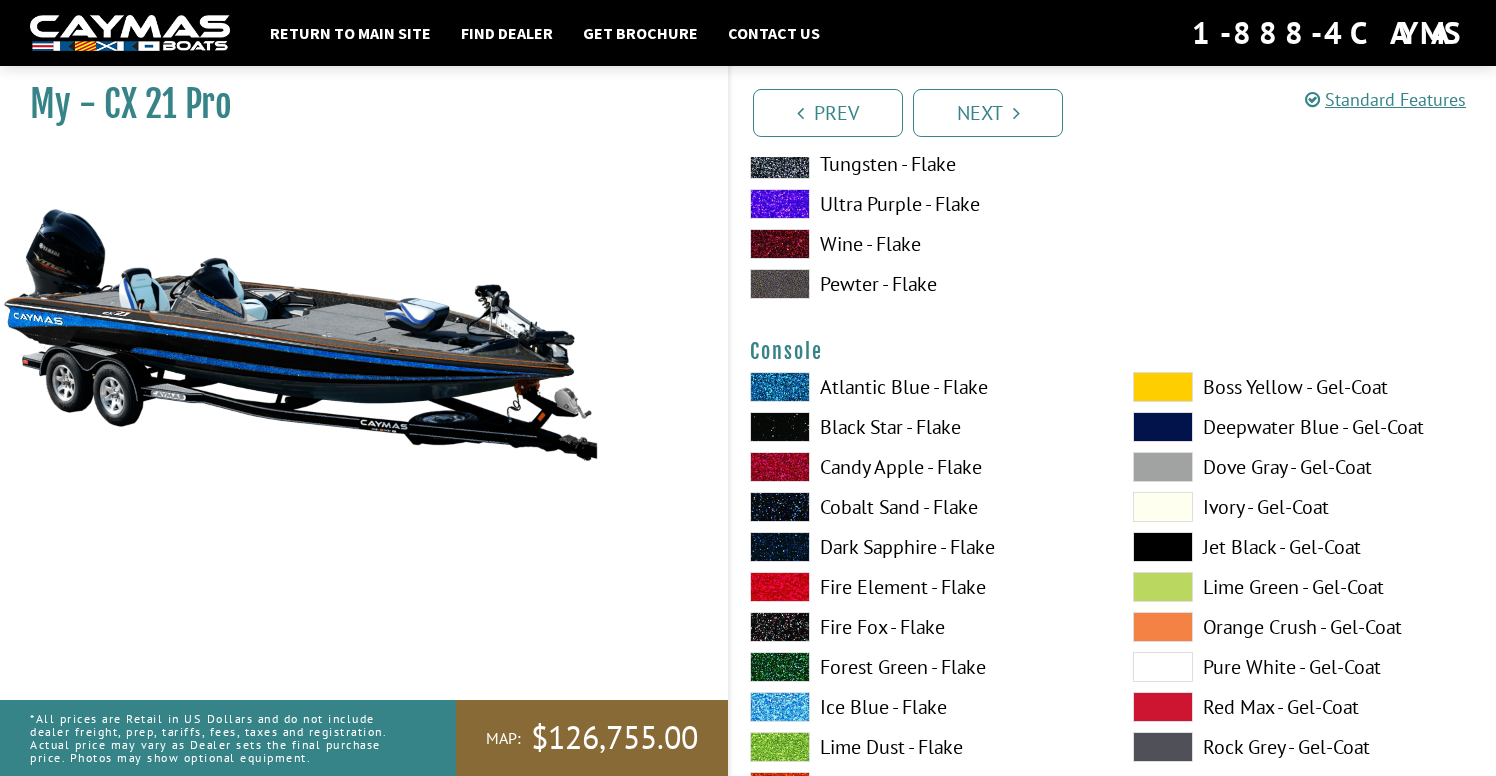 scroll, scrollTop: 4981, scrollLeft: 0, axis: vertical 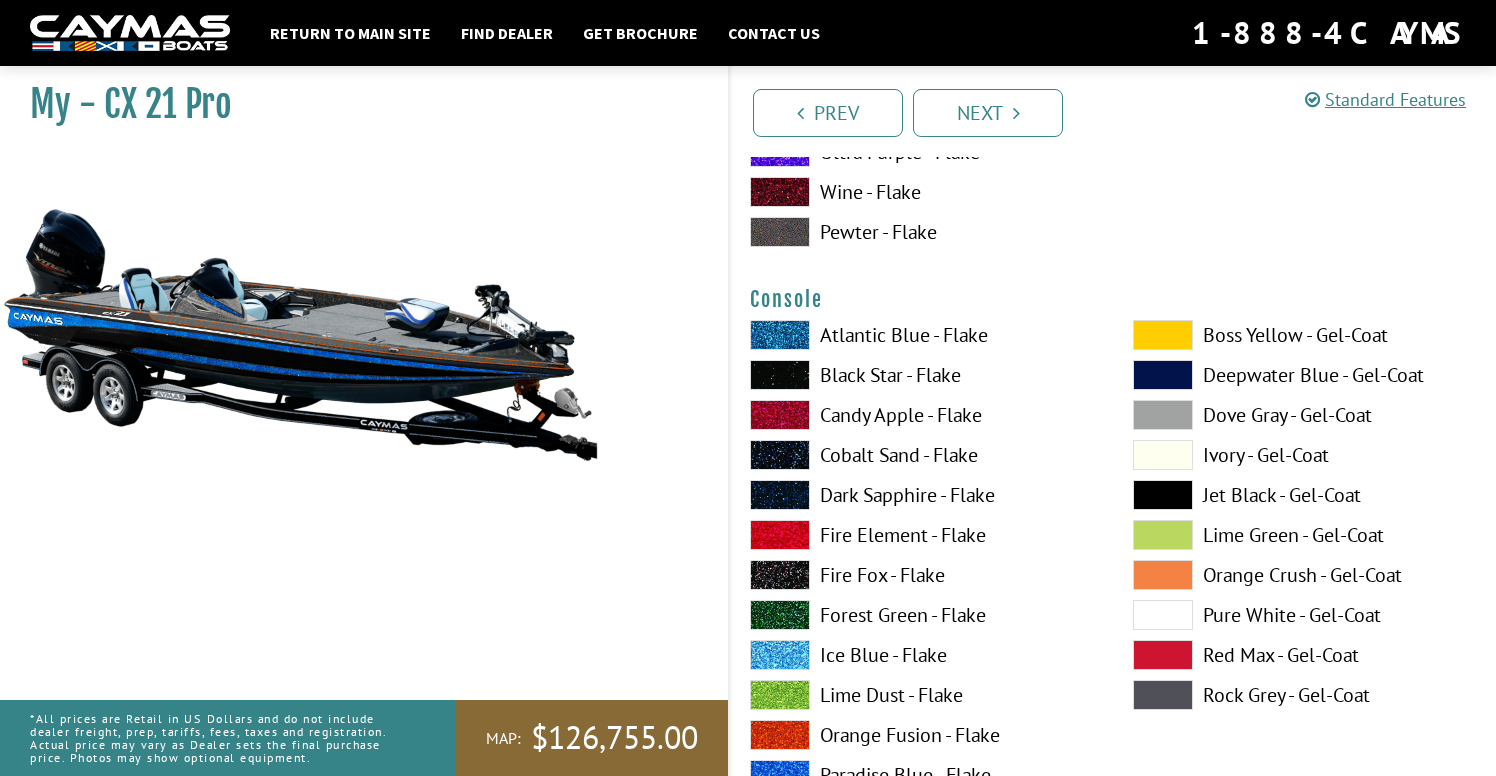 click on "Black Star - Flake" at bounding box center (921, 375) 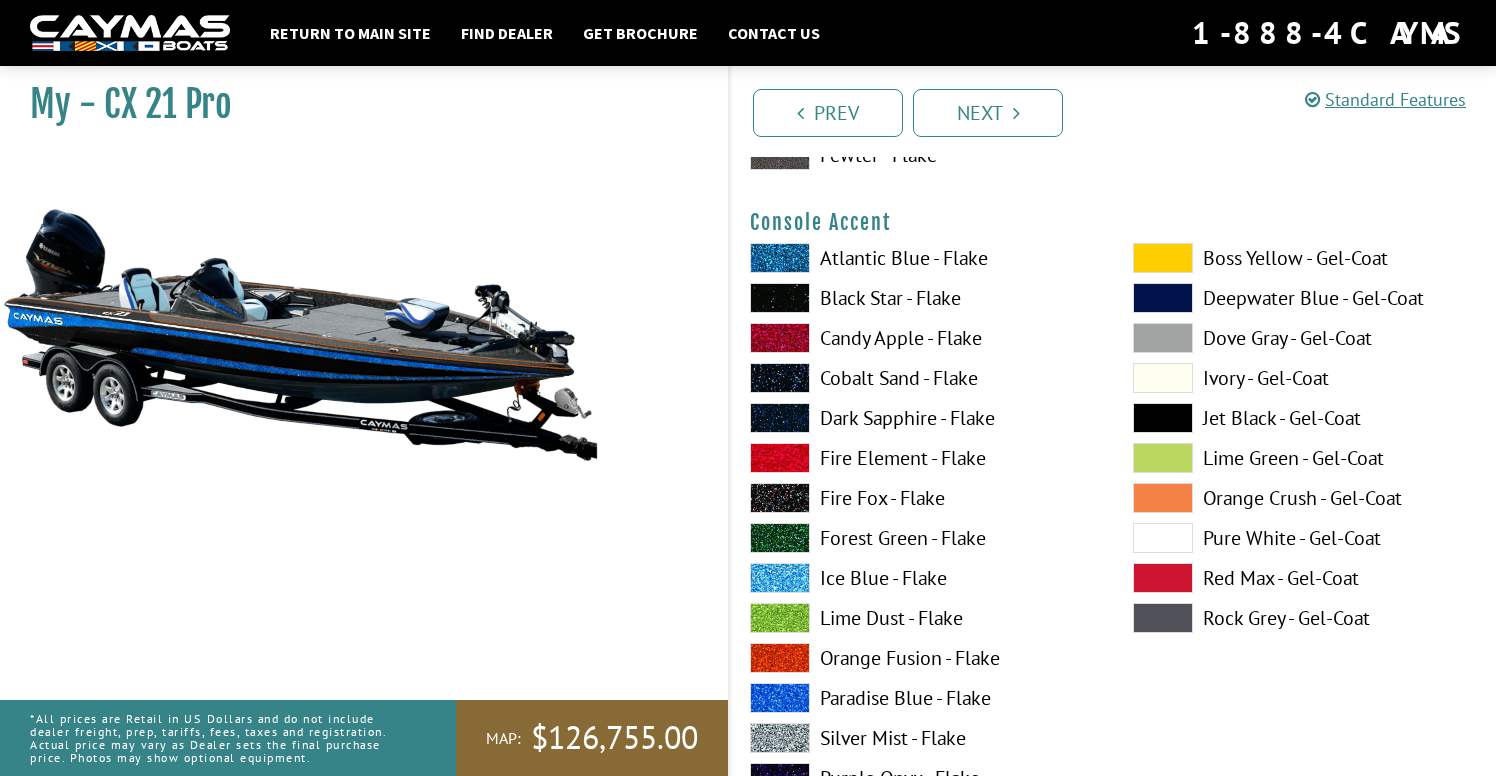 scroll, scrollTop: 5883, scrollLeft: 0, axis: vertical 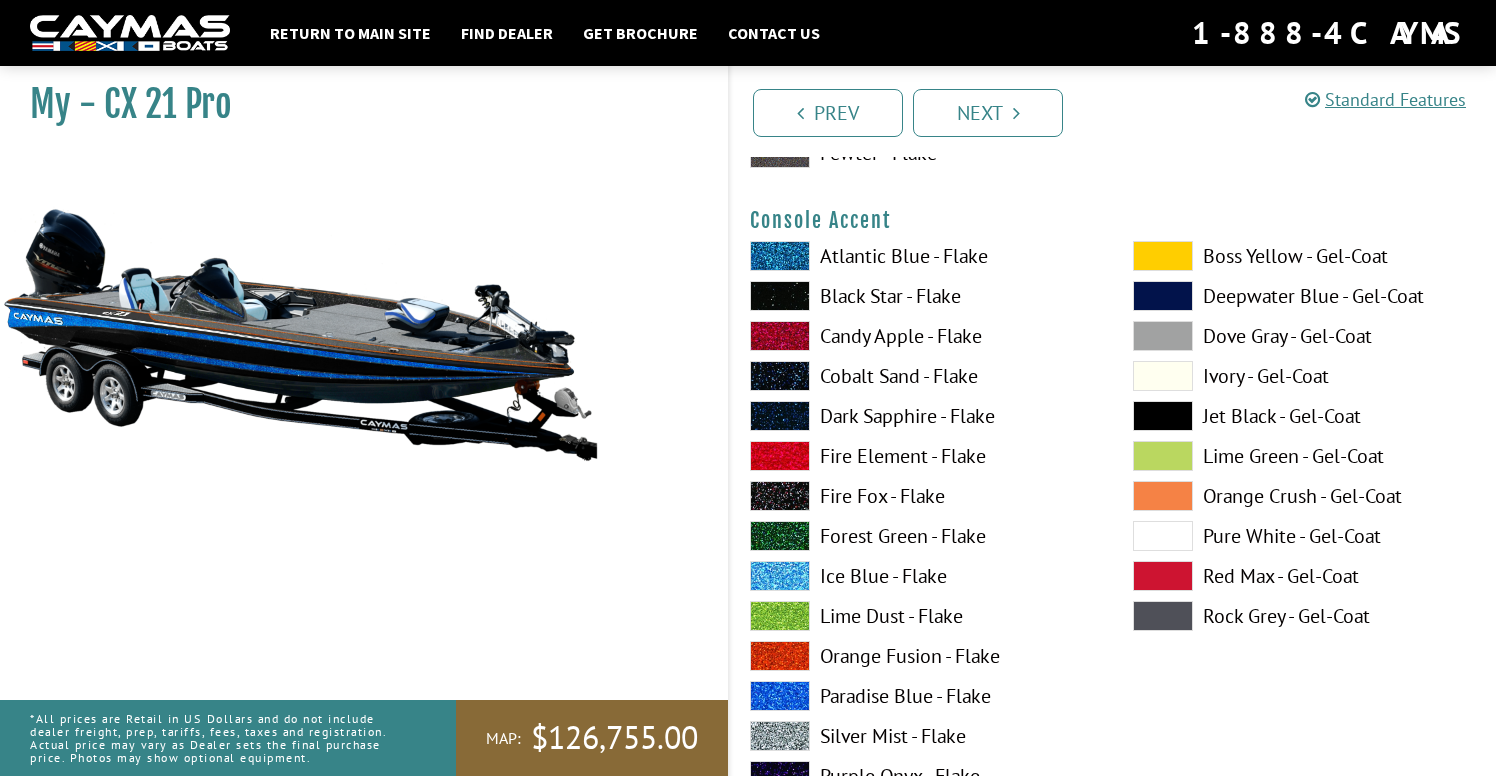 click on "Orange Fusion - Flake" at bounding box center [921, 656] 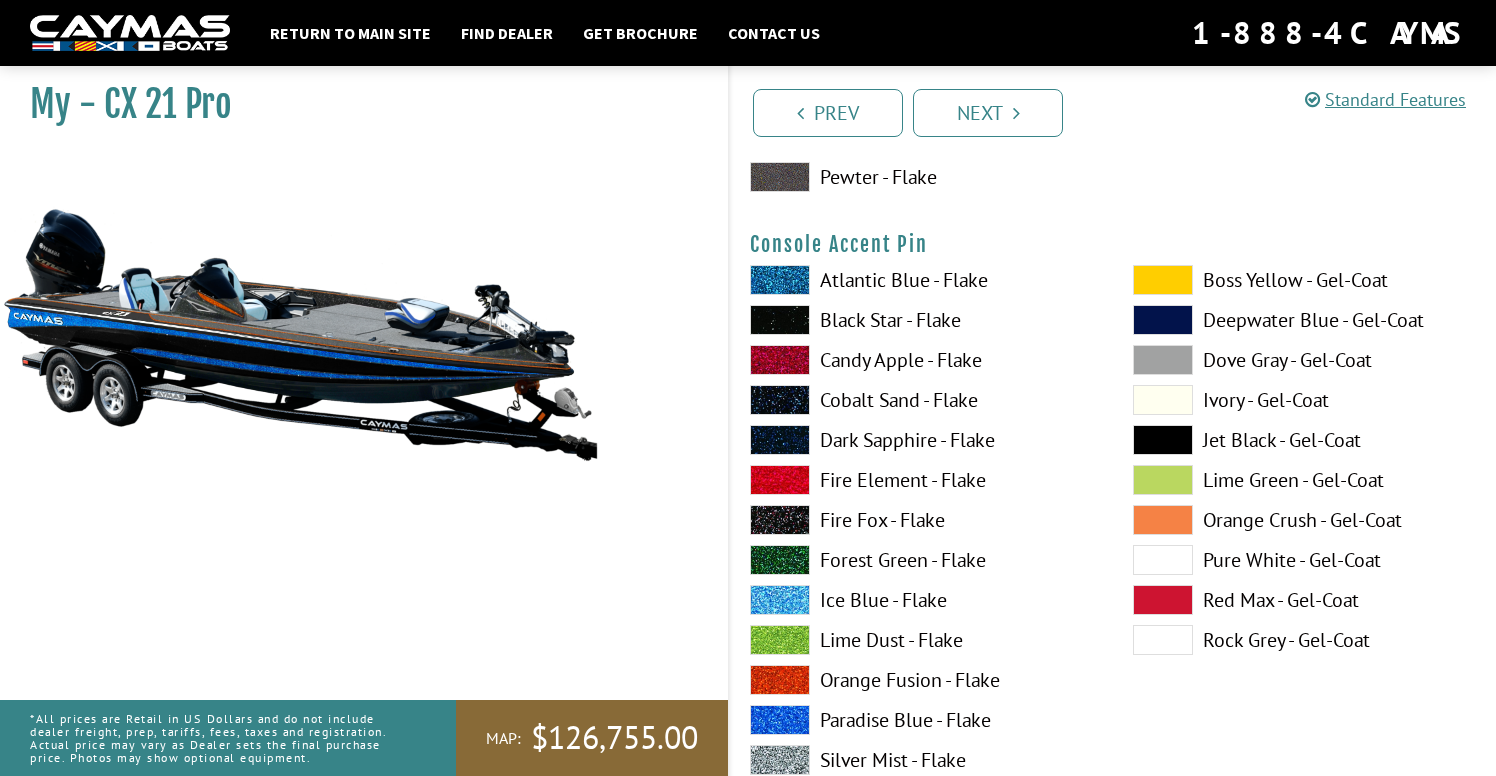 scroll, scrollTop: 6684, scrollLeft: 0, axis: vertical 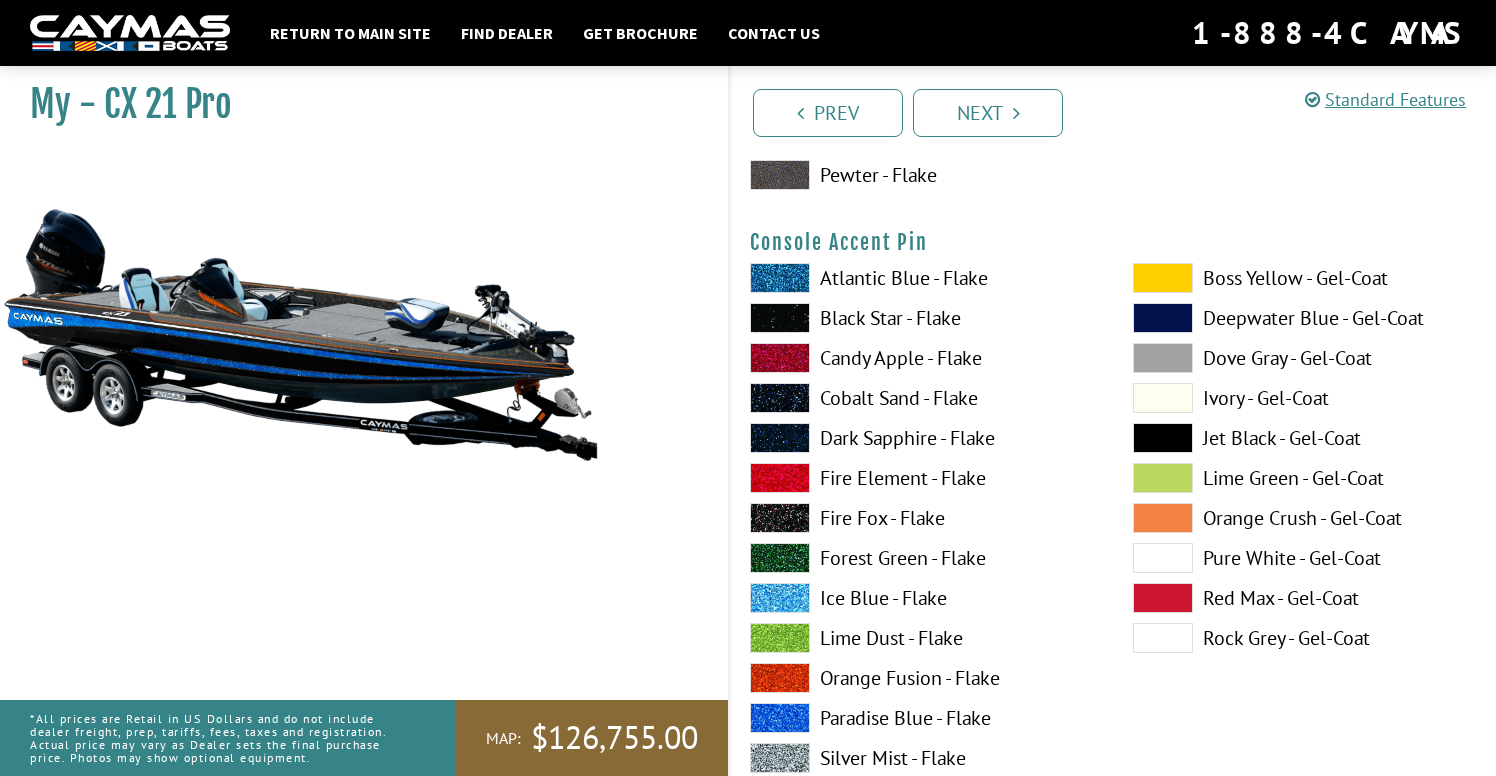 click on "Lime Dust - Flake" at bounding box center (921, 638) 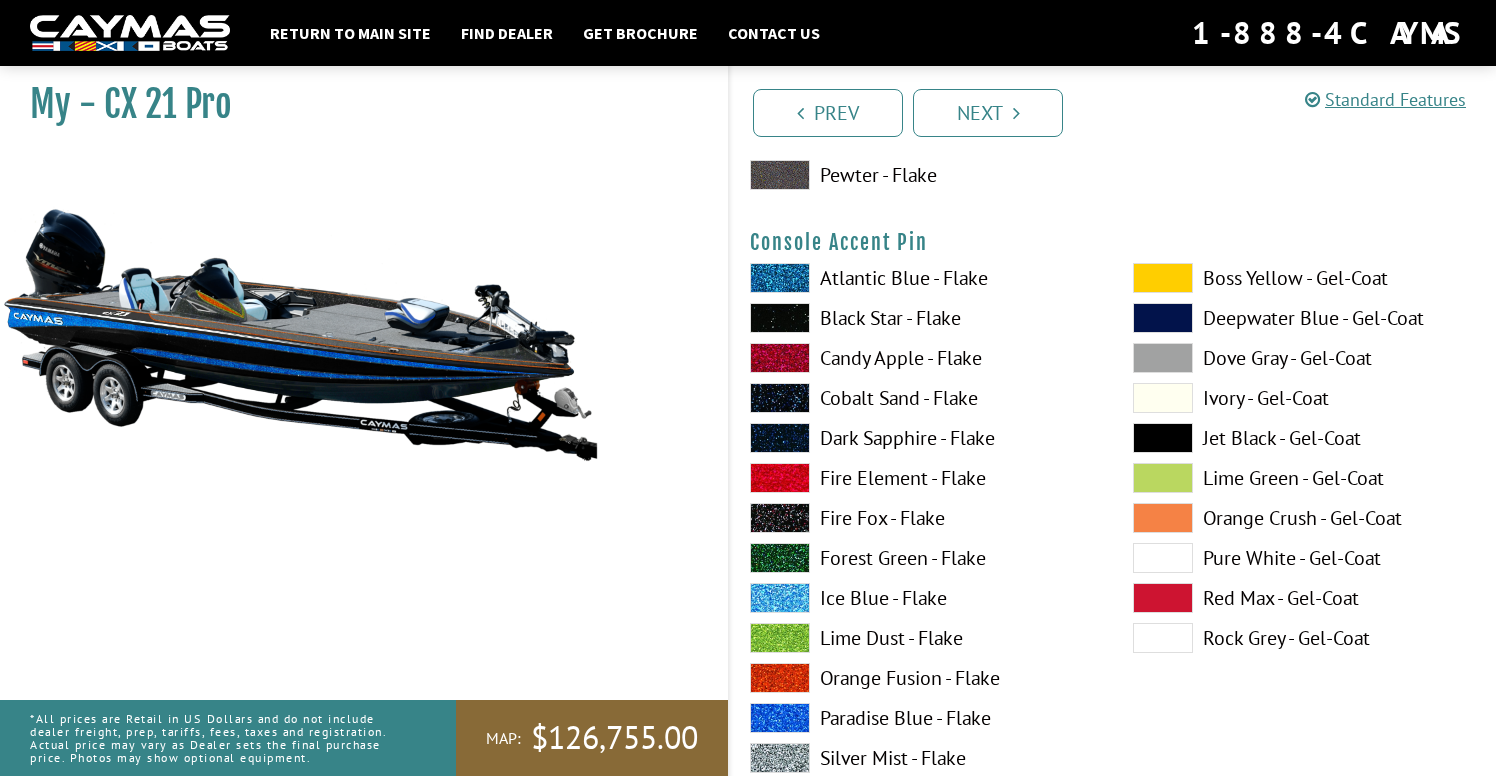 click on "Ice Blue - Flake" at bounding box center [921, 598] 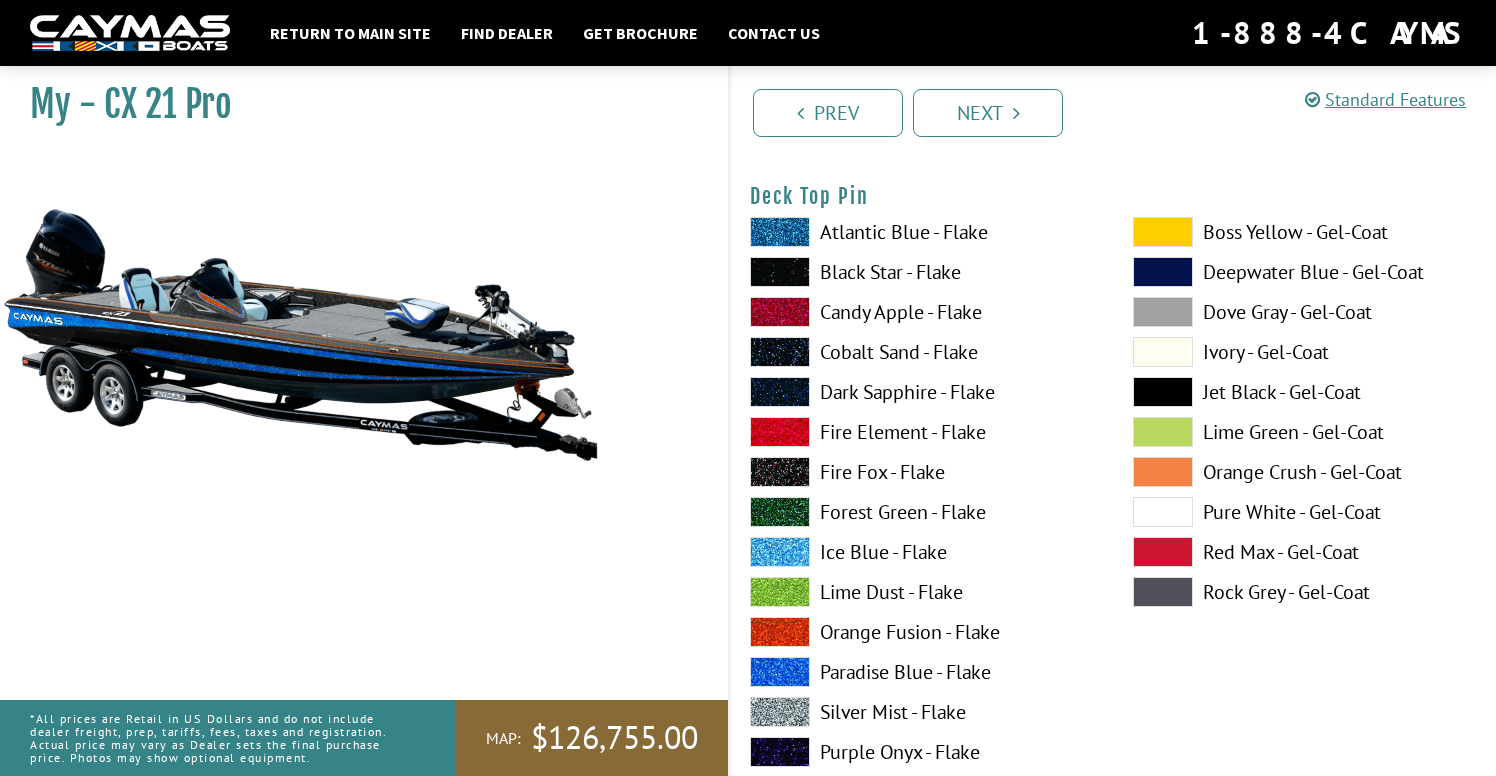 scroll, scrollTop: 3438, scrollLeft: 0, axis: vertical 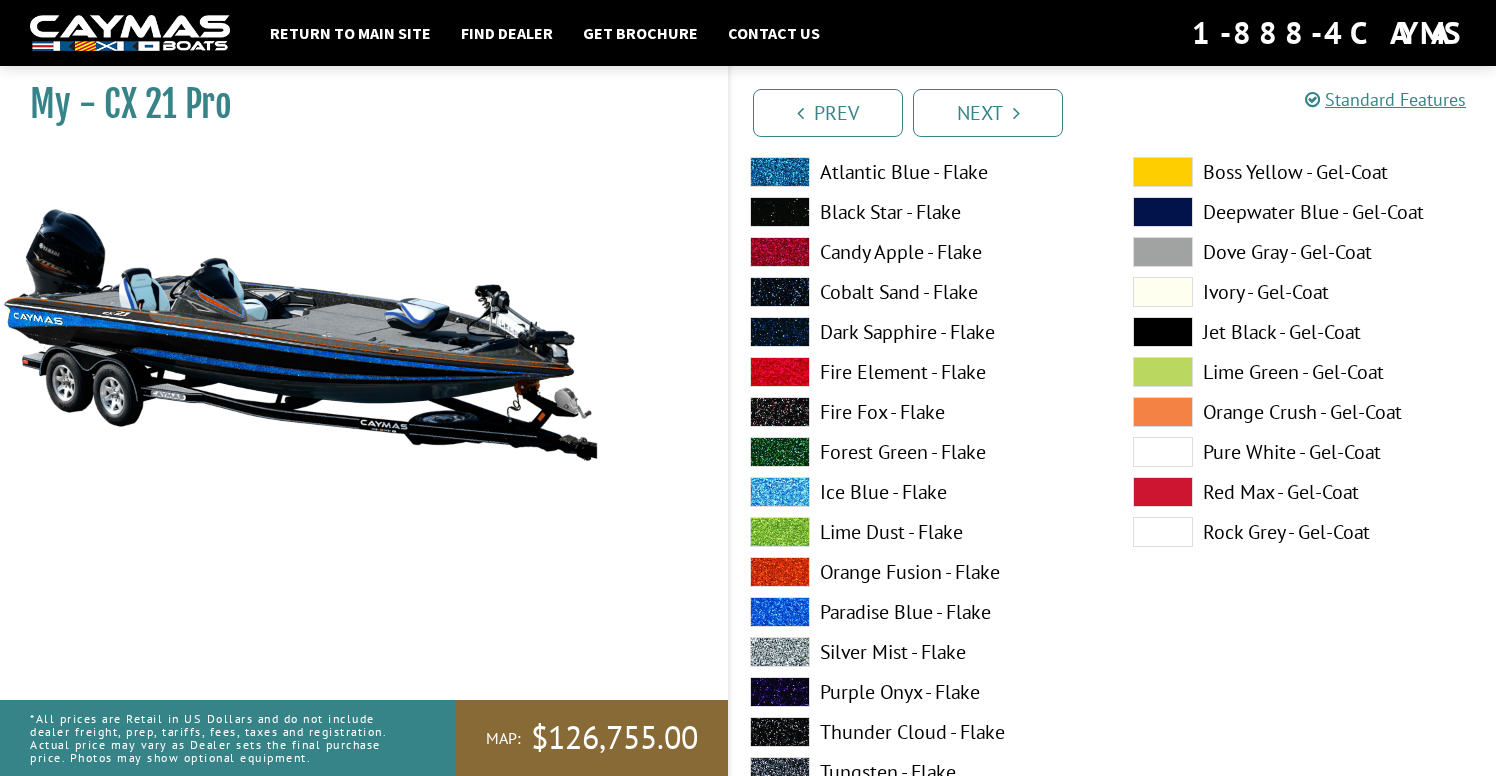 click on "Paradise Blue - Flake" at bounding box center [921, 612] 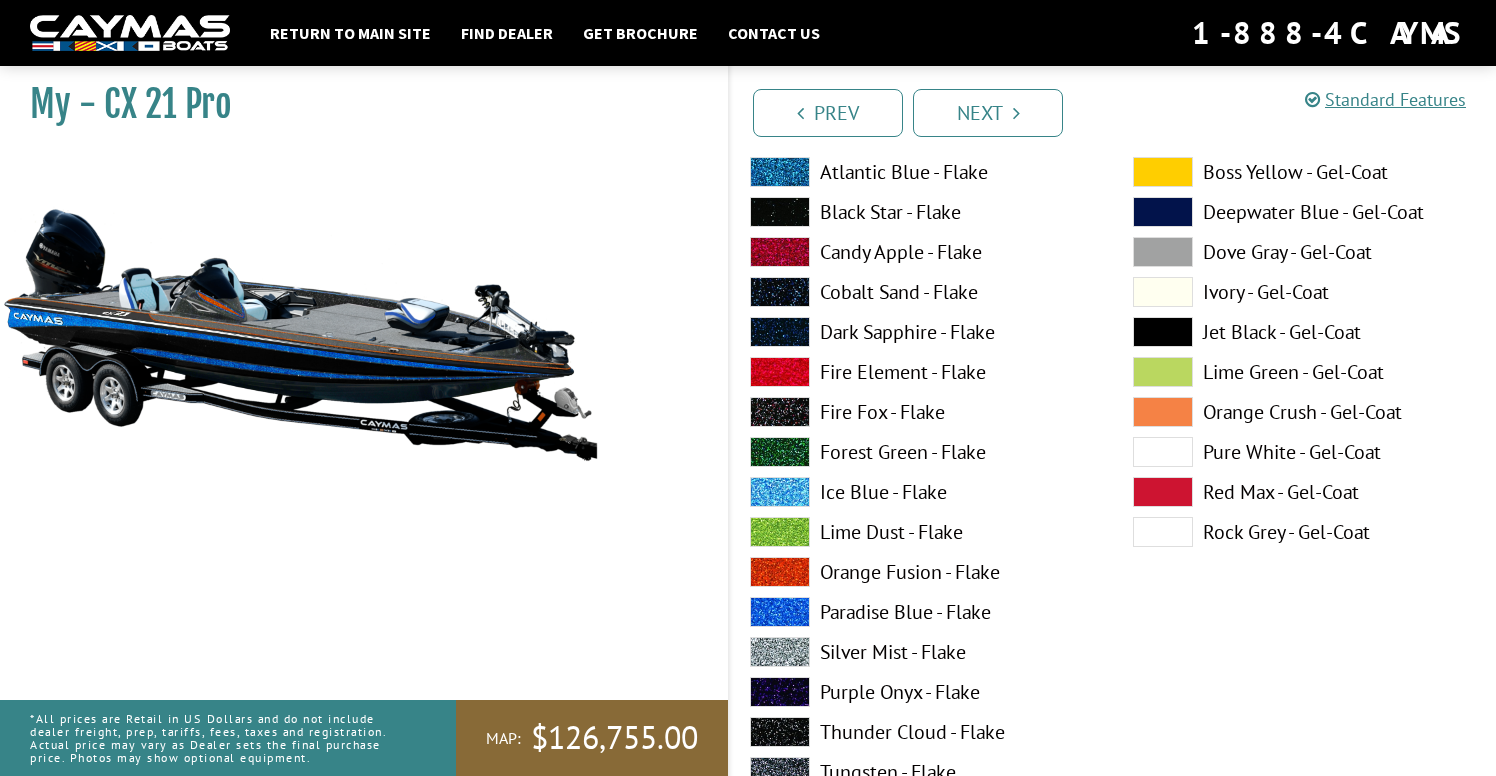 click on "Ice Blue - Flake" at bounding box center (921, 492) 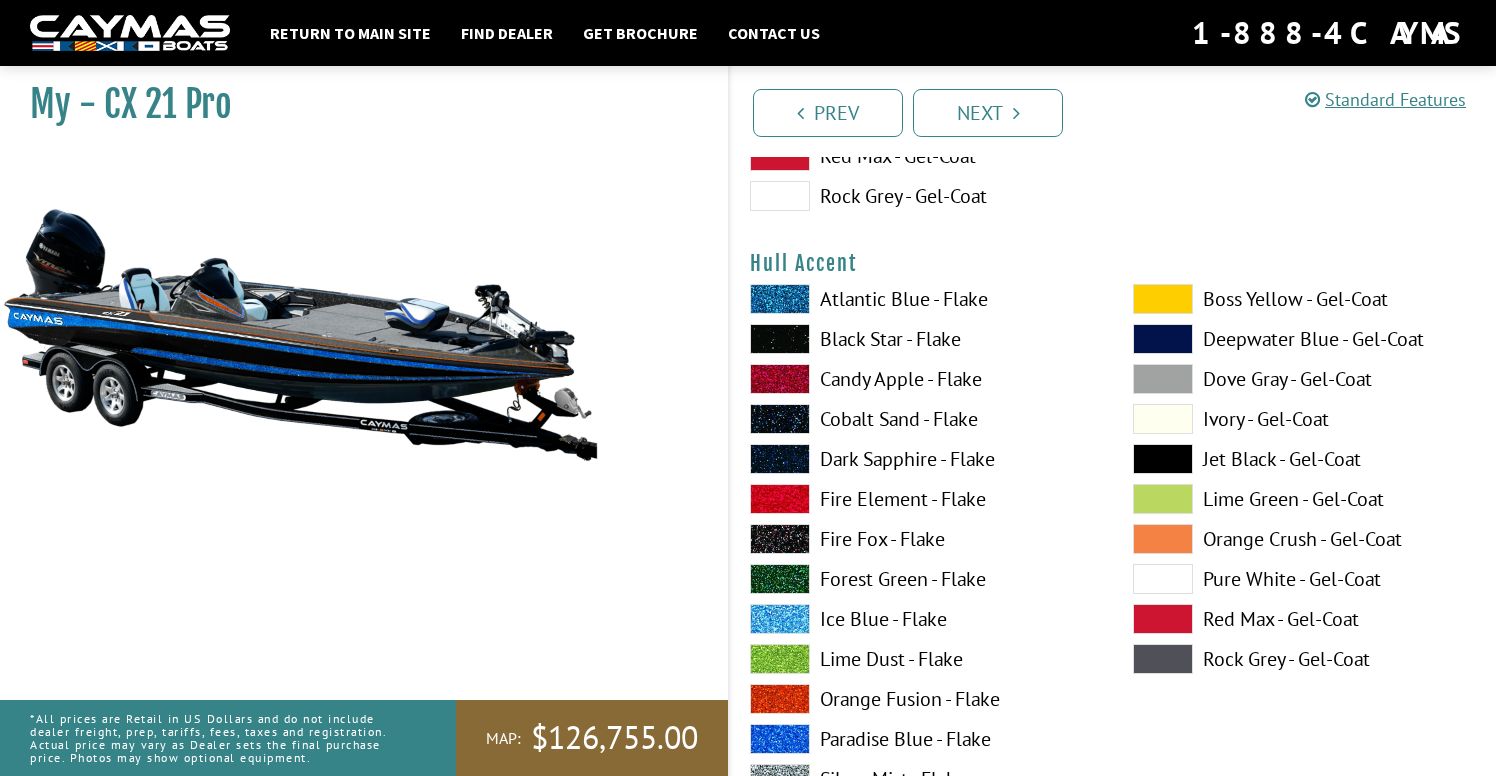 scroll, scrollTop: 7985, scrollLeft: 0, axis: vertical 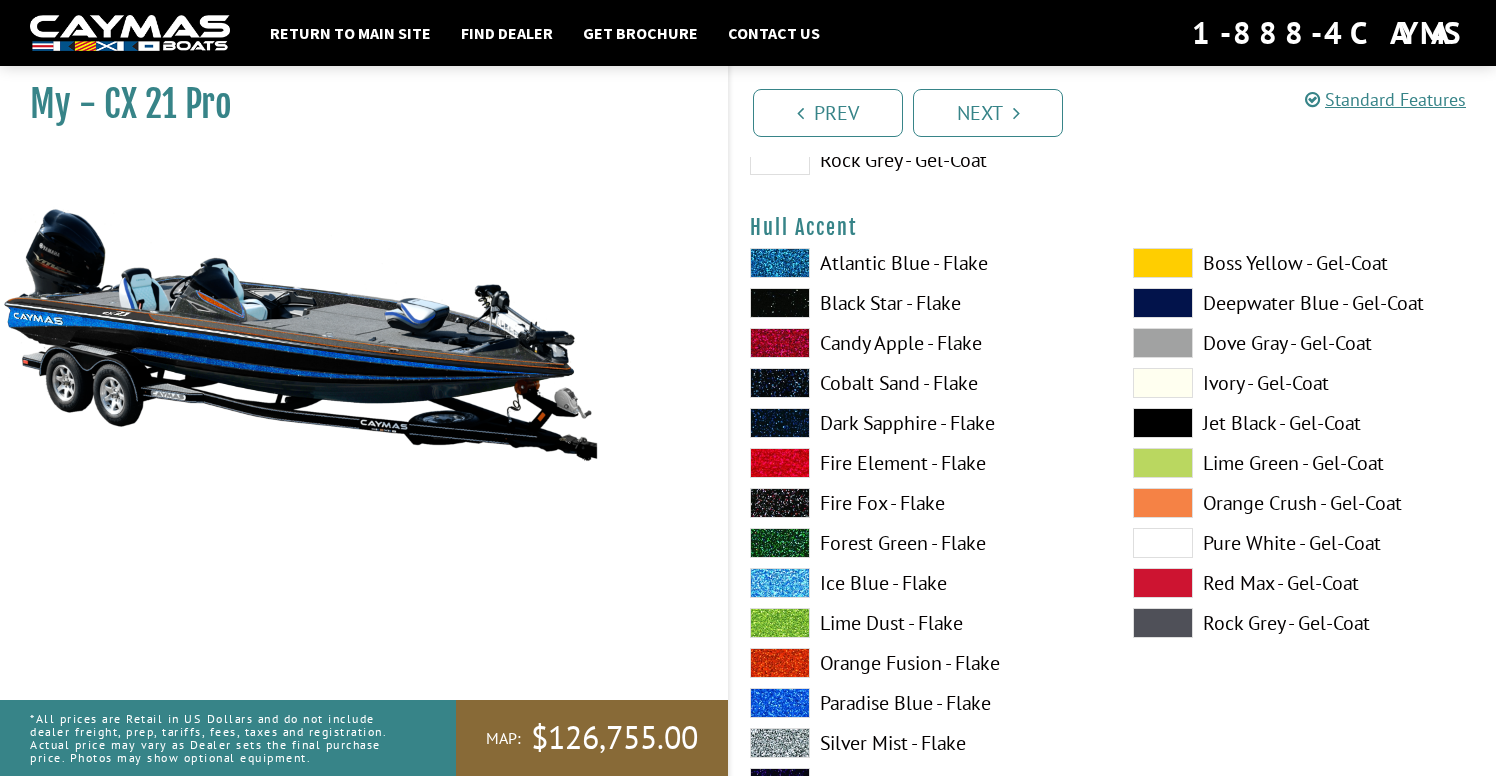click on "Lime Dust - Flake" at bounding box center [921, 623] 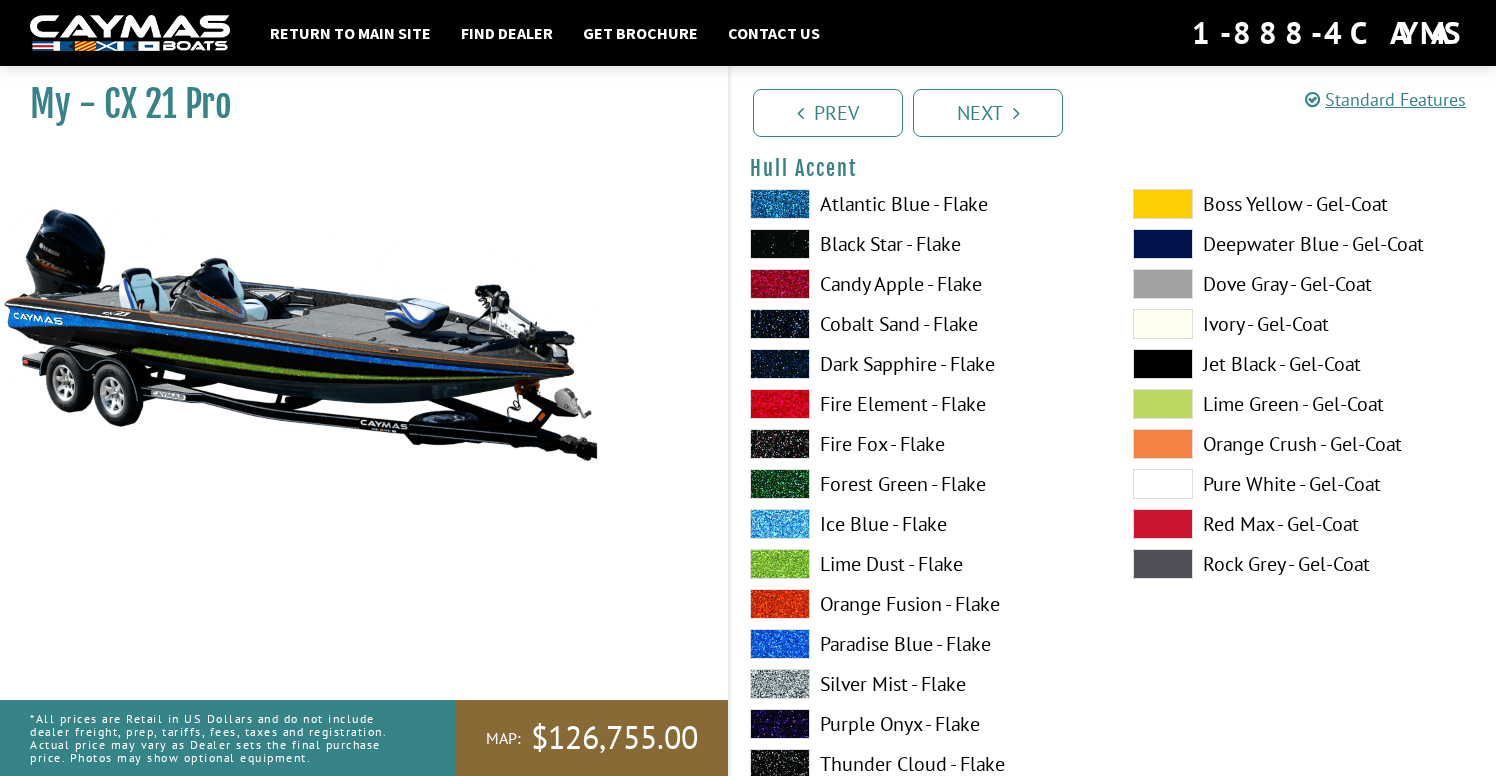 scroll, scrollTop: 8074, scrollLeft: 0, axis: vertical 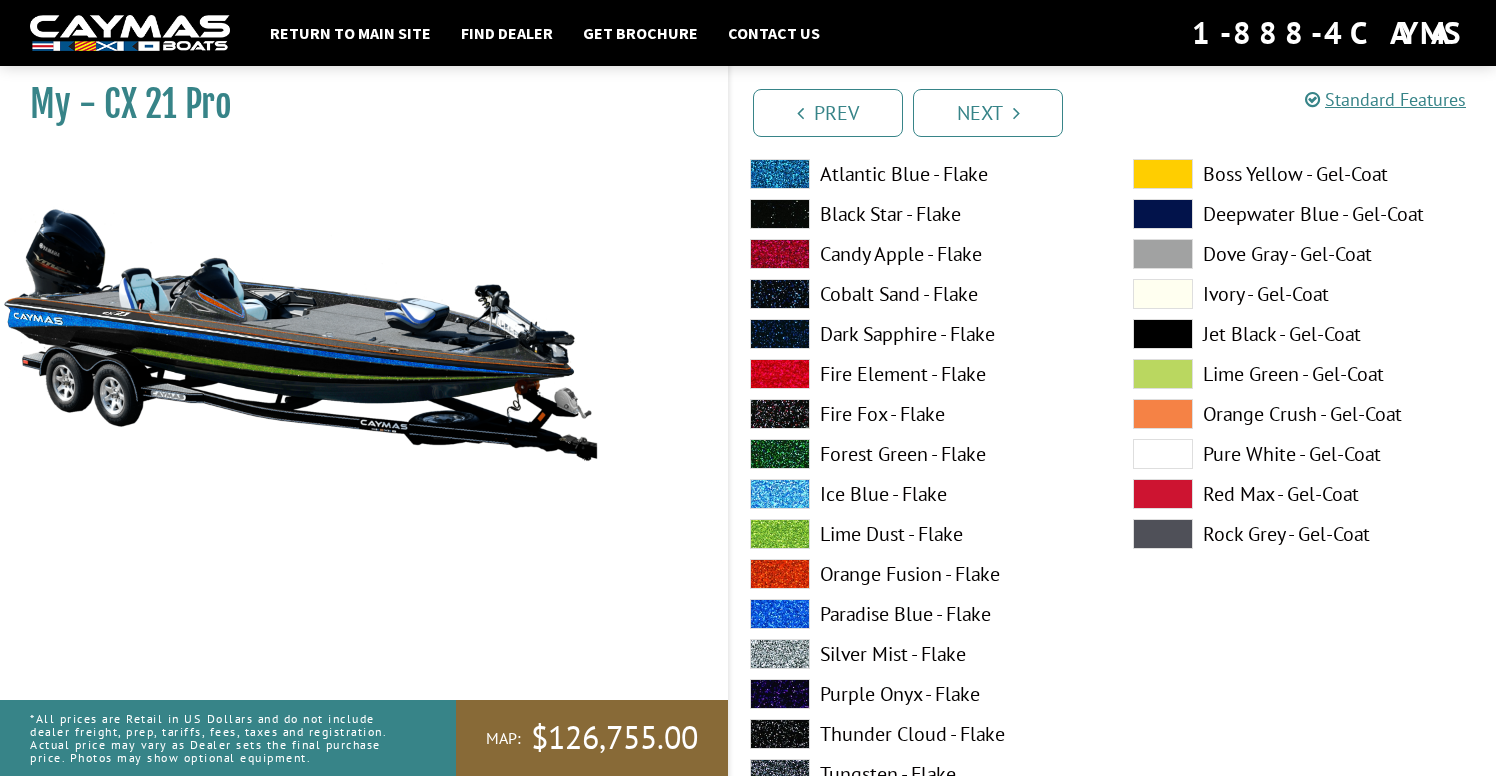 click on "Ice Blue - Flake" at bounding box center (921, 494) 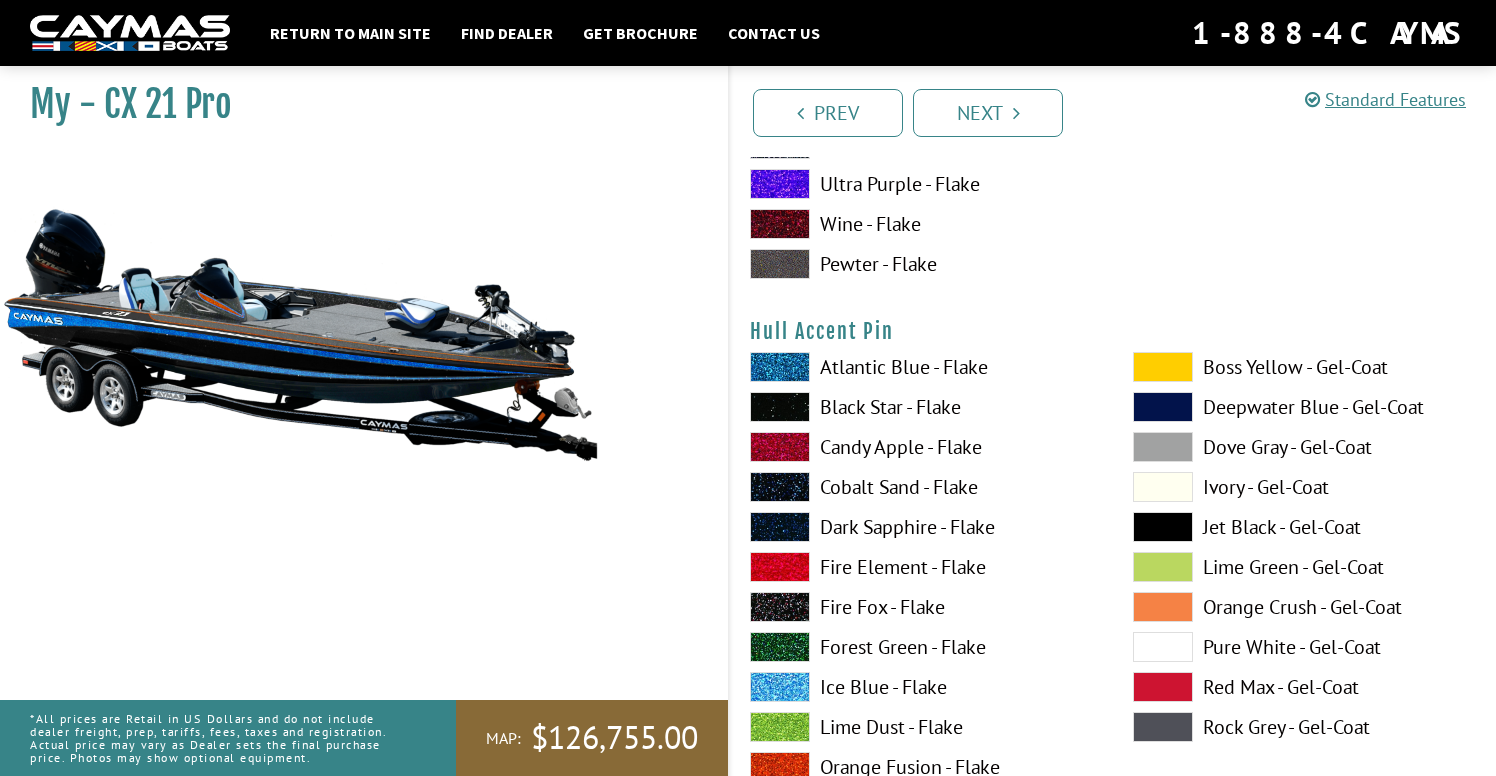 scroll, scrollTop: 8792, scrollLeft: 0, axis: vertical 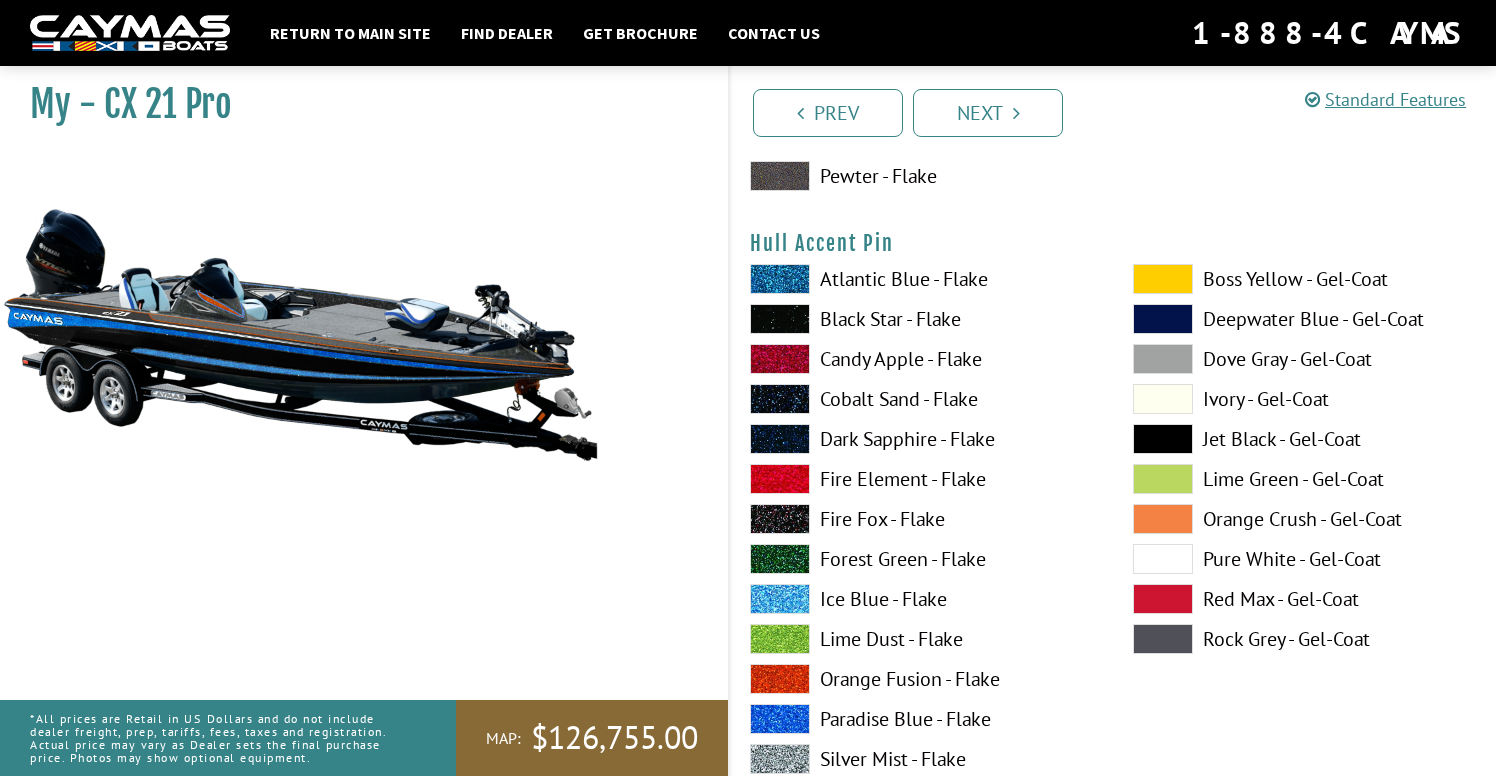 click on "Orange Fusion - Flake" at bounding box center (921, 679) 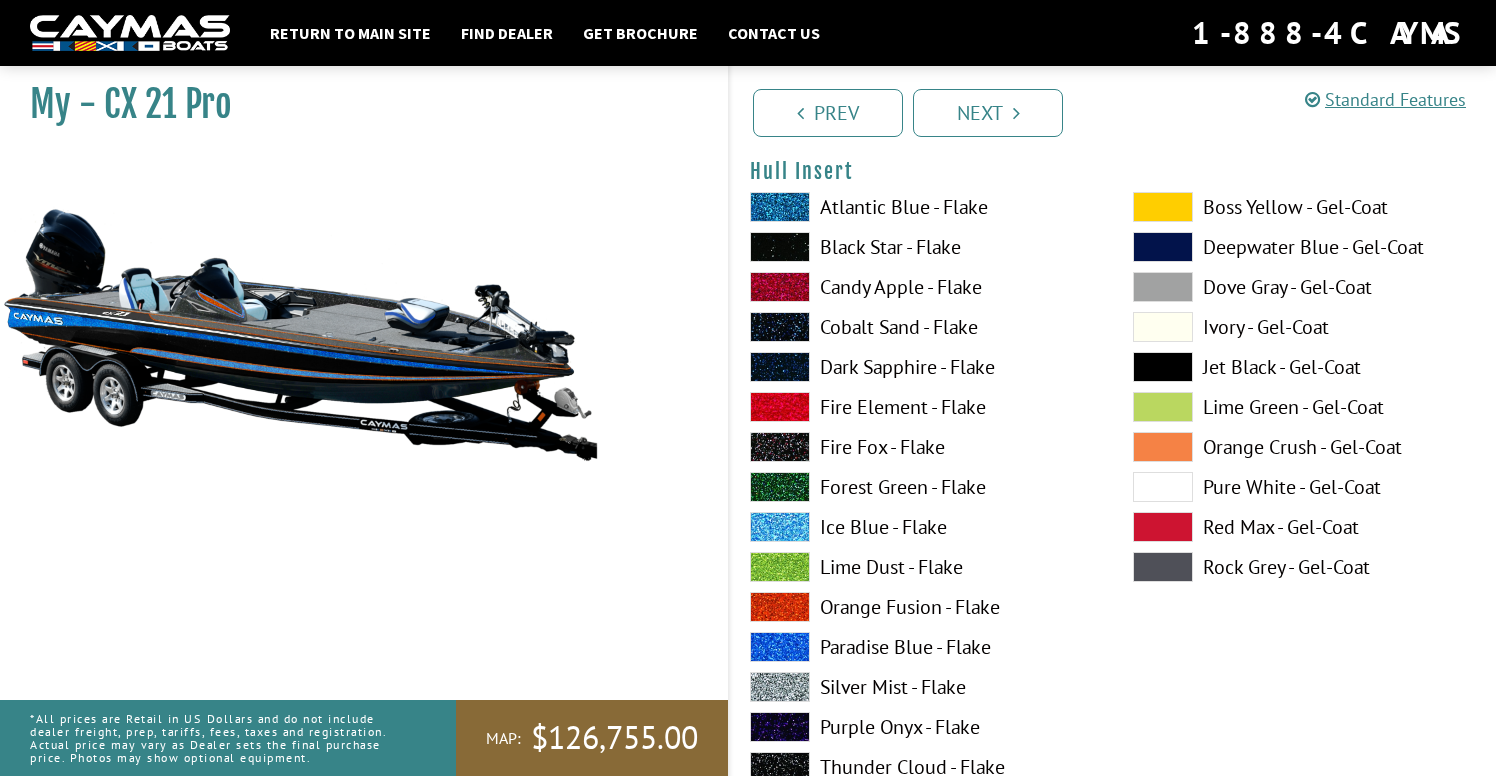 scroll, scrollTop: 9694, scrollLeft: 0, axis: vertical 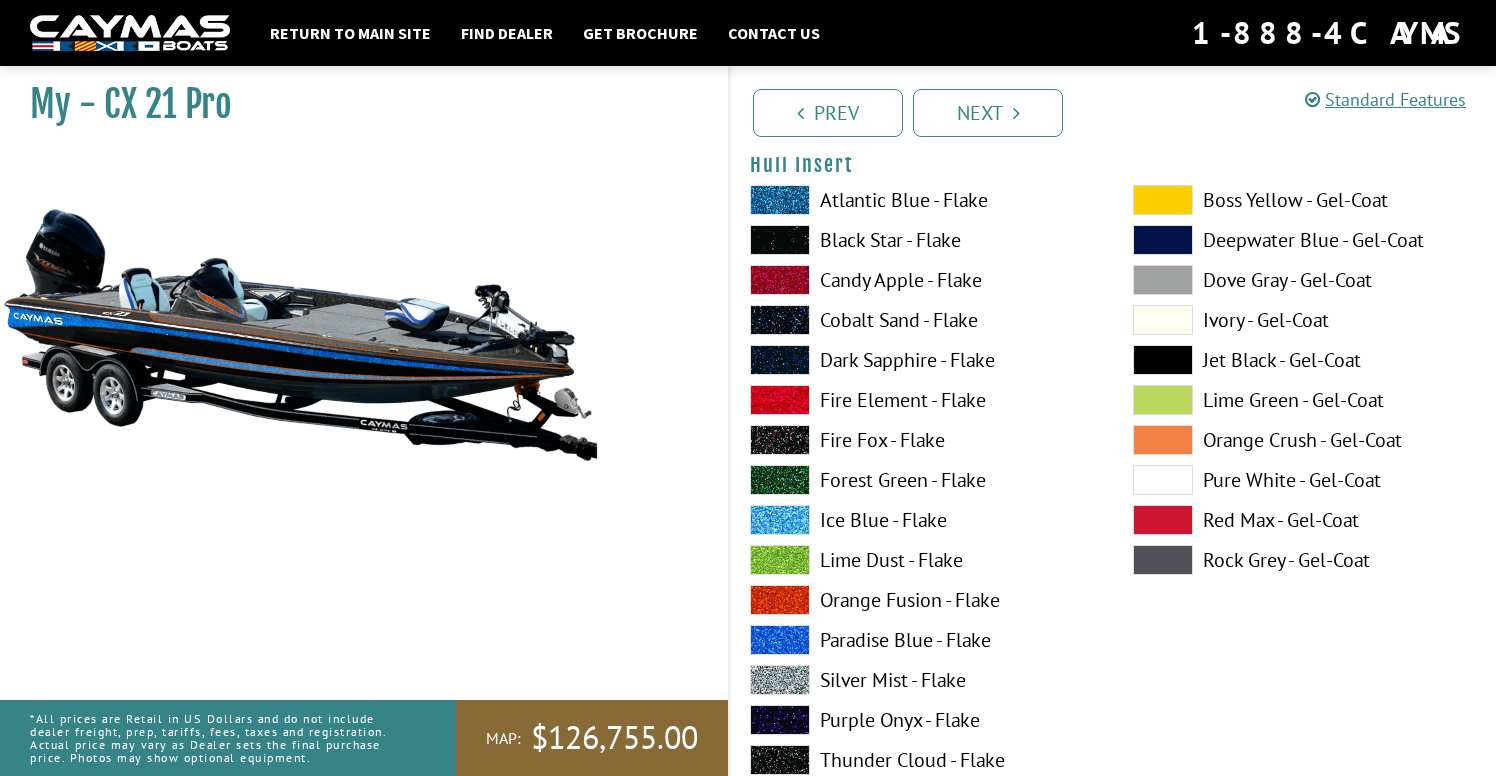 click on "Orange Fusion - Flake" at bounding box center (921, 600) 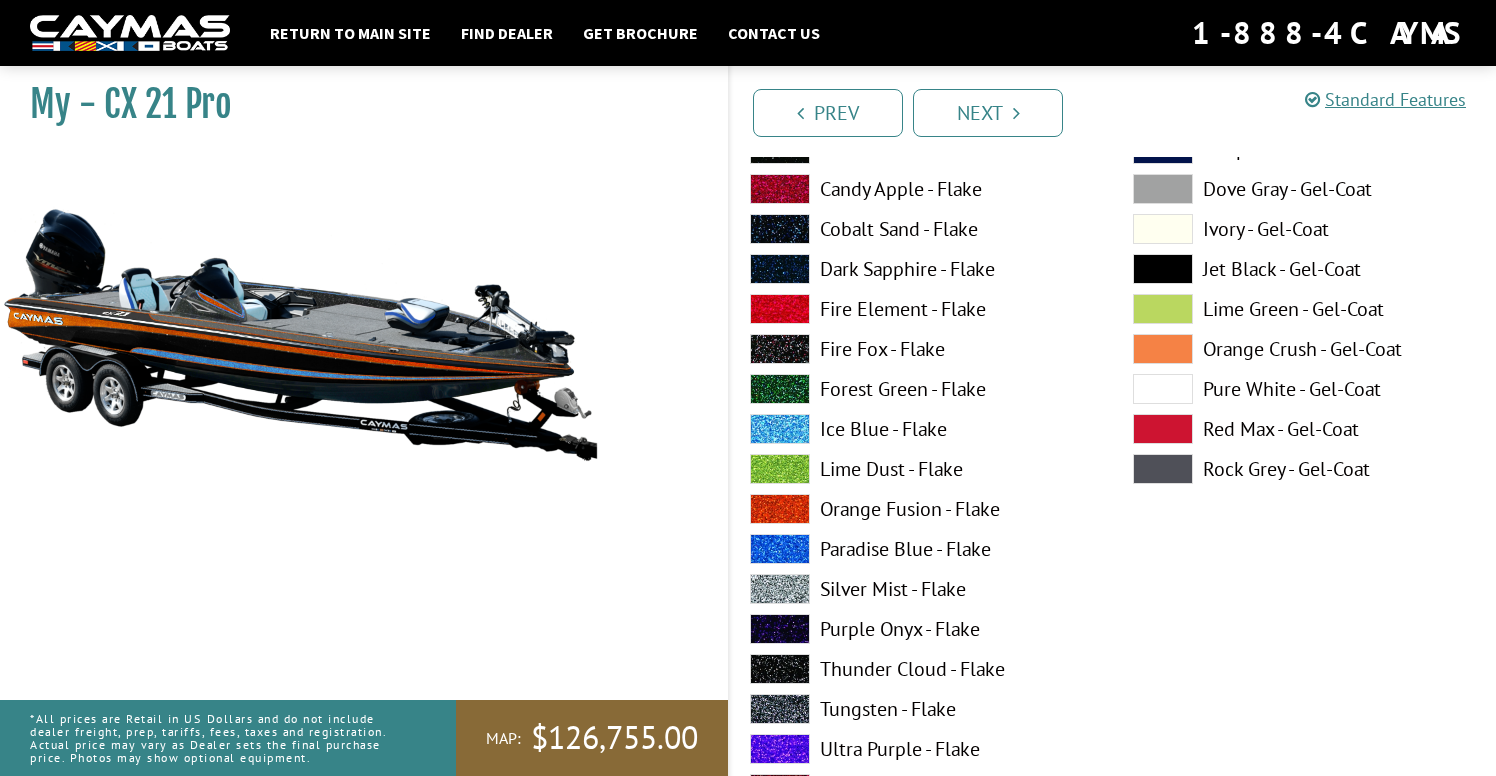 scroll, scrollTop: 10628, scrollLeft: 0, axis: vertical 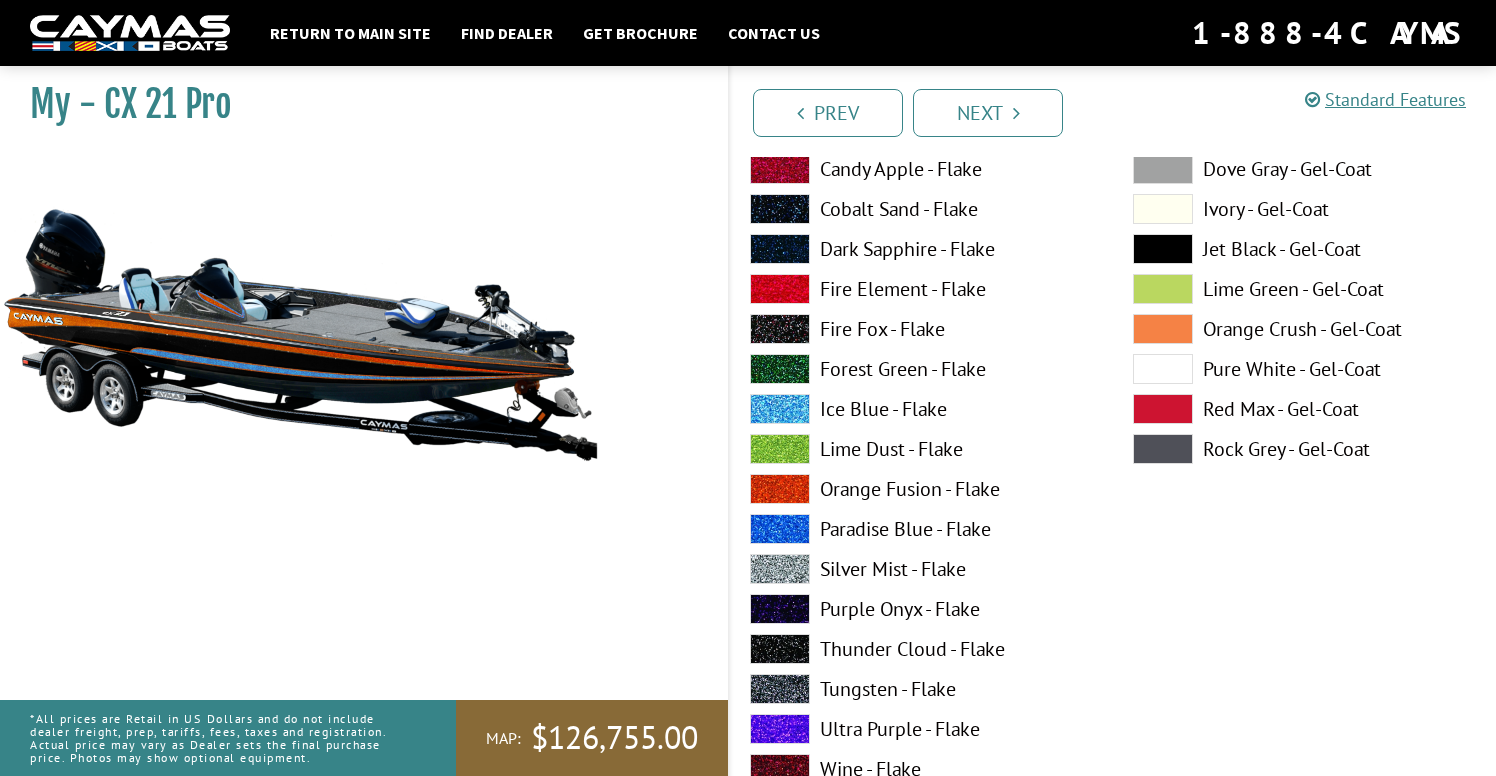click on "Ice Blue - Flake" at bounding box center (921, 409) 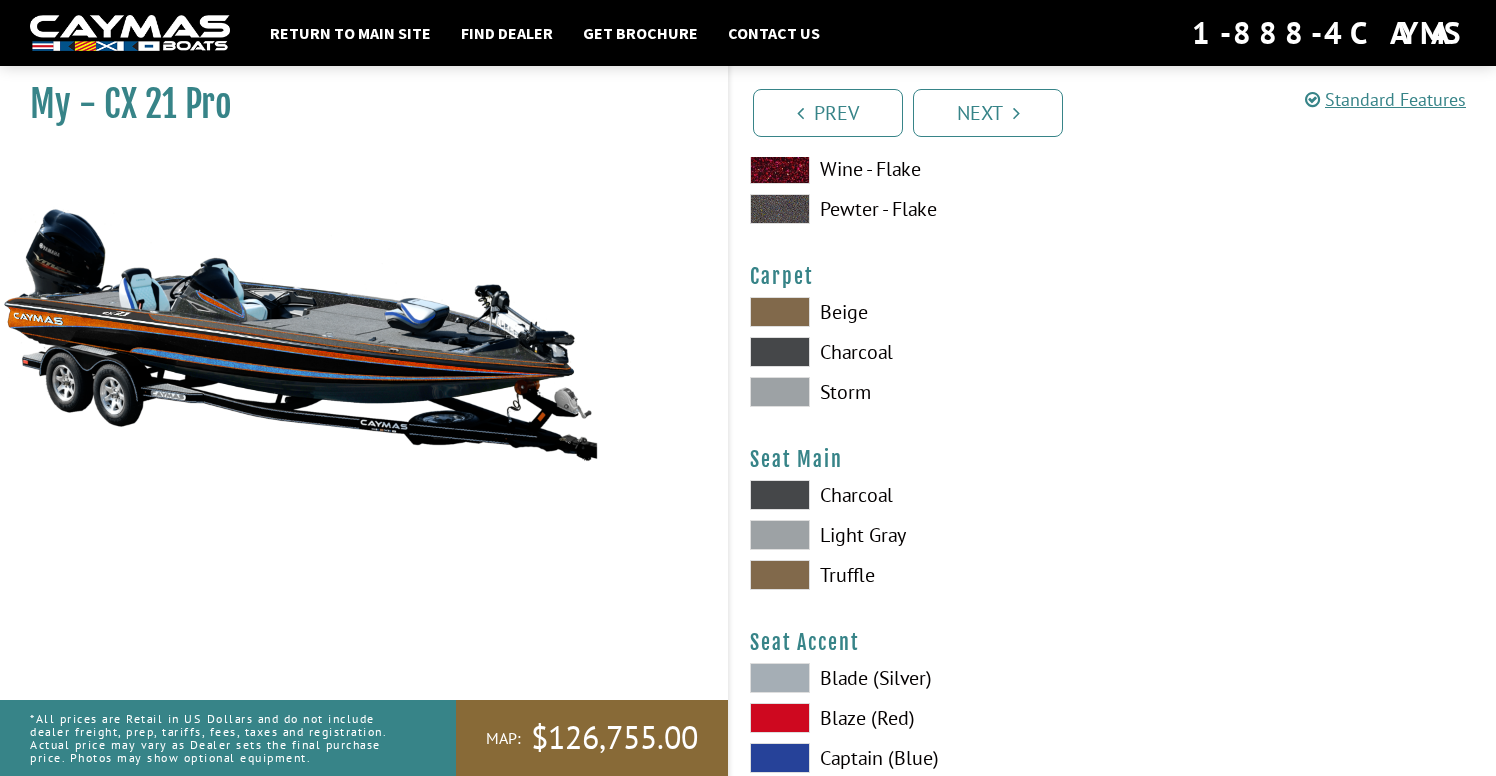 scroll, scrollTop: 11224, scrollLeft: 0, axis: vertical 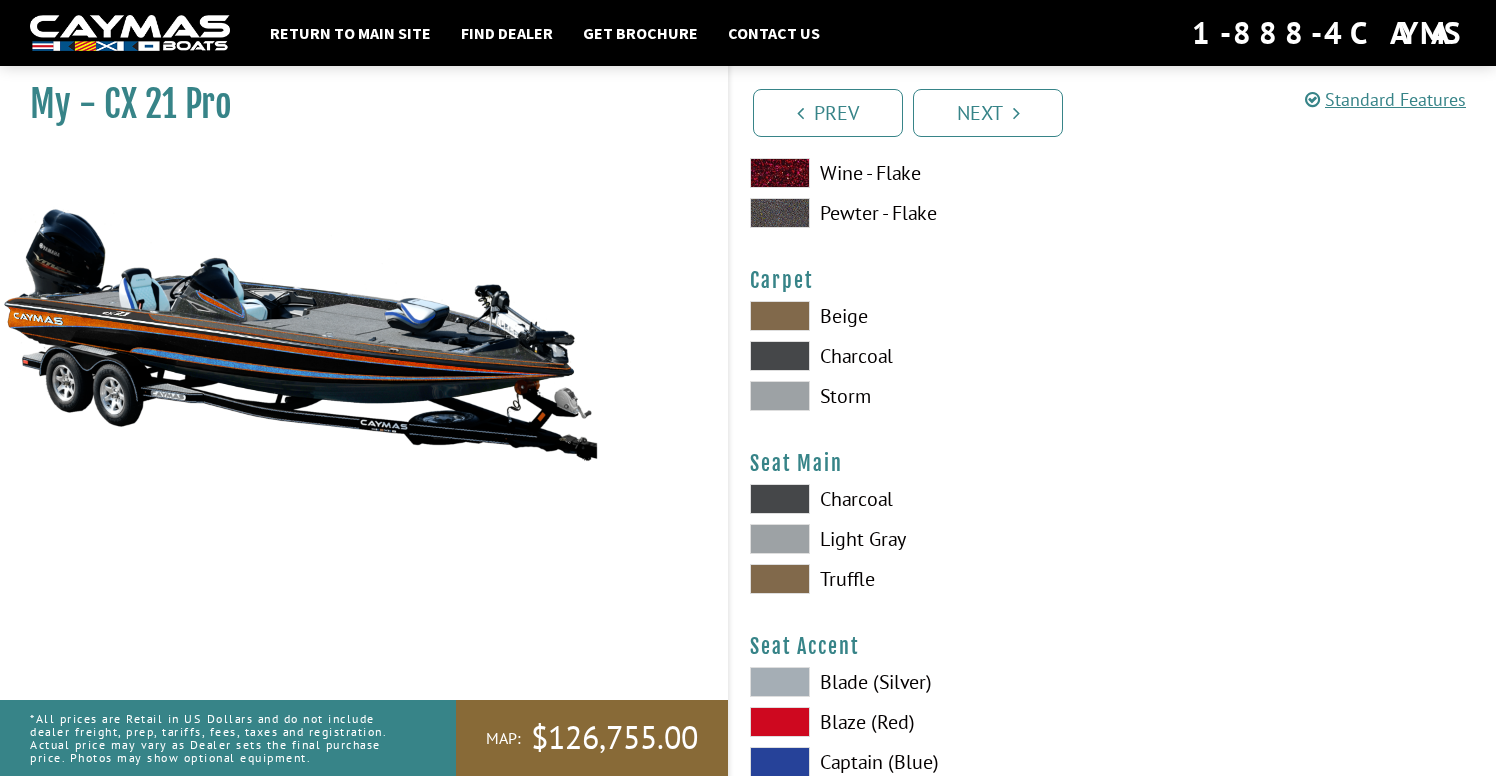 click on "Beige" at bounding box center (921, 316) 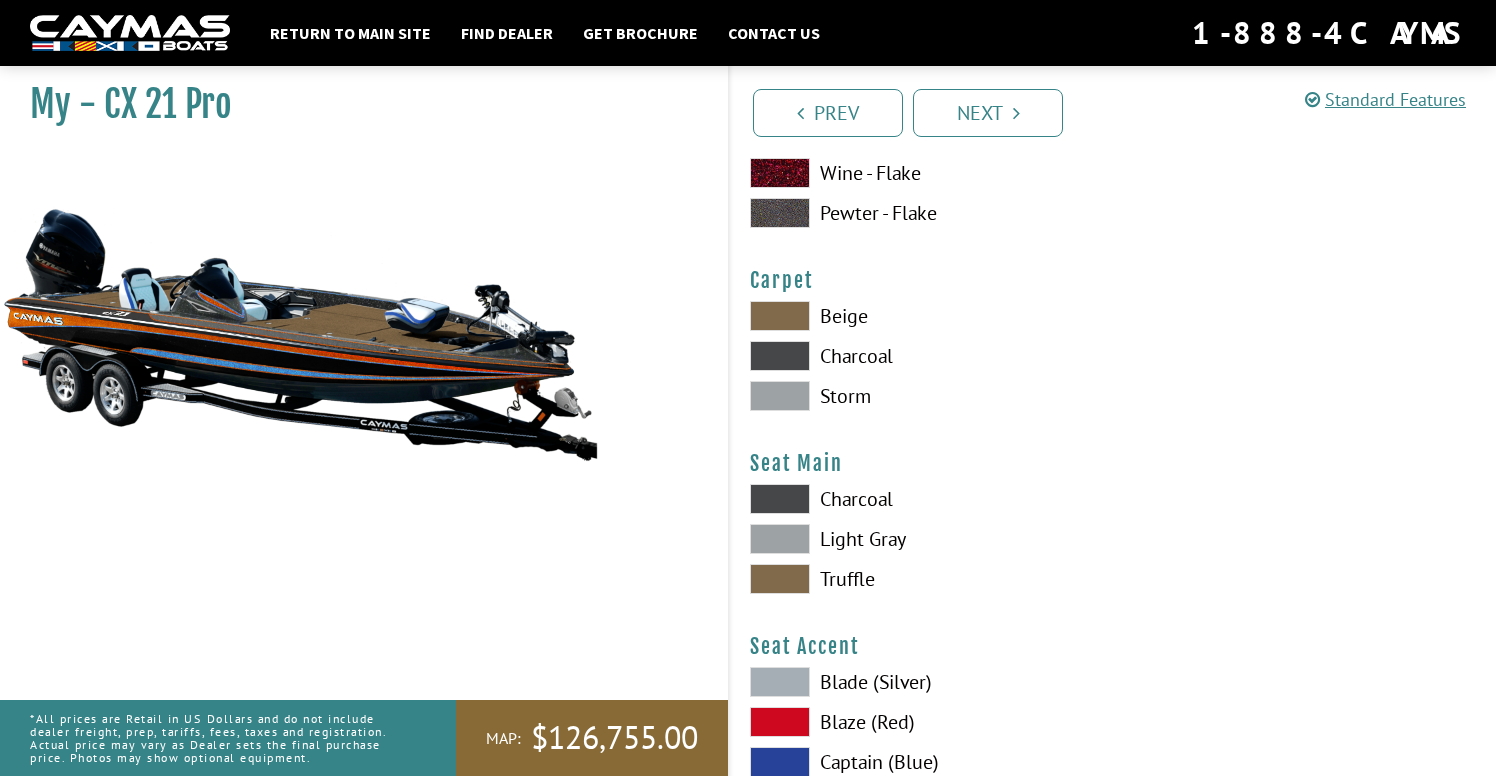 click on "Charcoal" at bounding box center [921, 356] 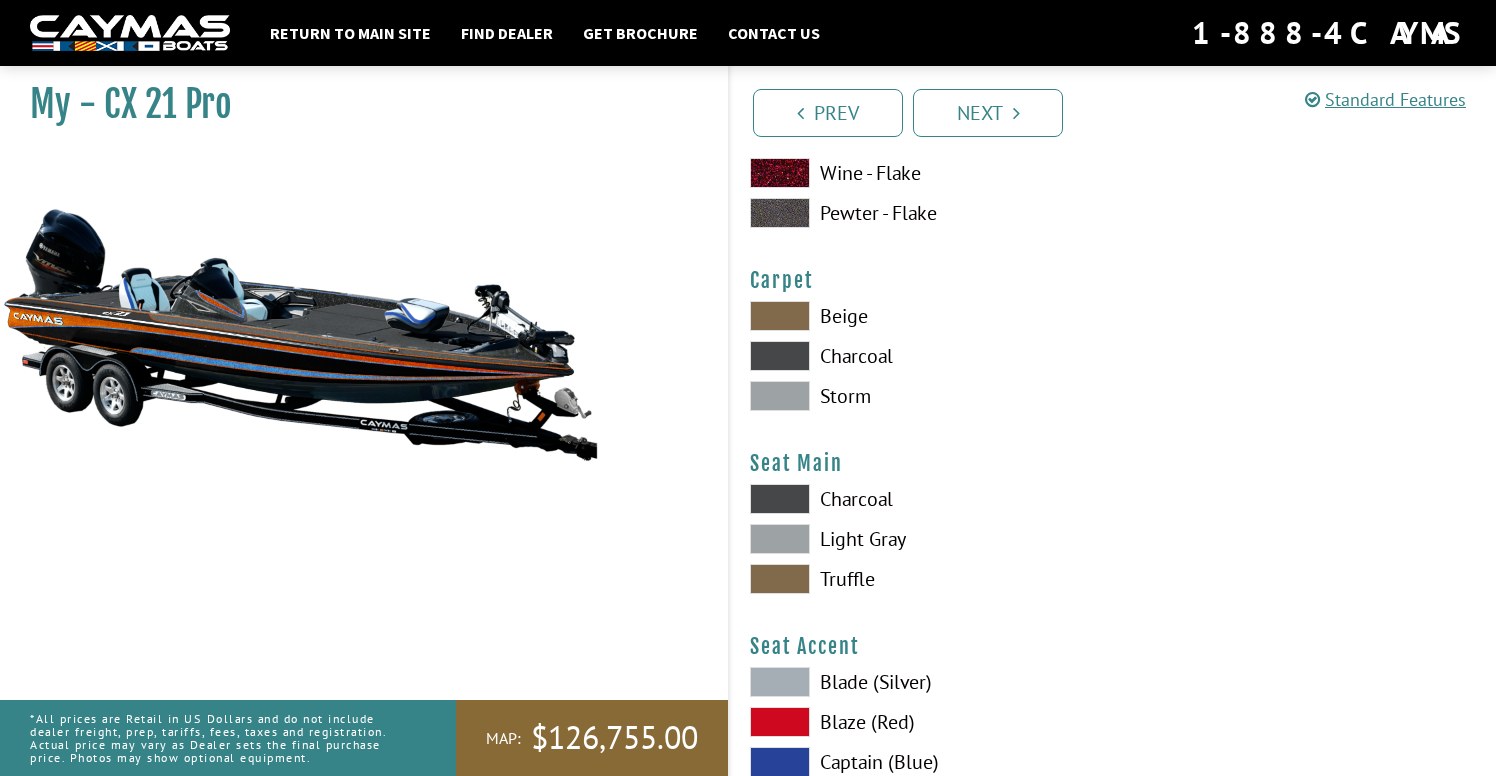 click on "Charcoal" at bounding box center (921, 499) 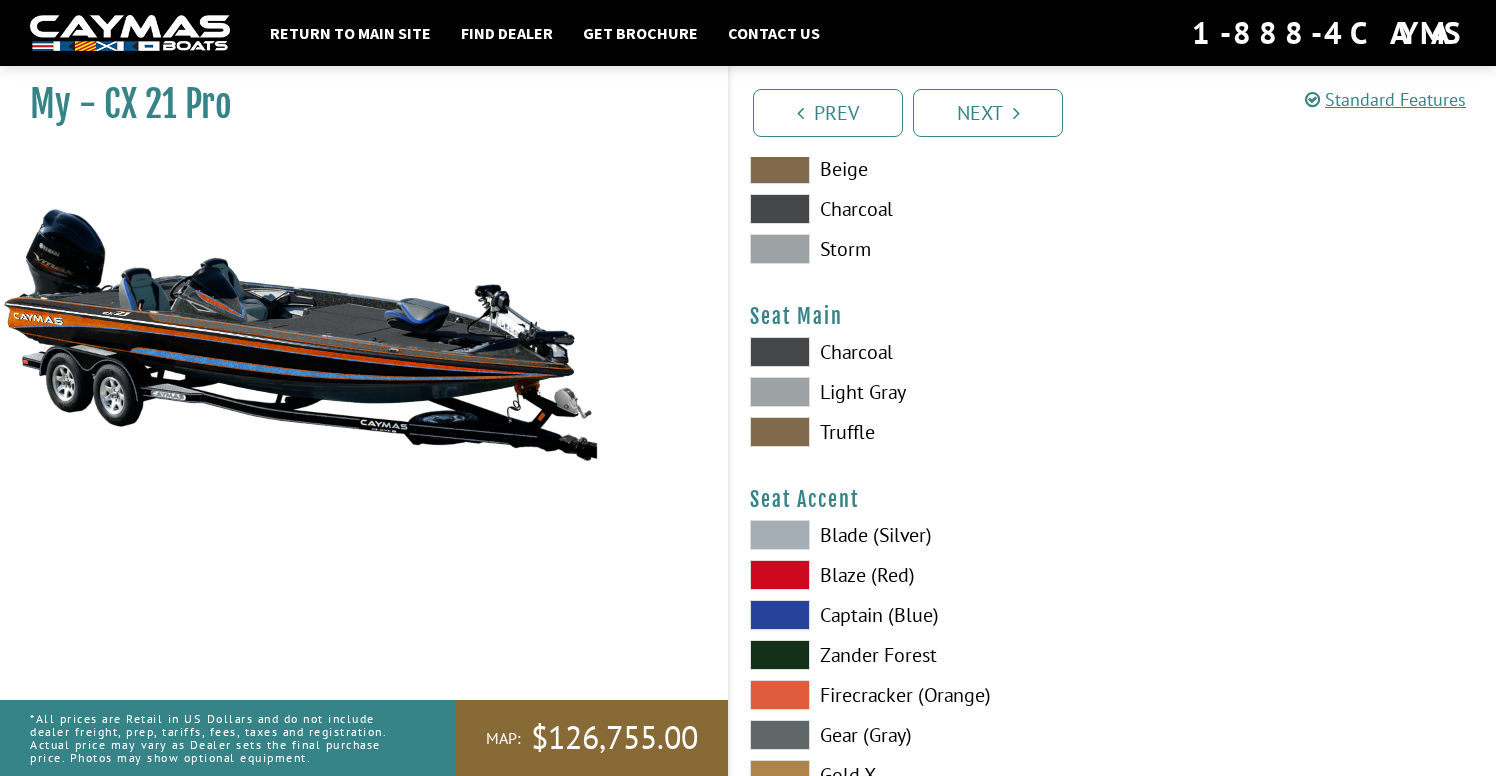 scroll, scrollTop: 11373, scrollLeft: 0, axis: vertical 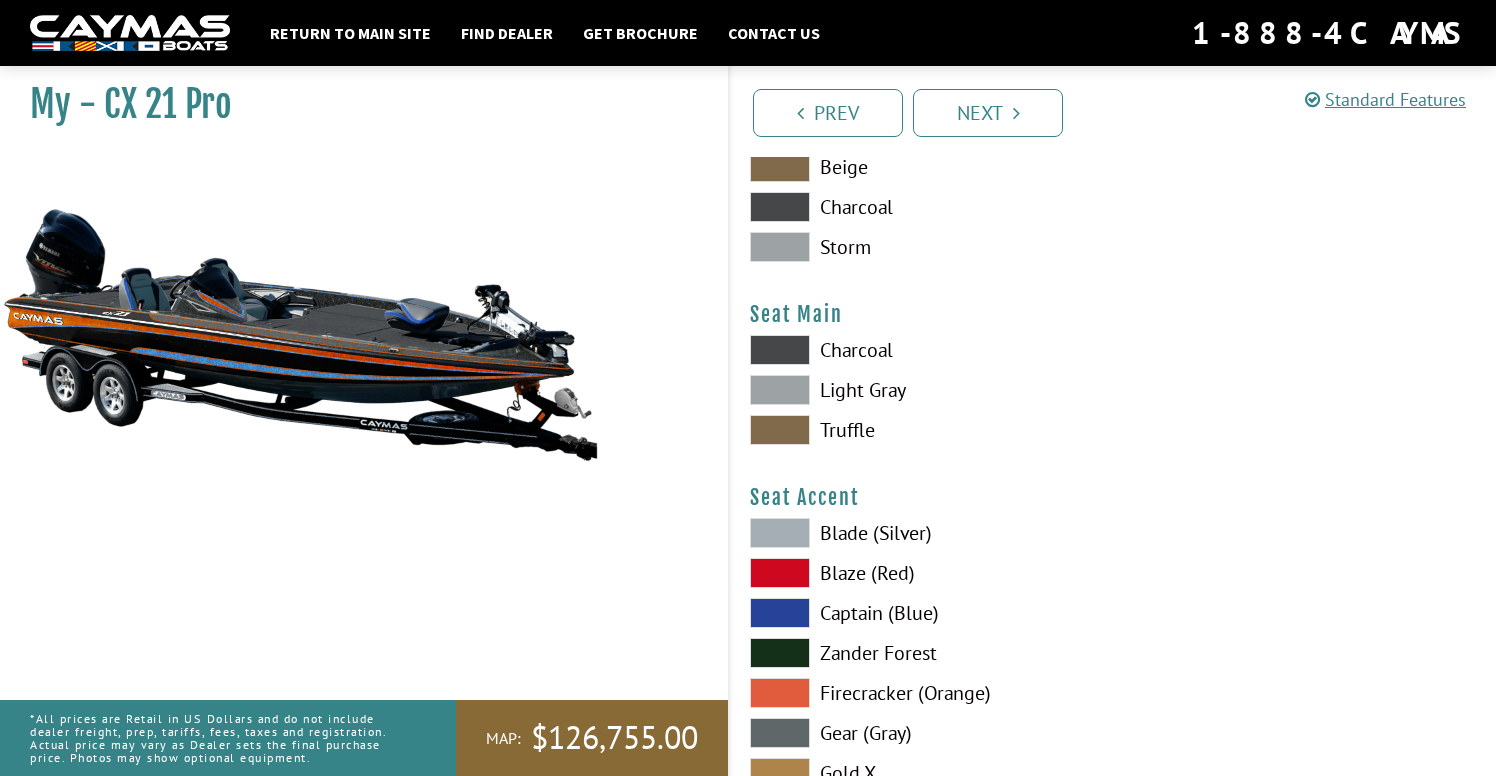 click on "Truffle" at bounding box center (921, 430) 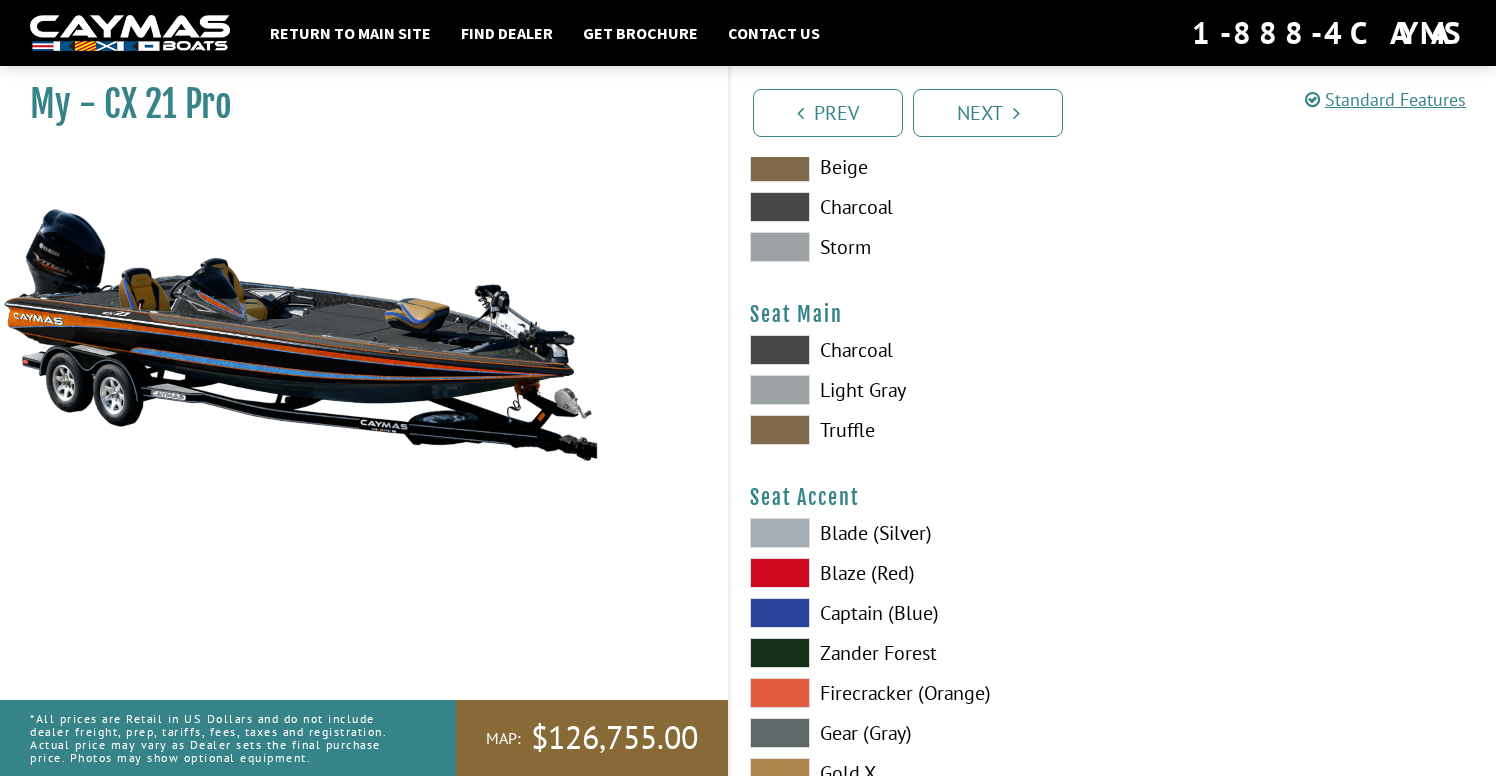 click on "Charcoal" at bounding box center (921, 350) 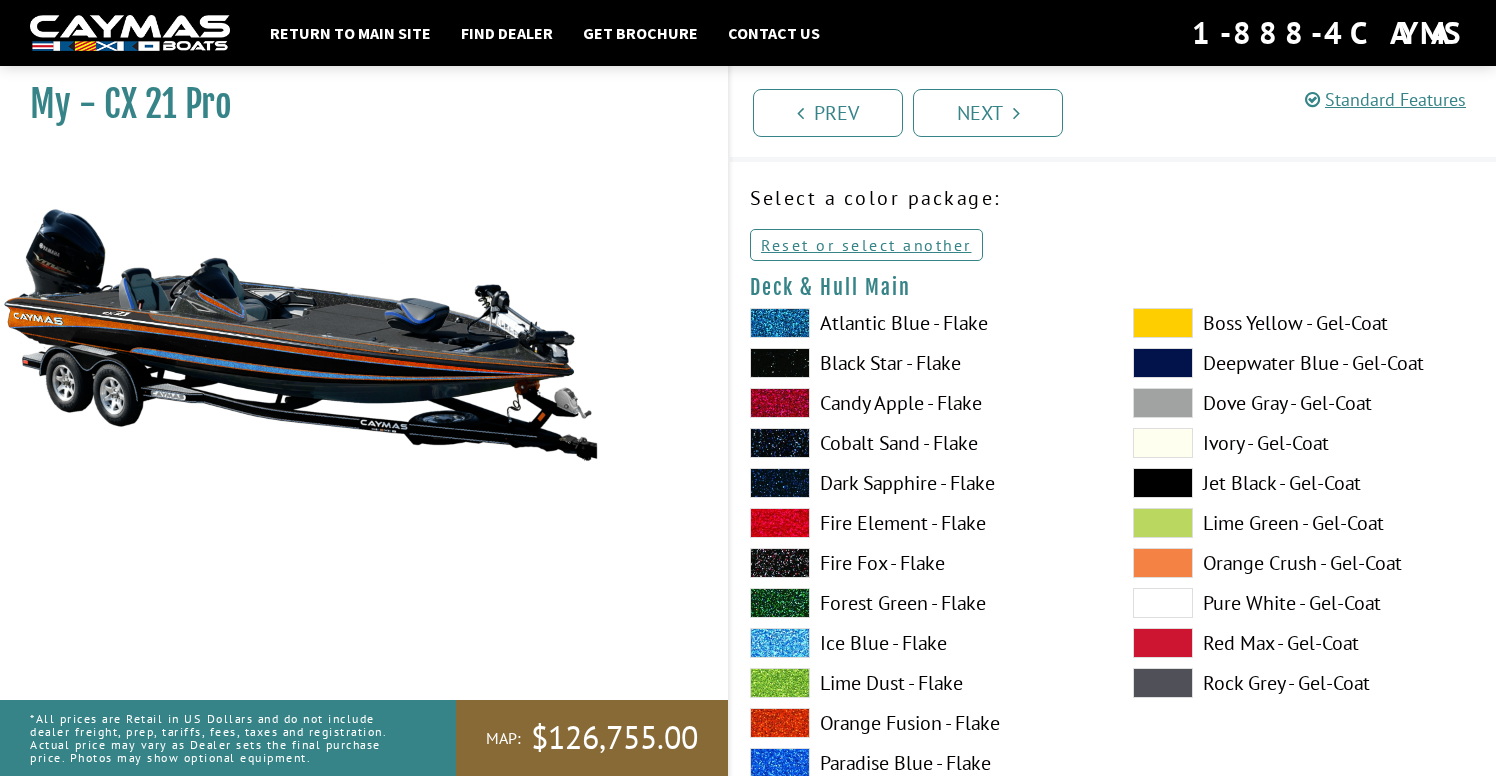 scroll, scrollTop: 79, scrollLeft: 0, axis: vertical 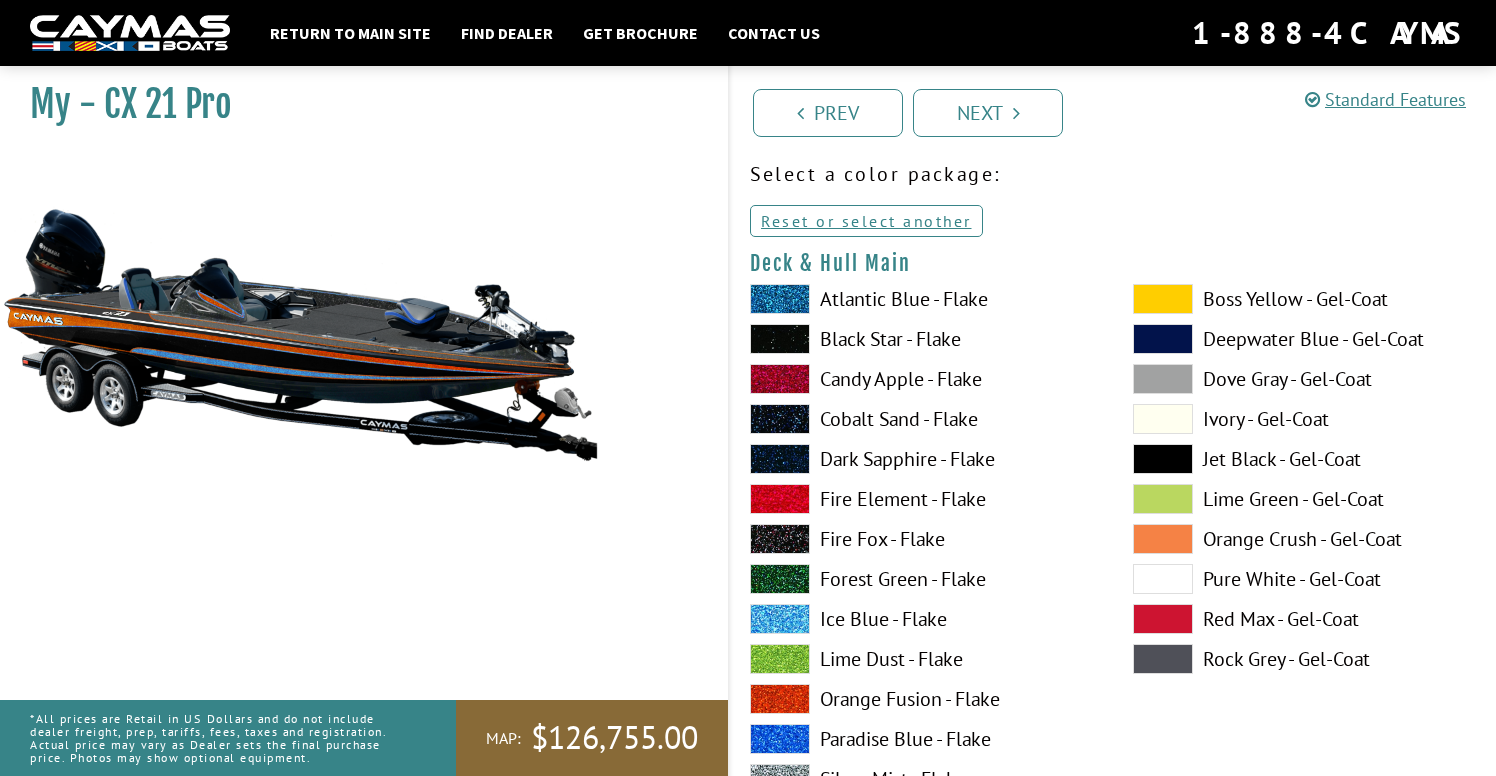 click at bounding box center [1163, 419] 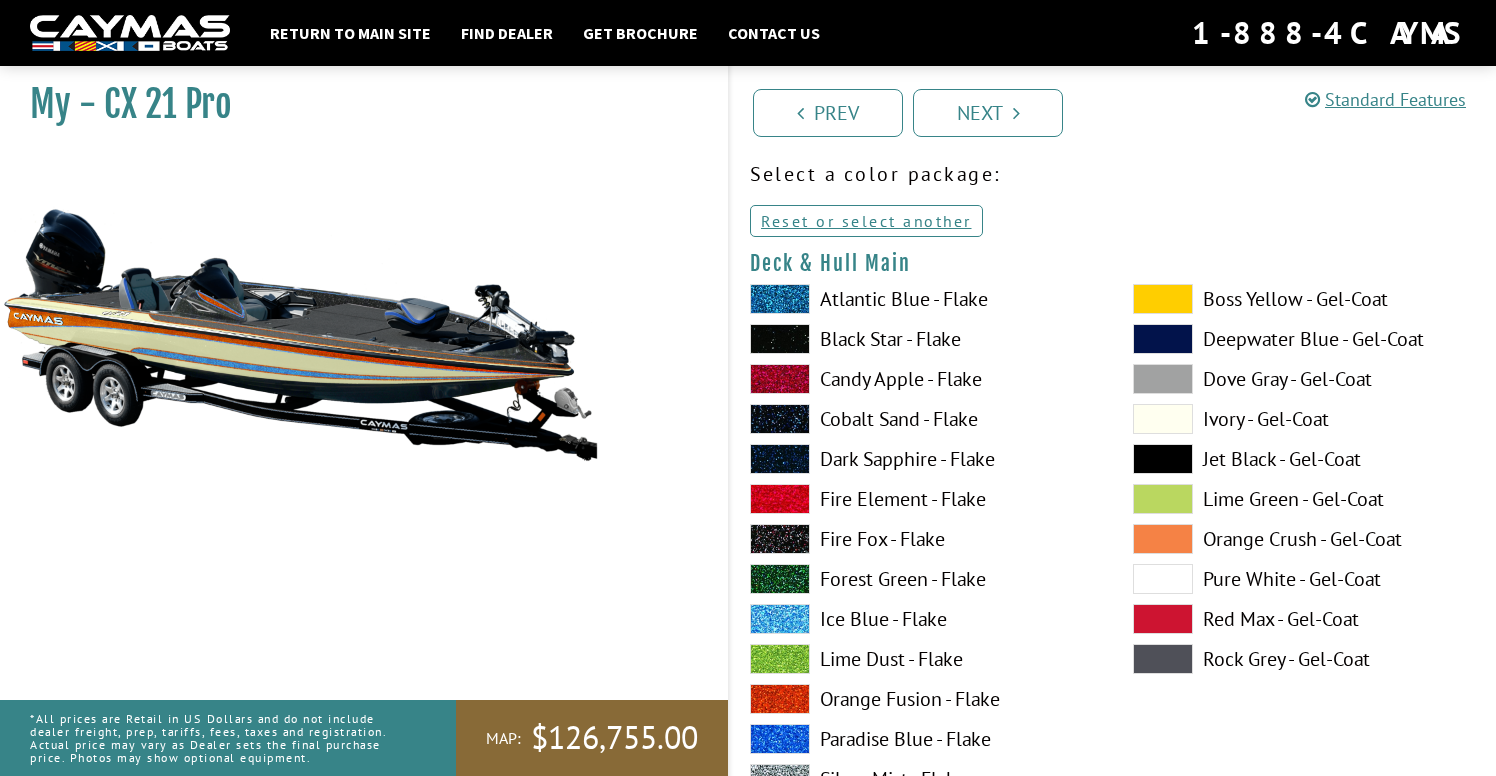 click at bounding box center (1163, 579) 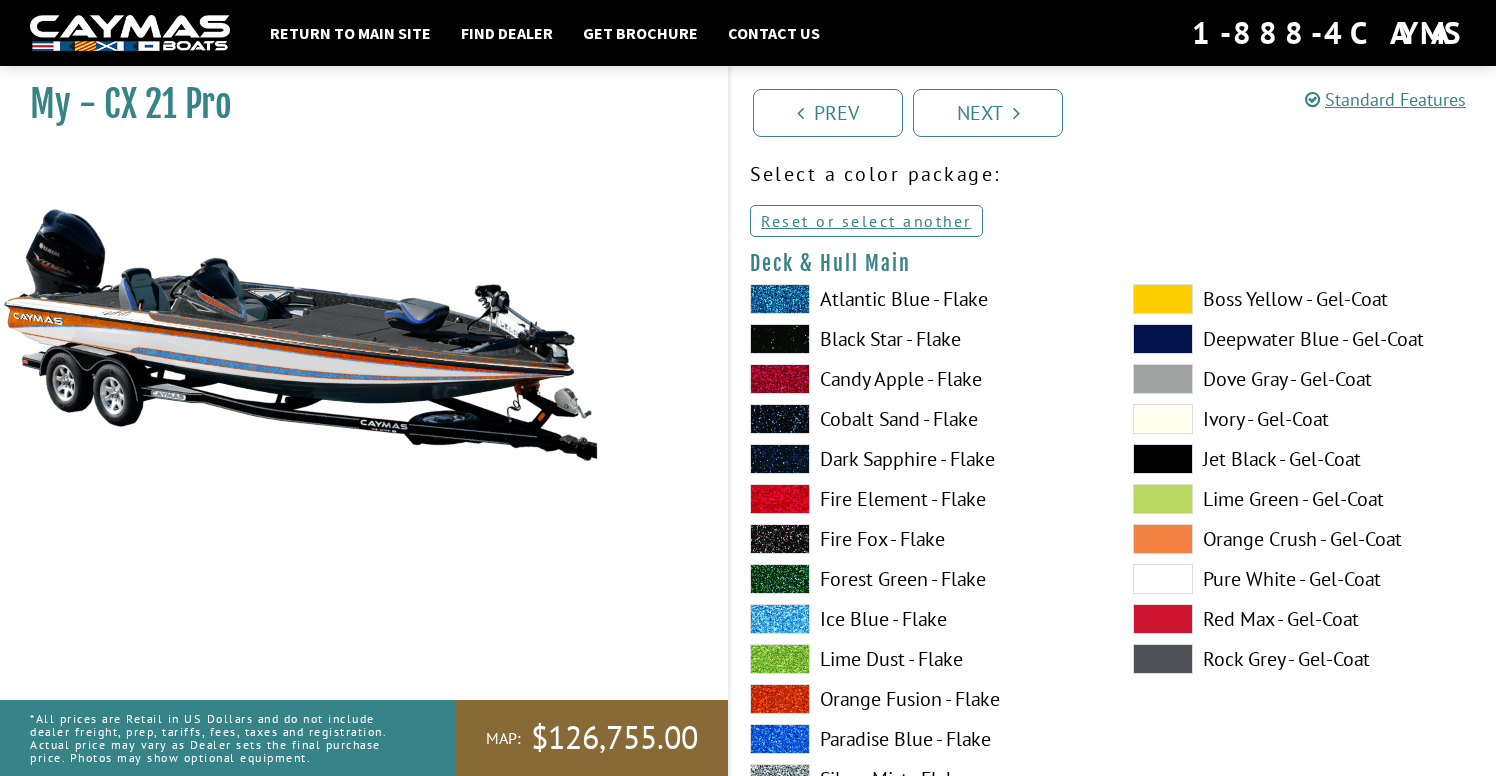 click at bounding box center [1163, 499] 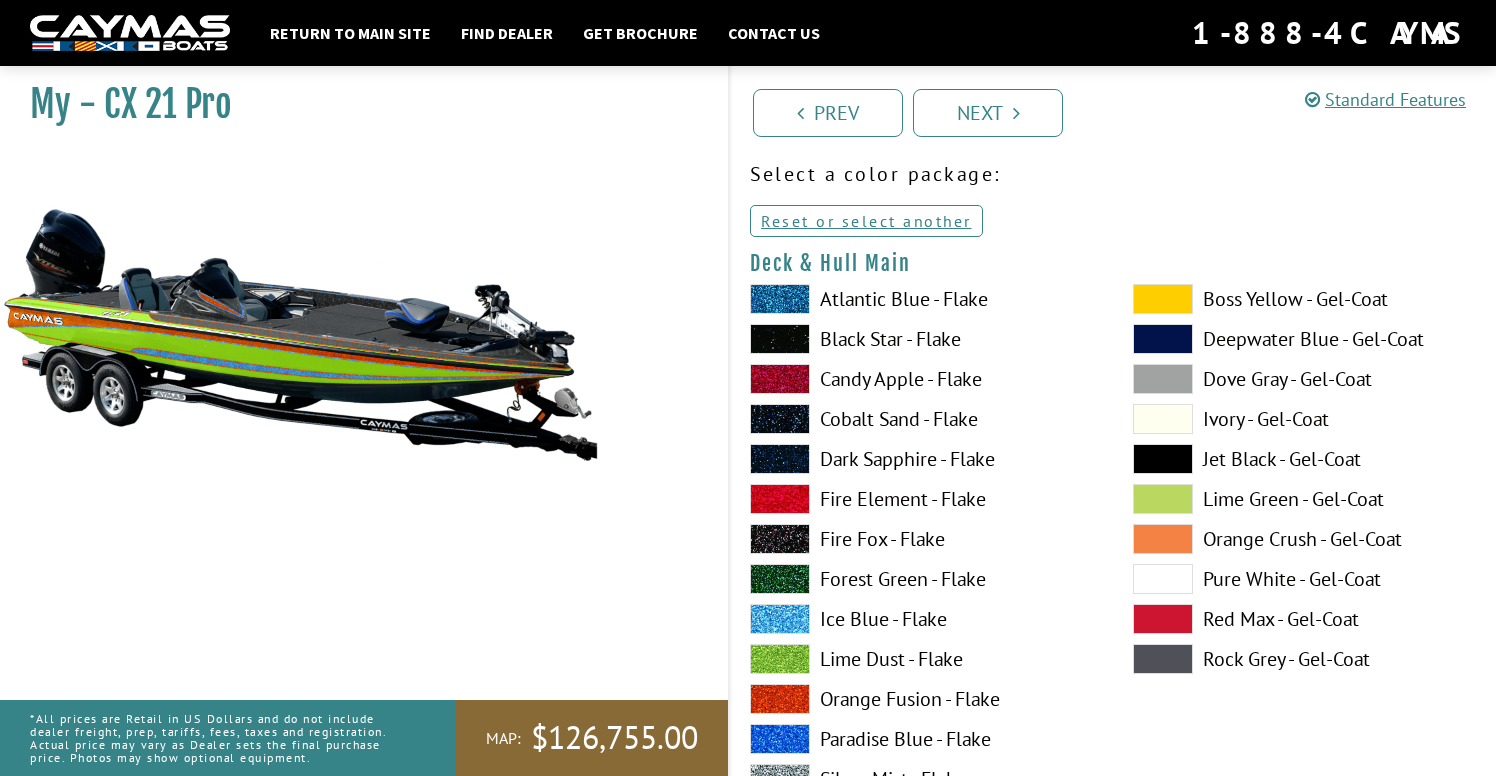 click at bounding box center [1163, 579] 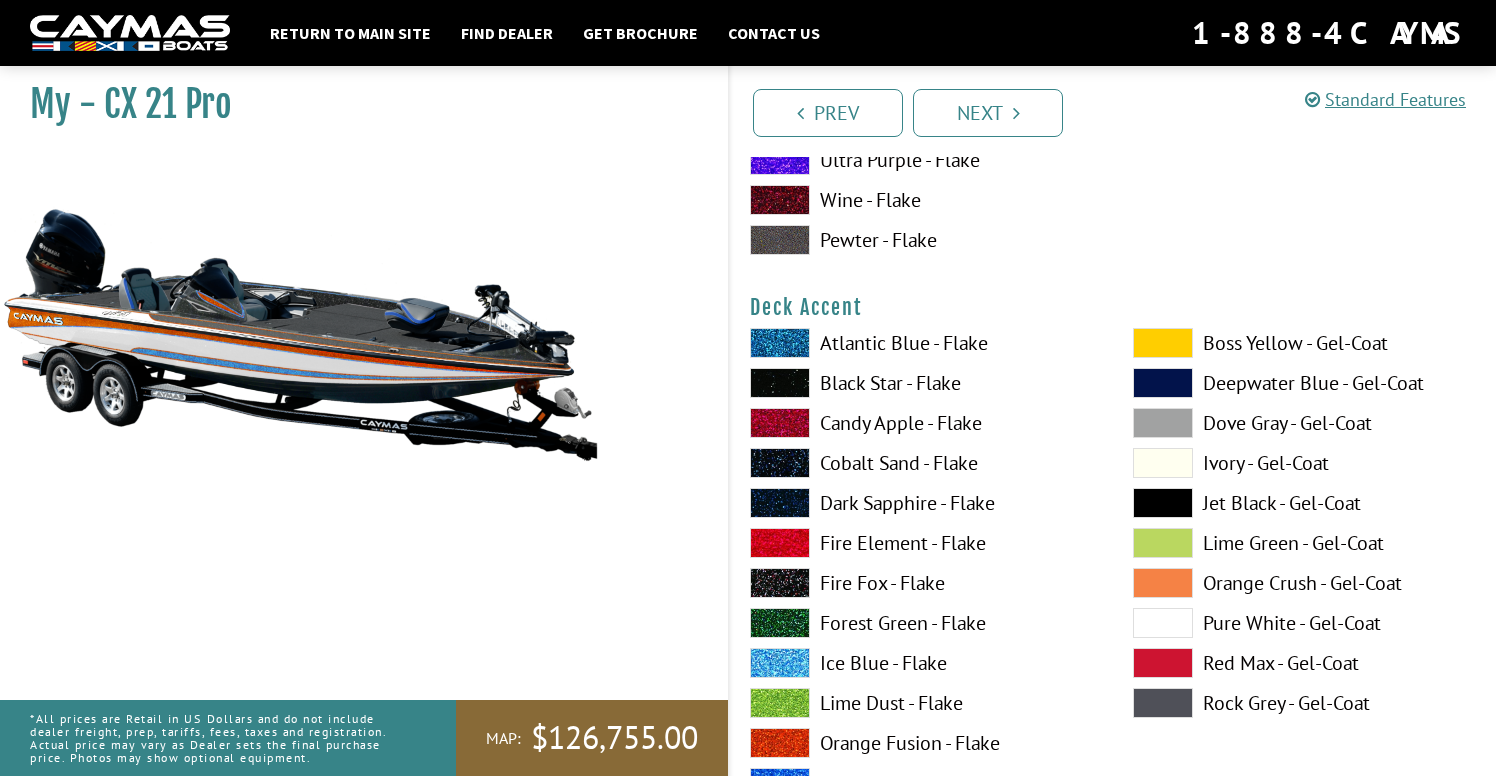 scroll, scrollTop: 862, scrollLeft: 0, axis: vertical 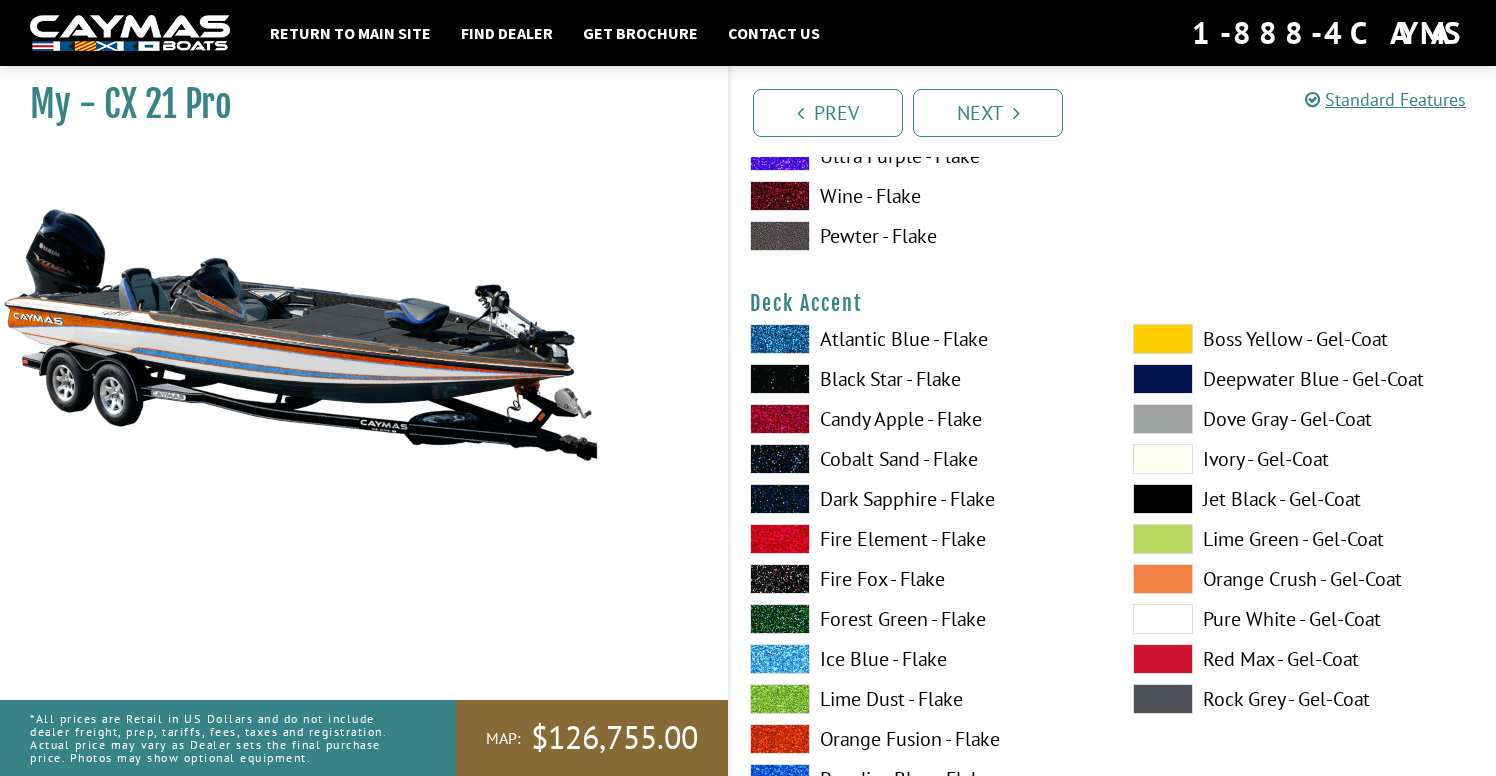 click at bounding box center [1163, 459] 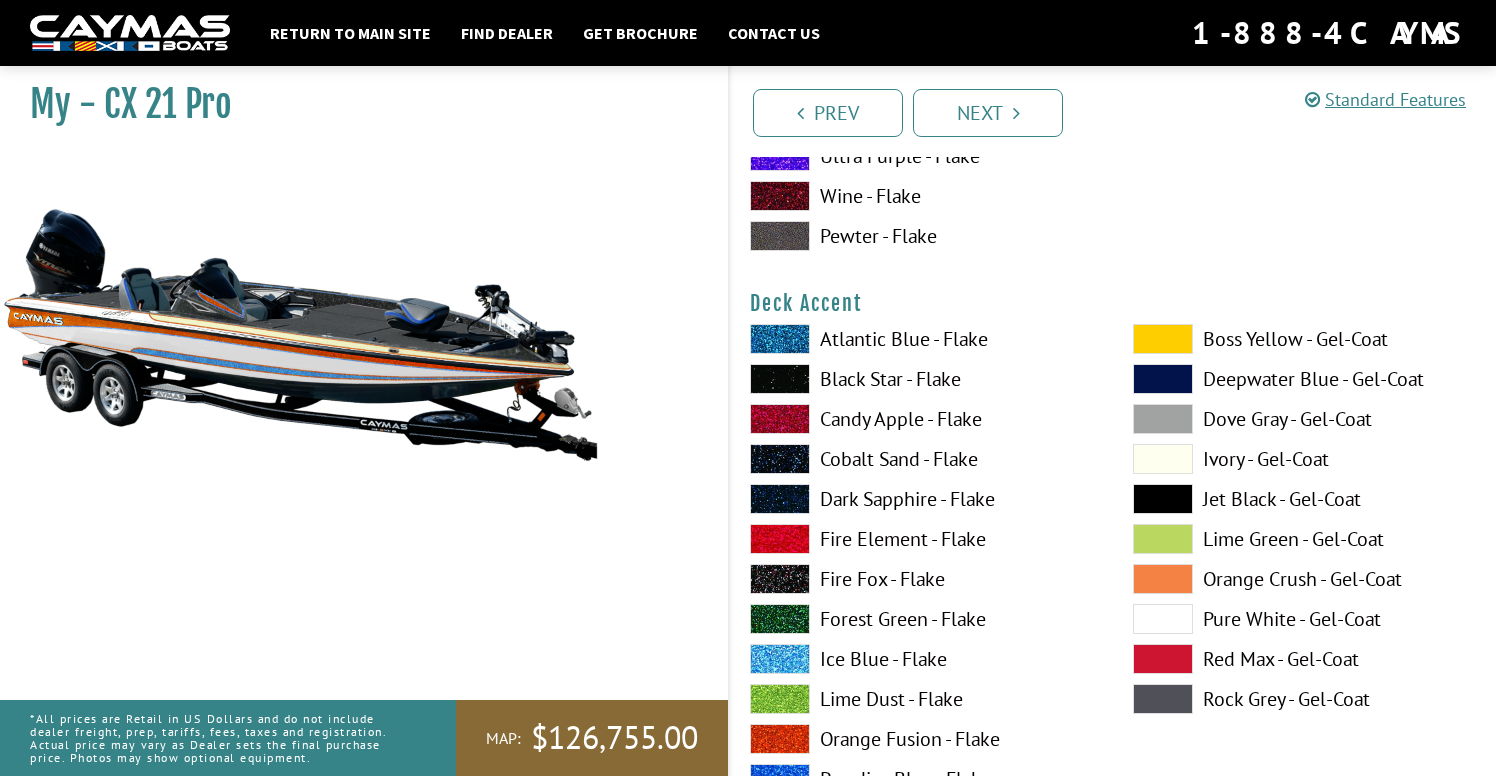 click at bounding box center [1163, 619] 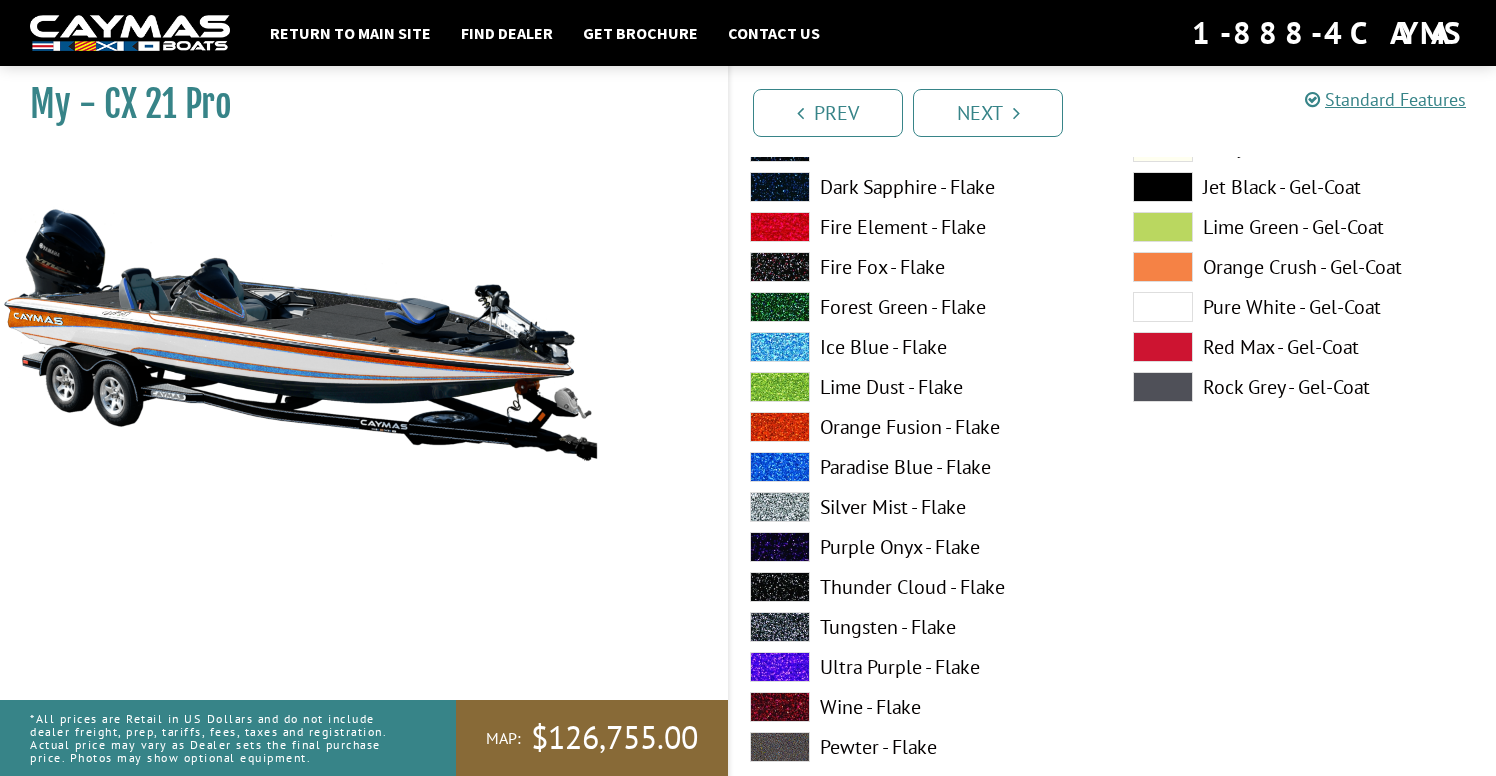 scroll, scrollTop: 2036, scrollLeft: 0, axis: vertical 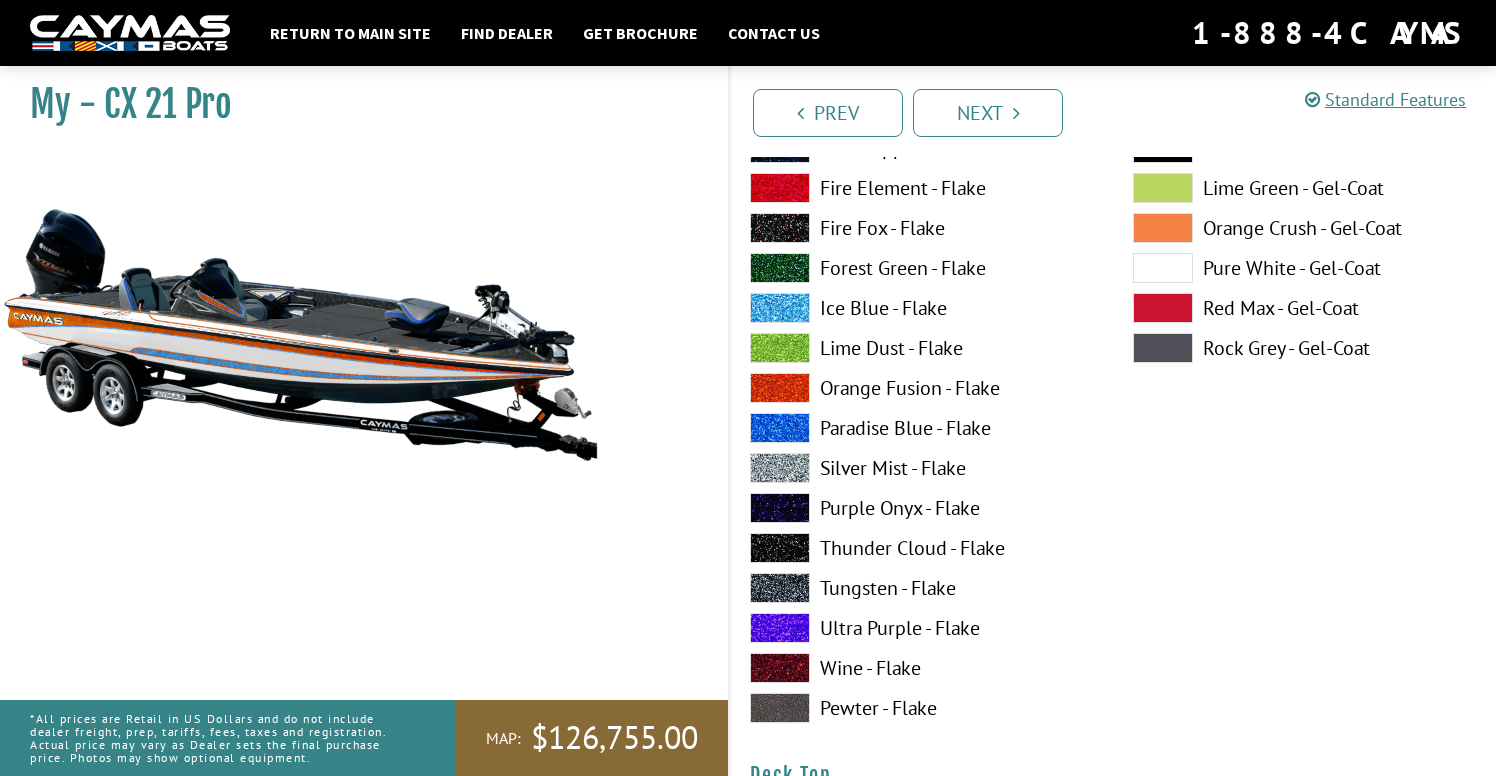 click on "Ultra Purple - Flake" at bounding box center [921, 628] 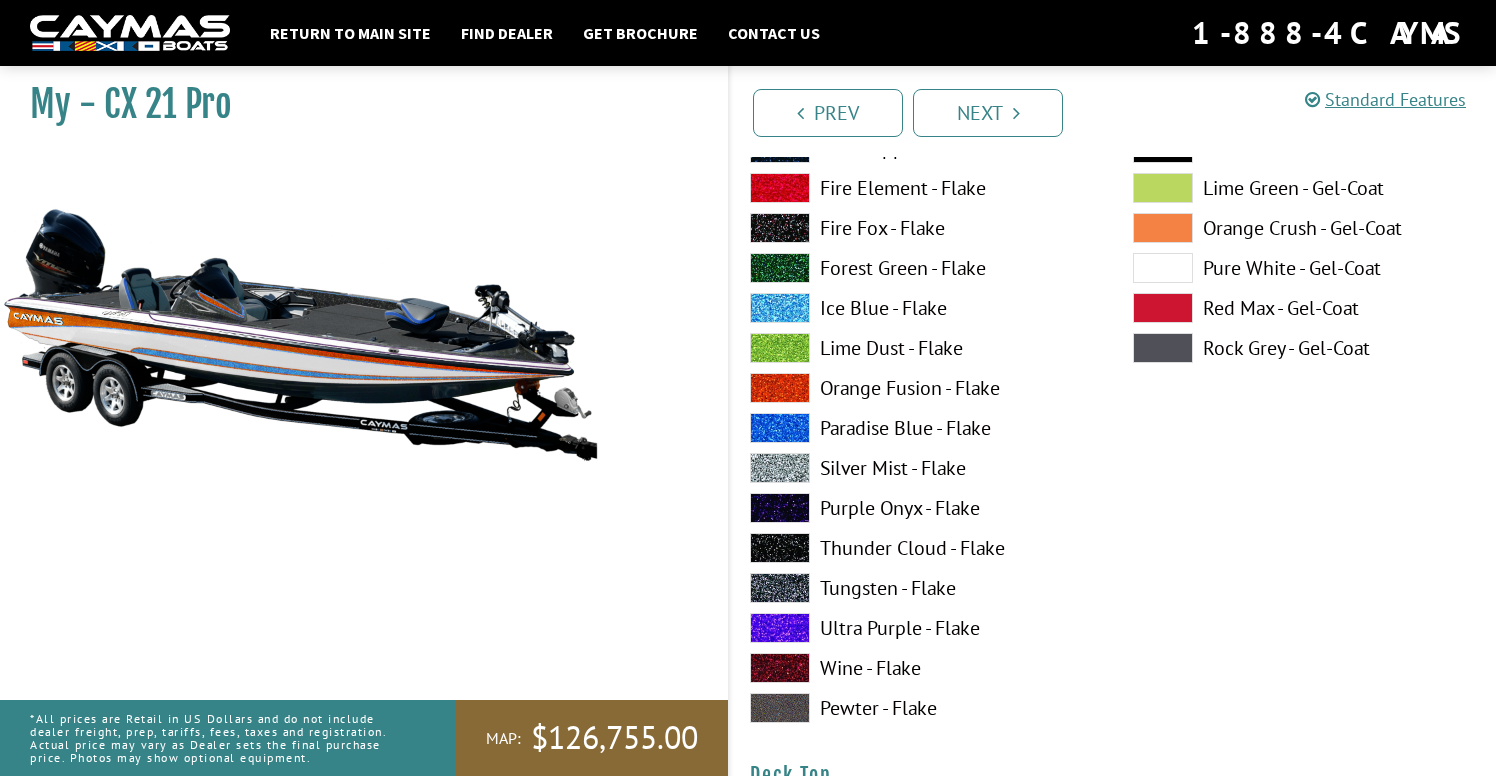 click on "Silver Mist - Flake" at bounding box center (921, 468) 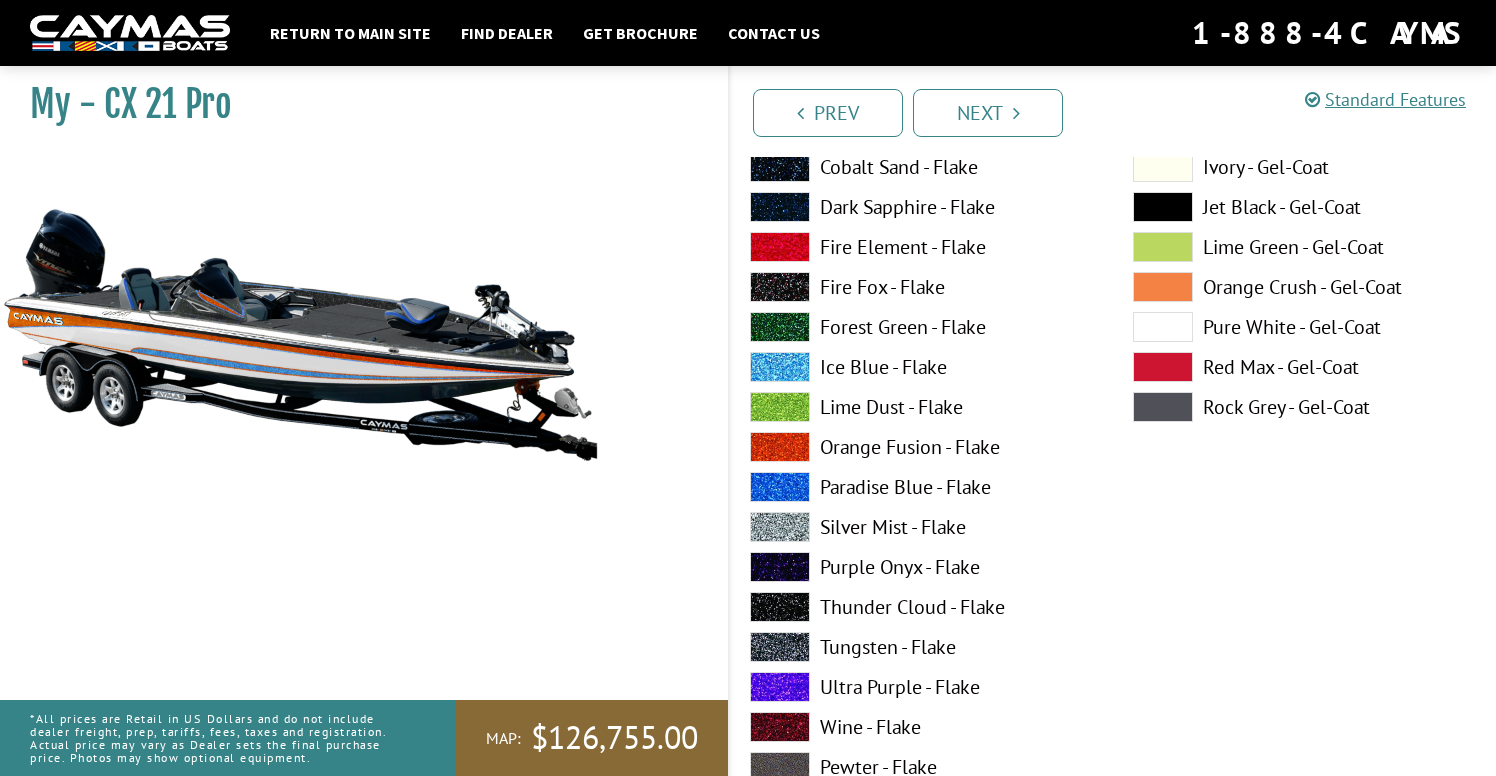 scroll, scrollTop: 1960, scrollLeft: 0, axis: vertical 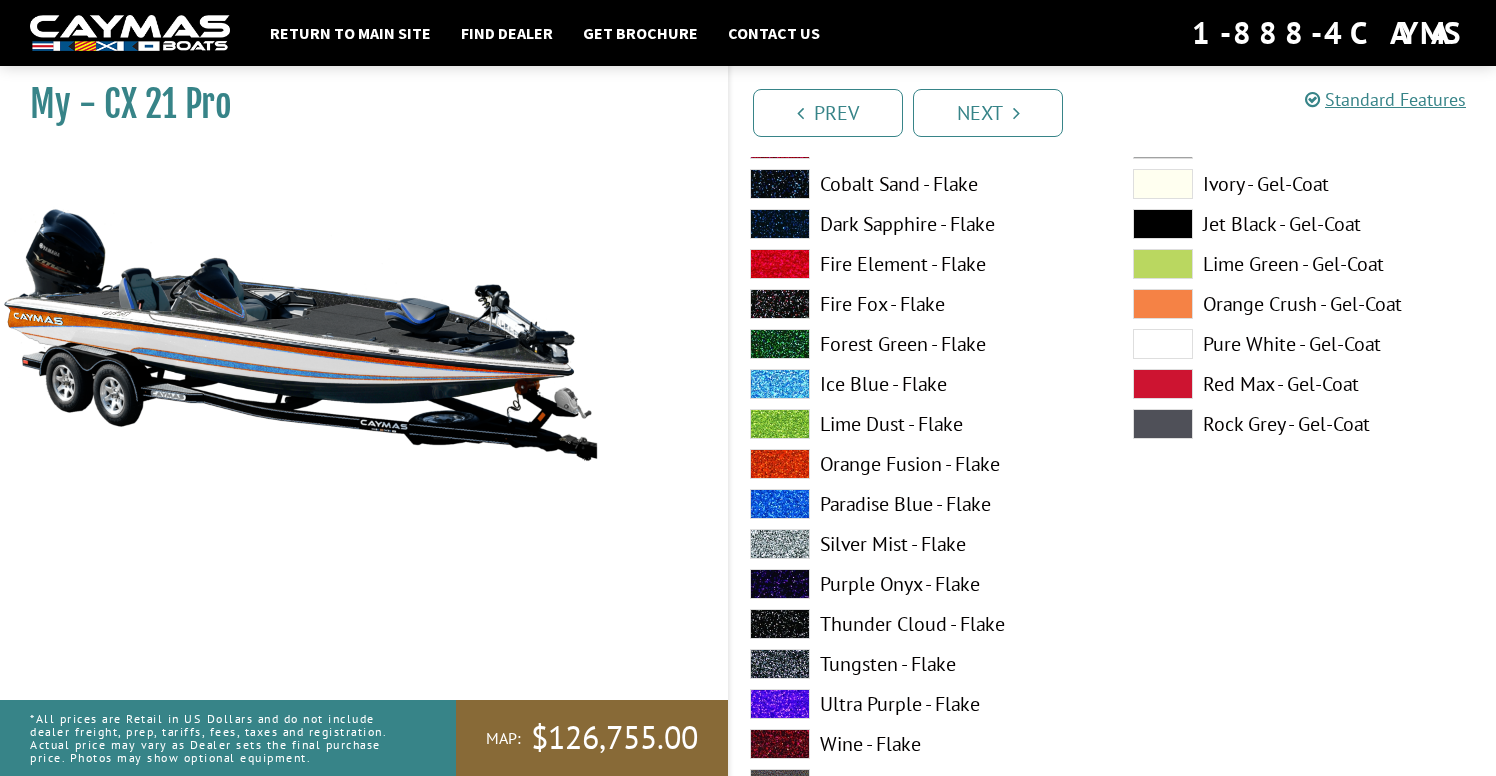 click on "Lime Dust - Flake" at bounding box center (921, 424) 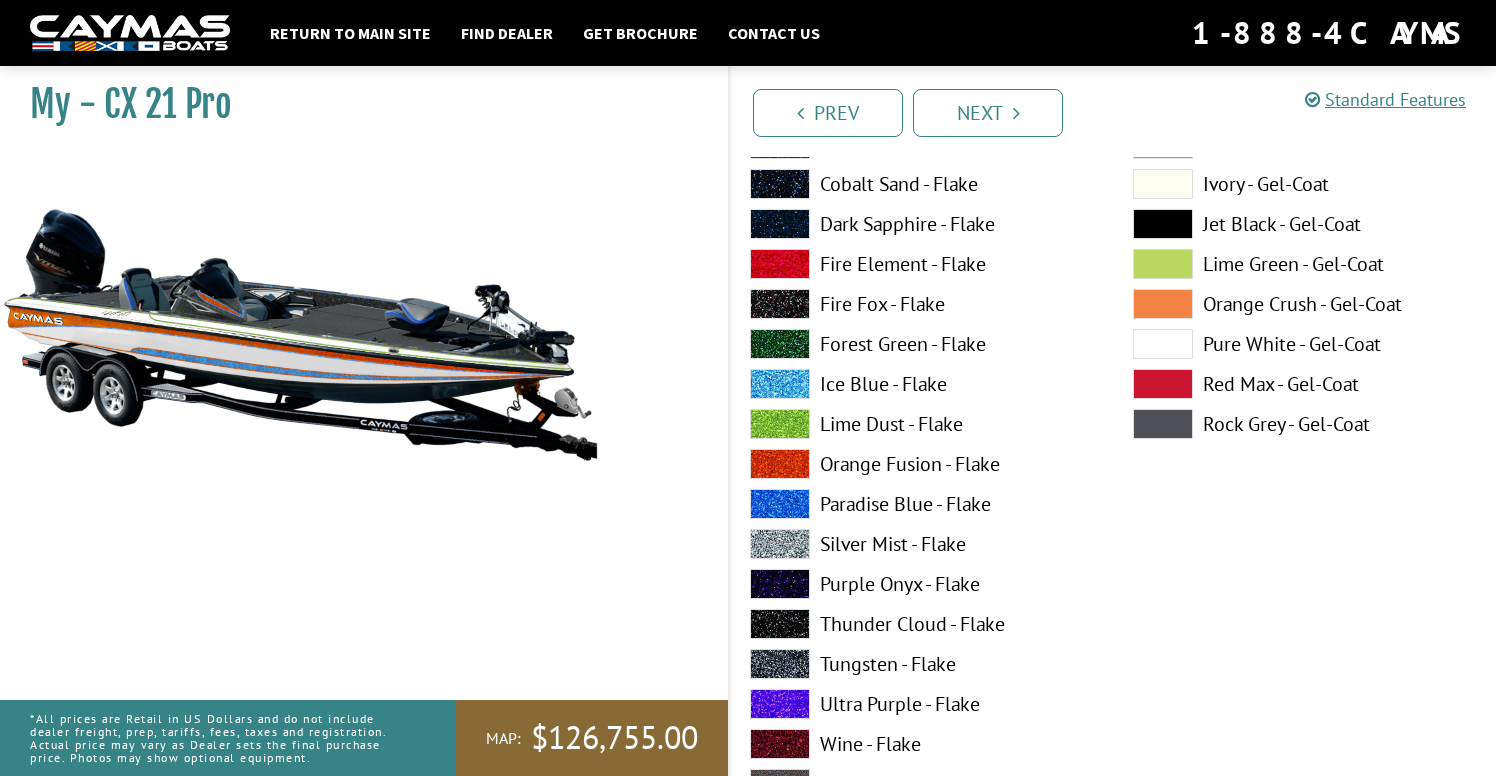 click on "Ice Blue - Flake" at bounding box center (921, 384) 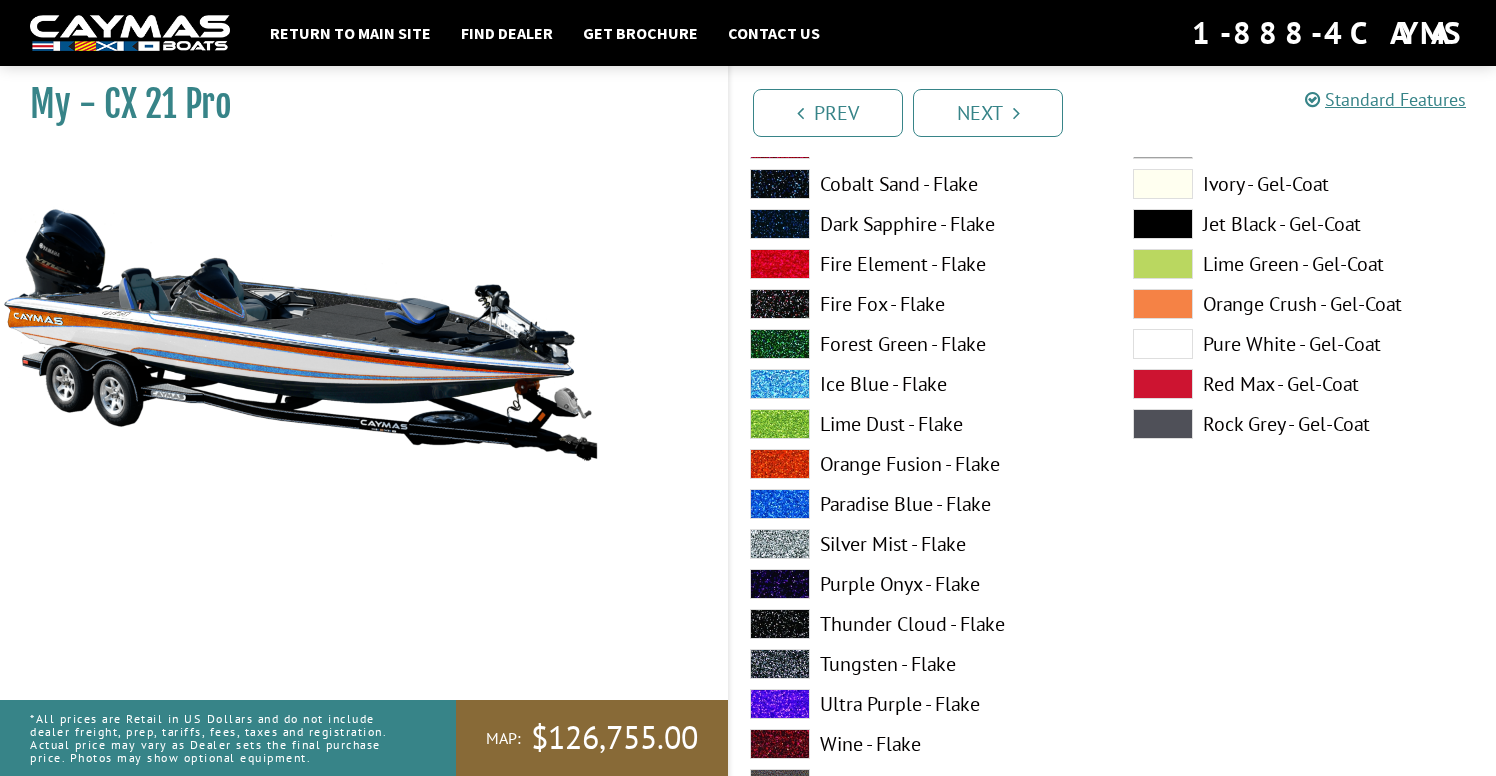 click on "Orange Fusion - Flake" at bounding box center [921, 464] 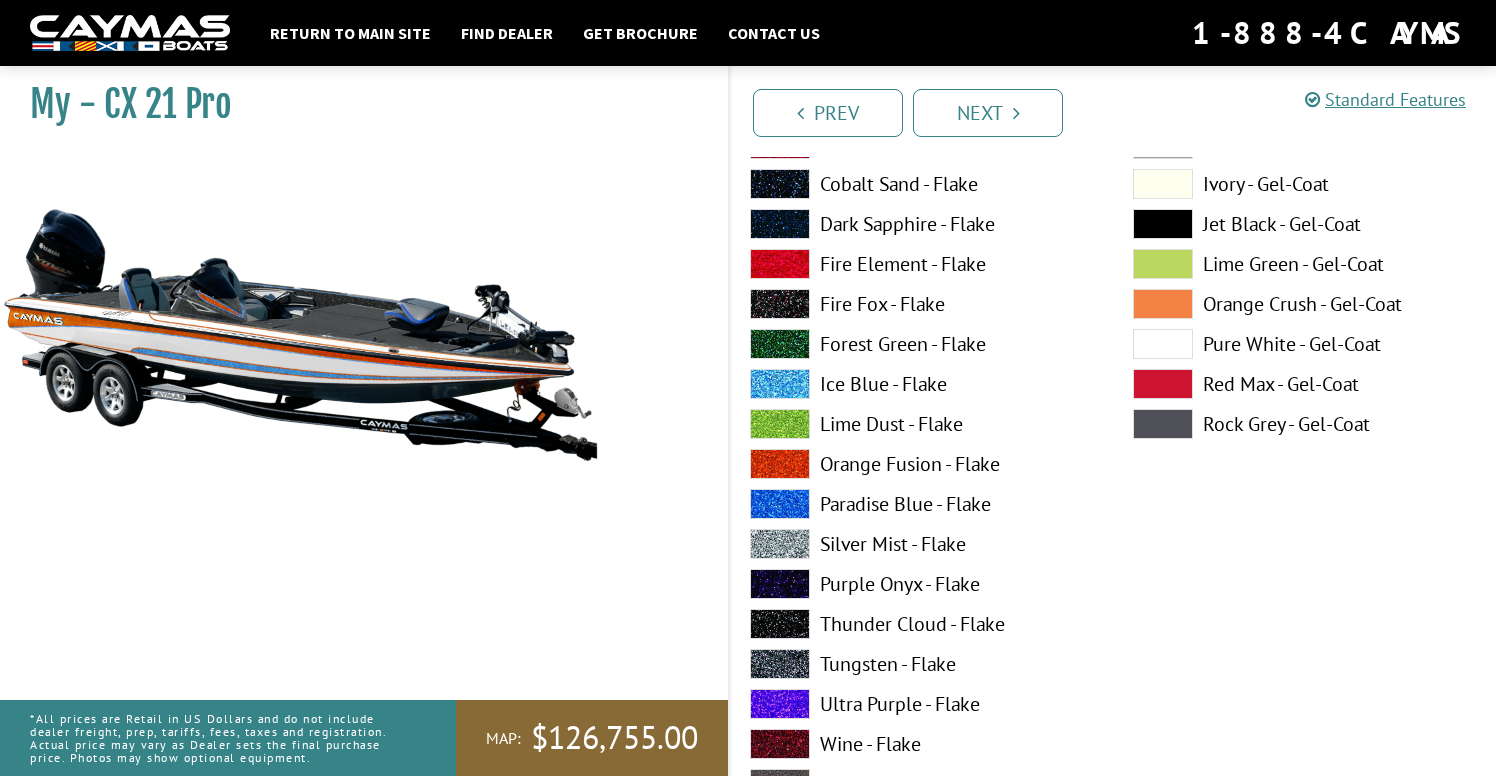 click on "Paradise Blue - Flake" at bounding box center [921, 504] 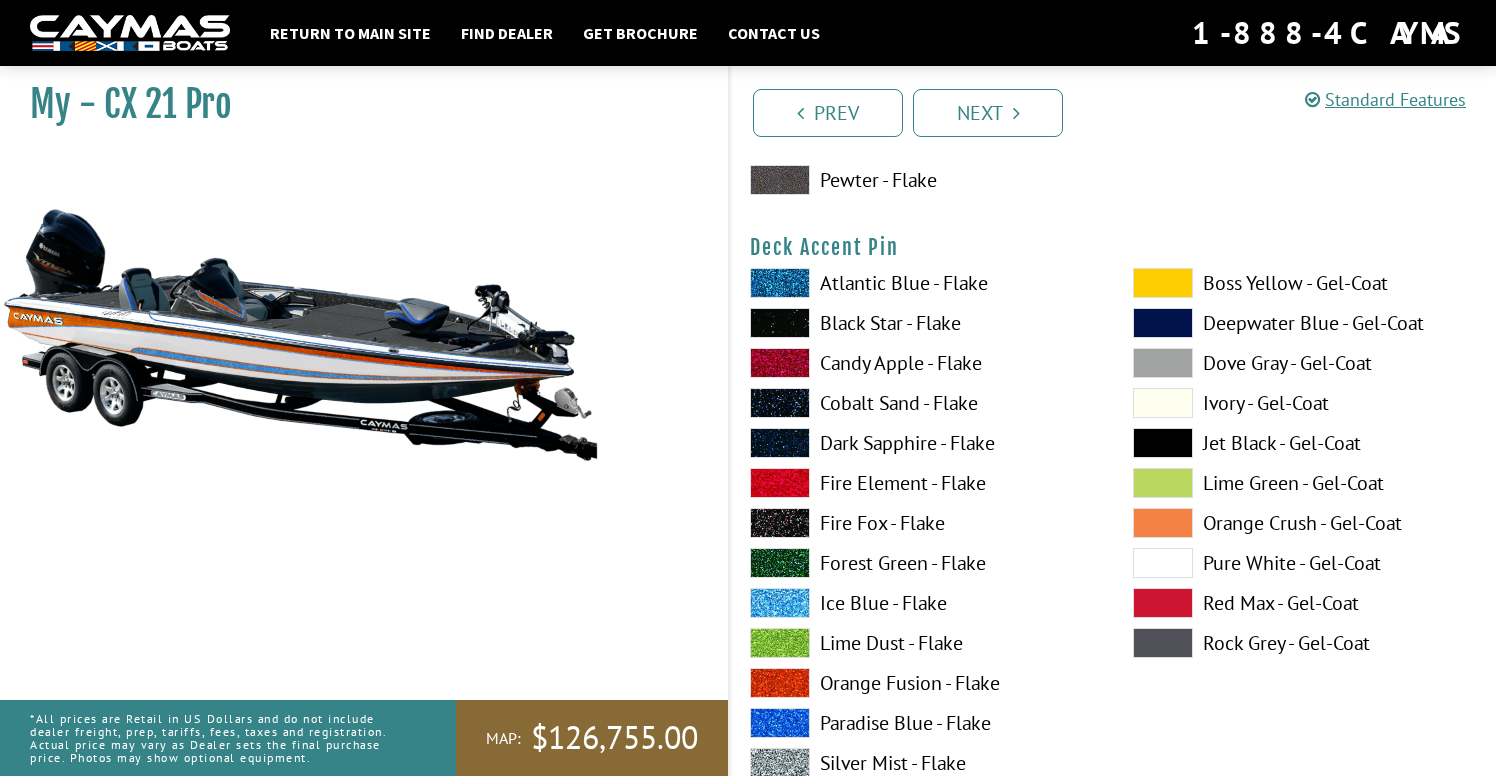 scroll, scrollTop: 1735, scrollLeft: 0, axis: vertical 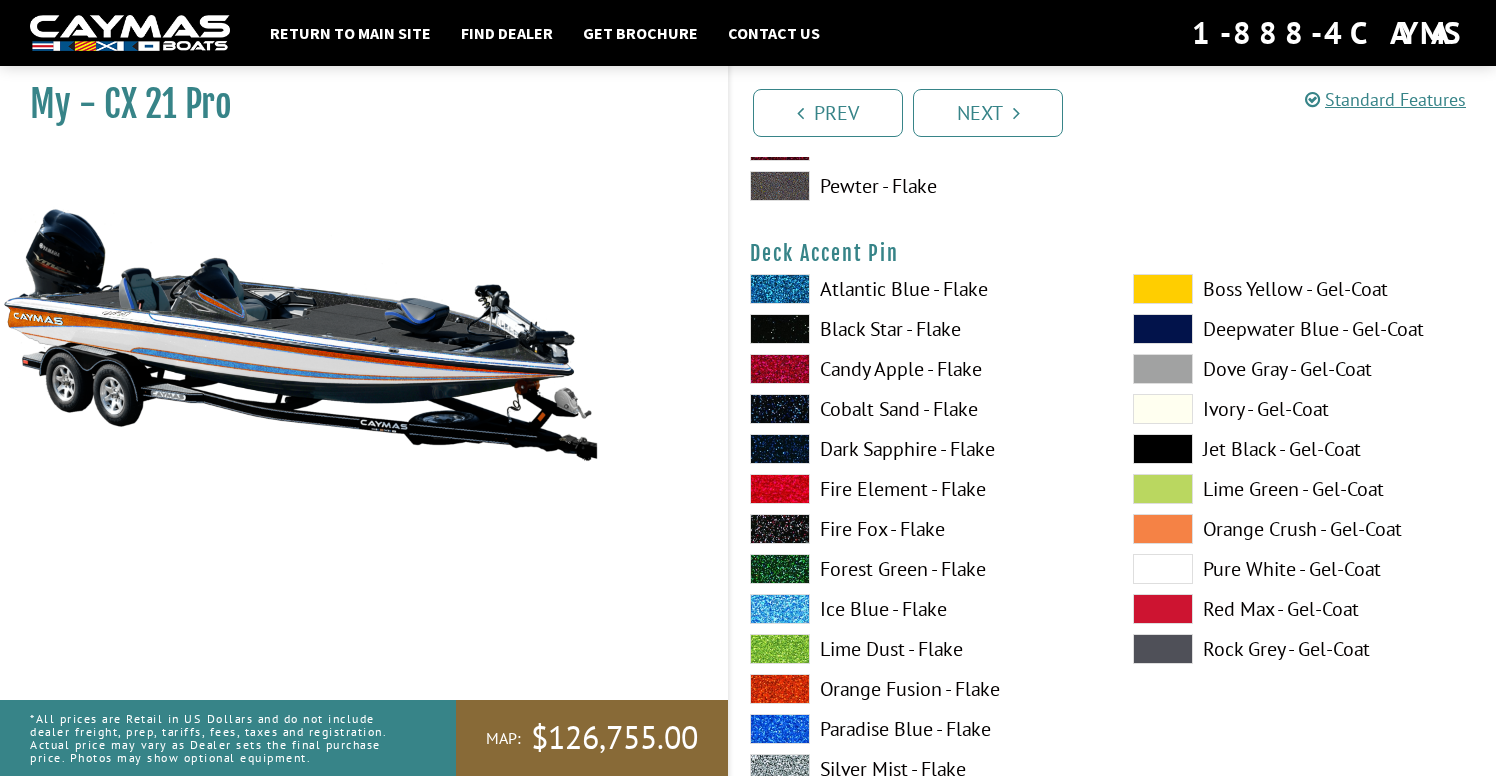 click on "Candy Apple - Flake" at bounding box center (921, 369) 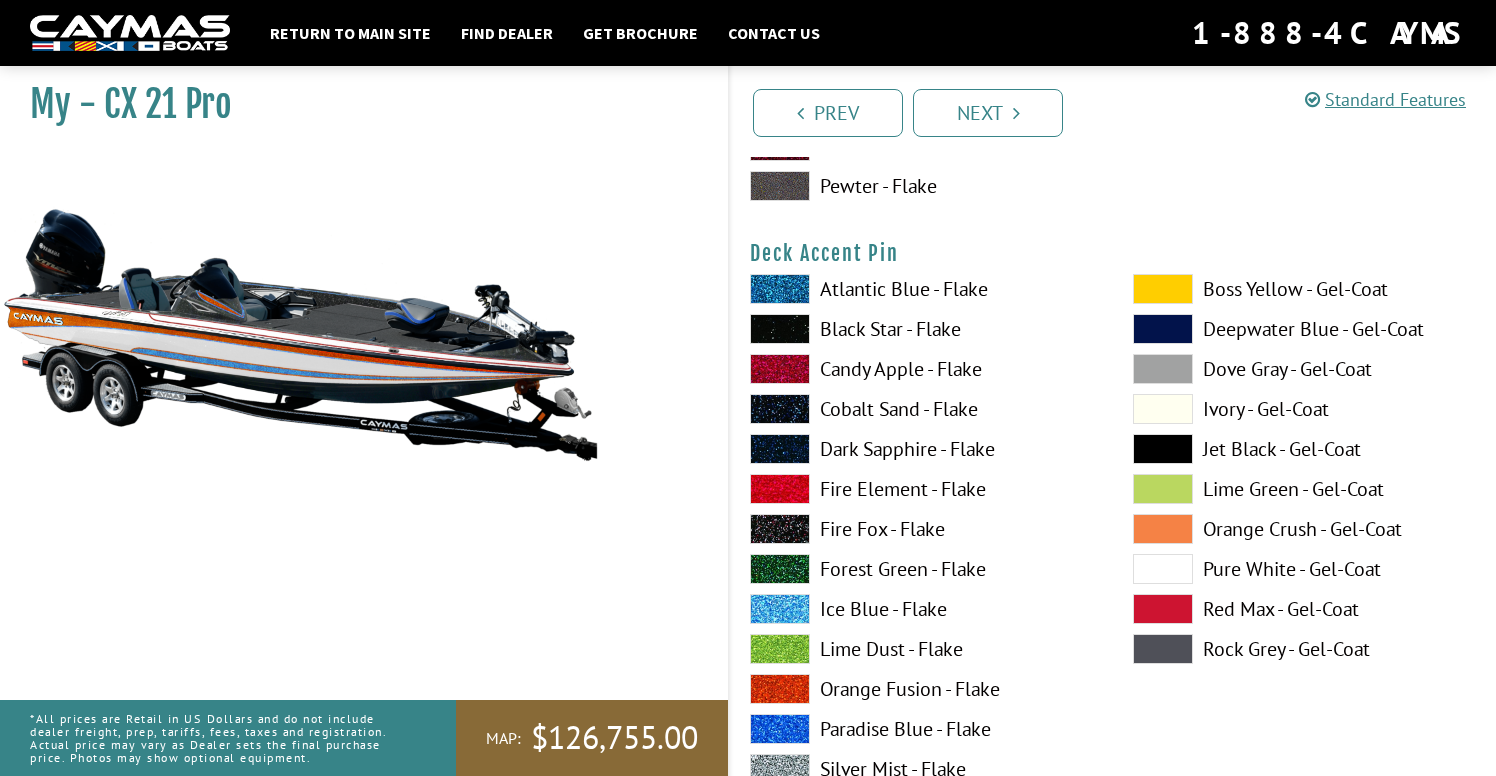 click on "Atlantic Blue - Flake" at bounding box center (921, 289) 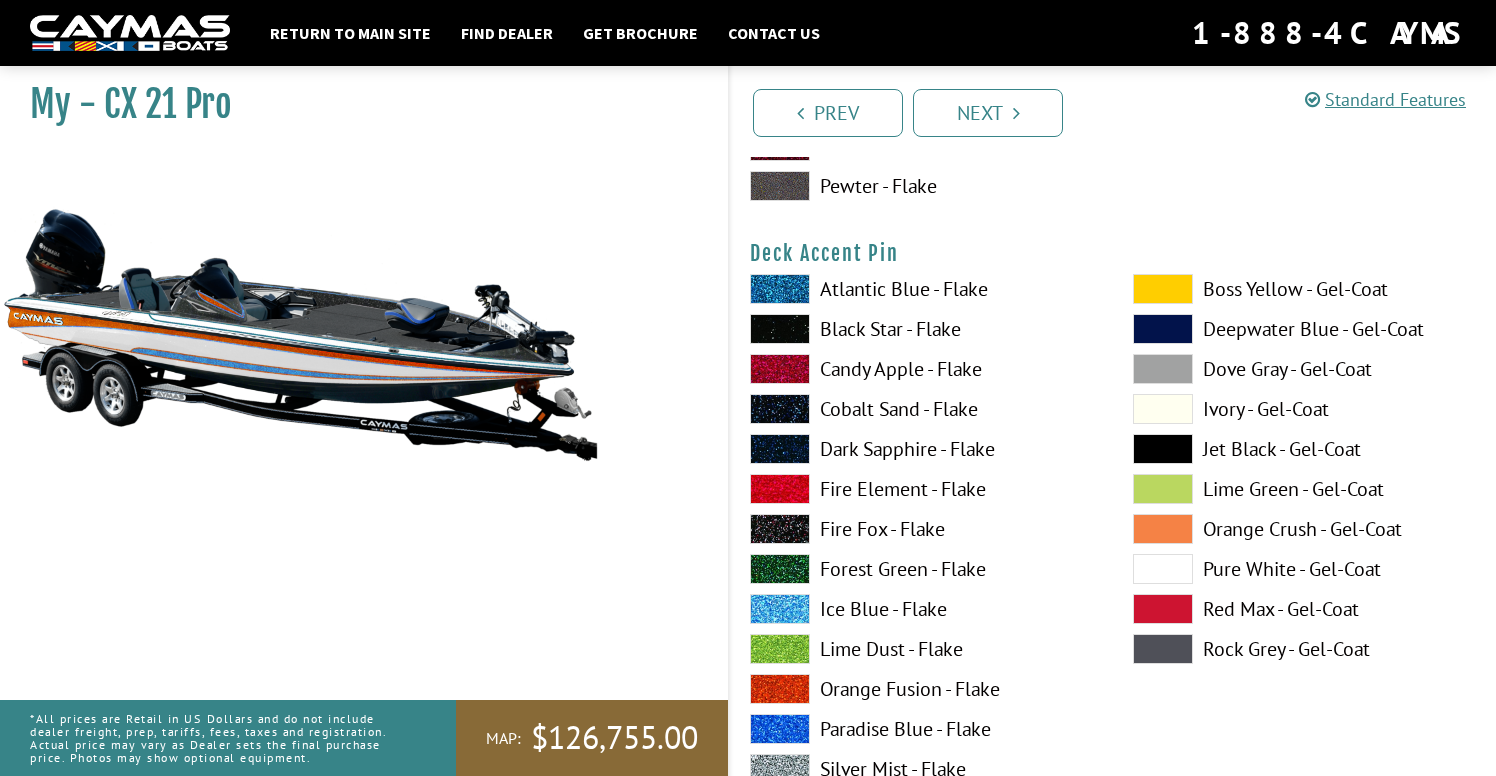 click on "Black Star - Flake" at bounding box center (921, 329) 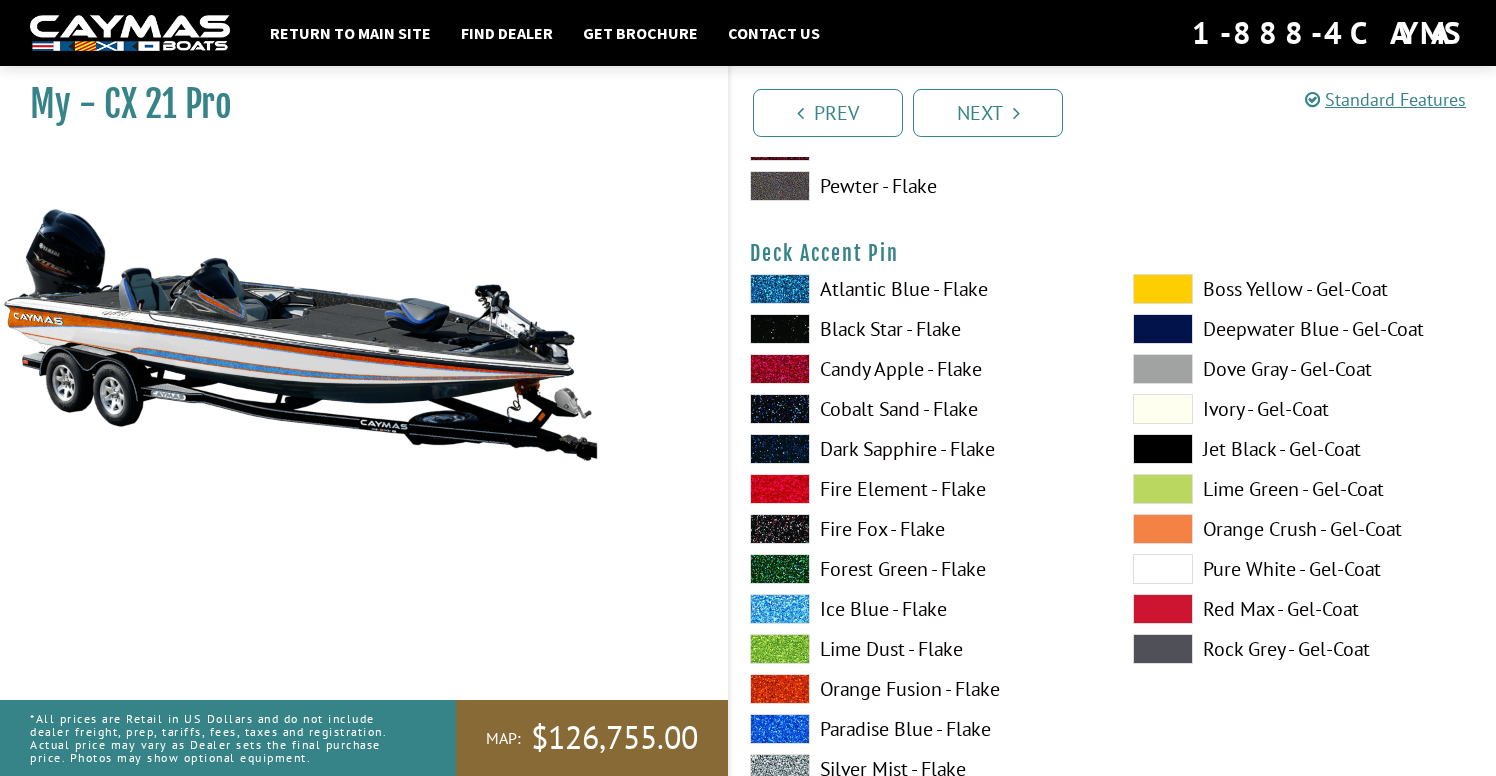 click on "Candy Apple - Flake" at bounding box center (921, 369) 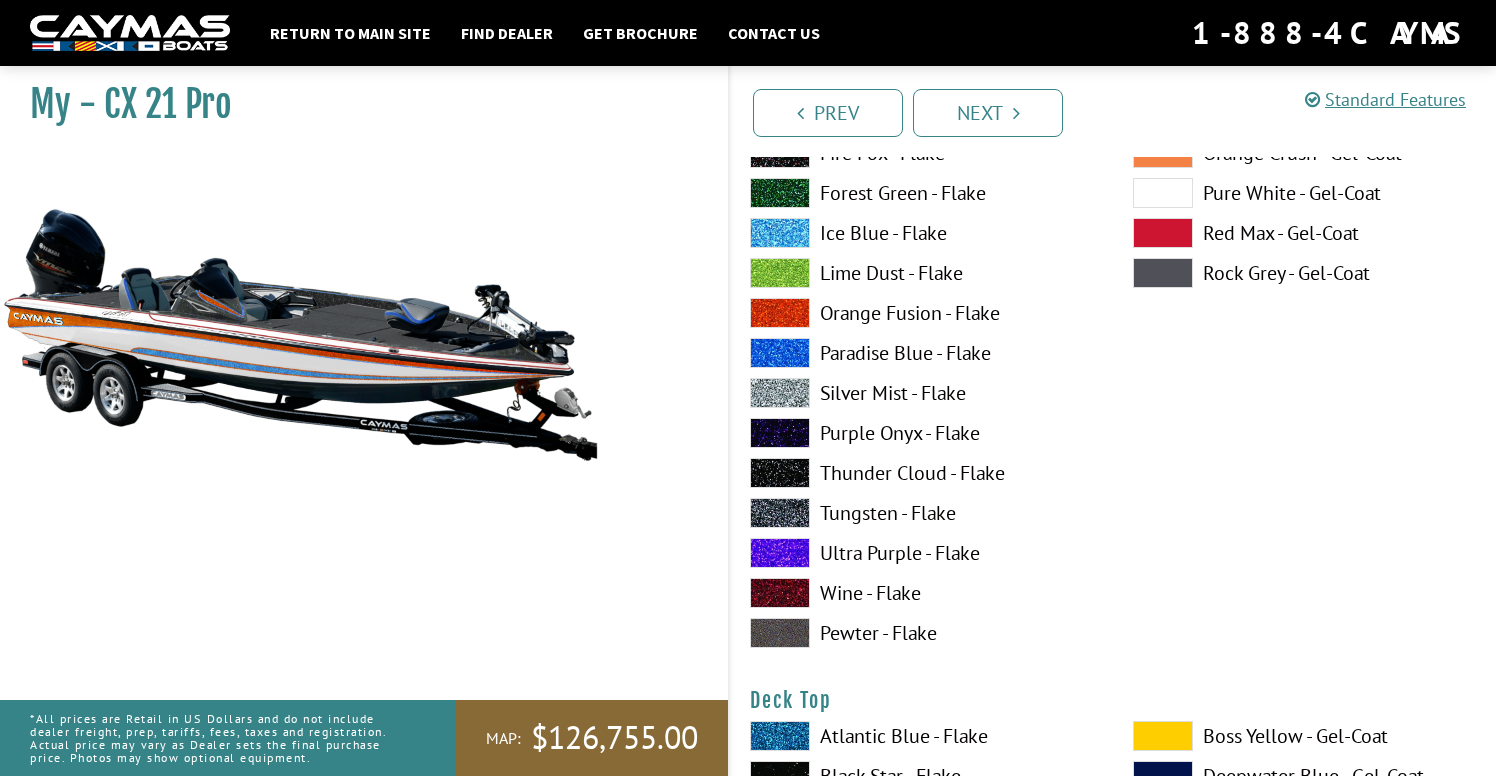 scroll, scrollTop: 2120, scrollLeft: 0, axis: vertical 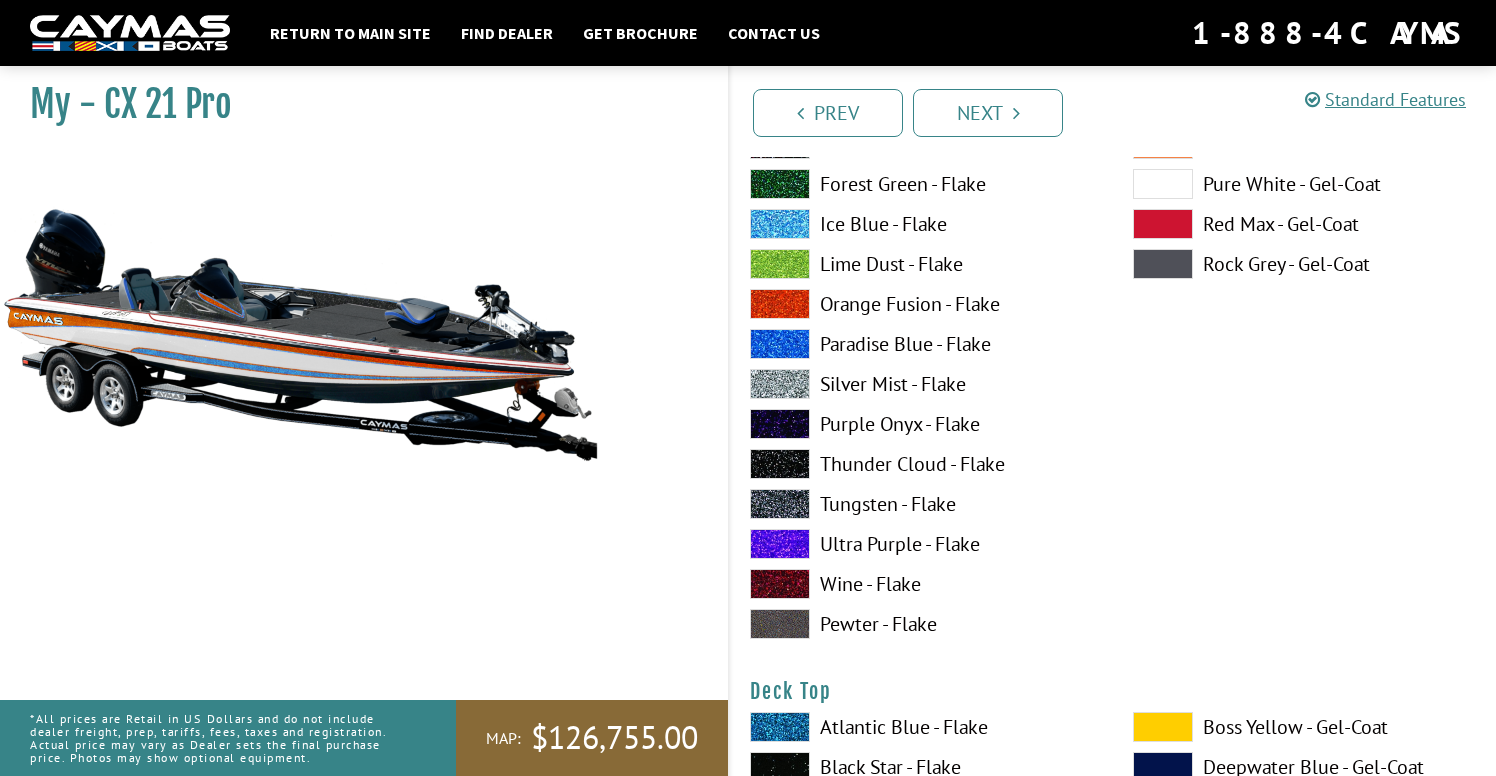 click on "Ultra Purple - Flake" at bounding box center (921, 544) 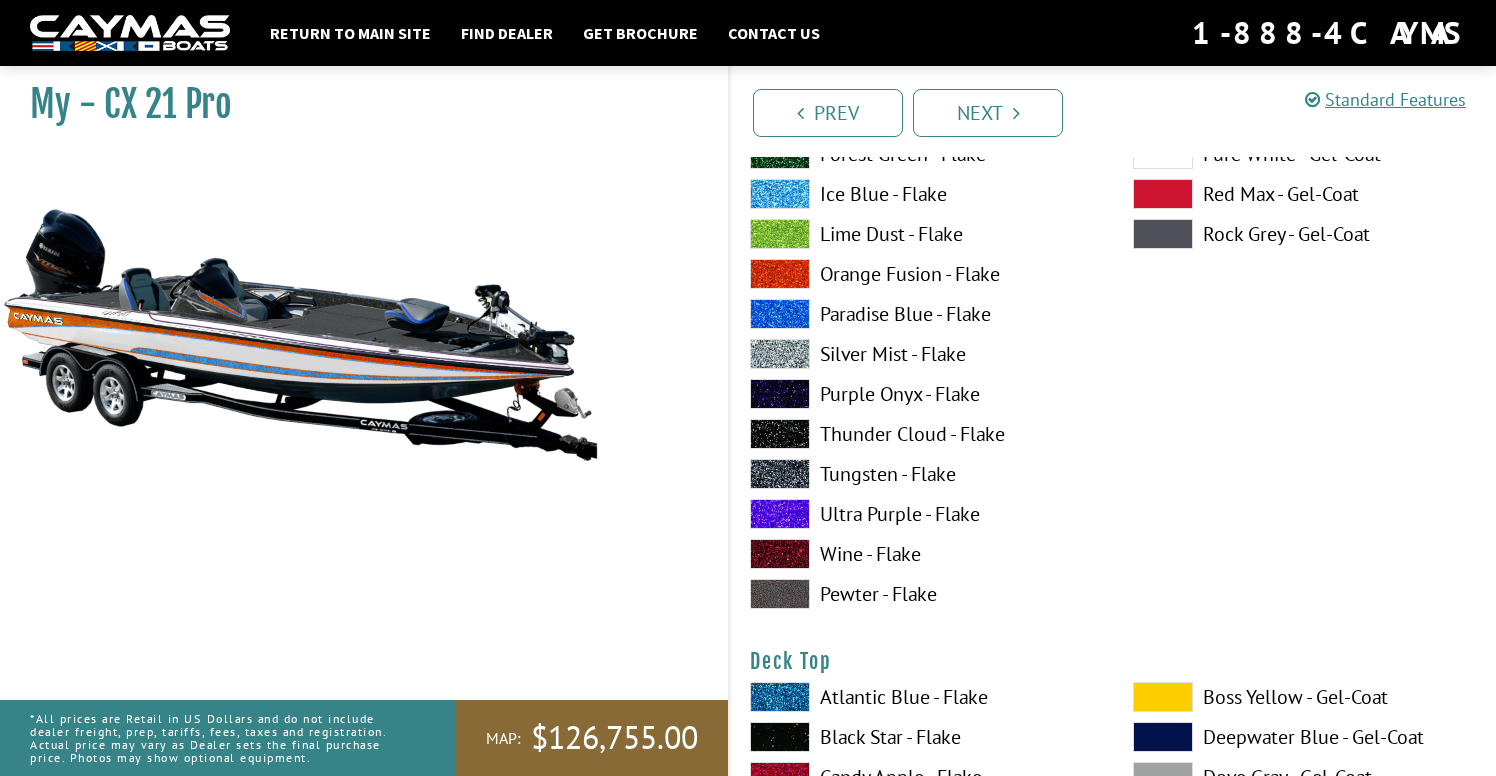 scroll, scrollTop: 2152, scrollLeft: 0, axis: vertical 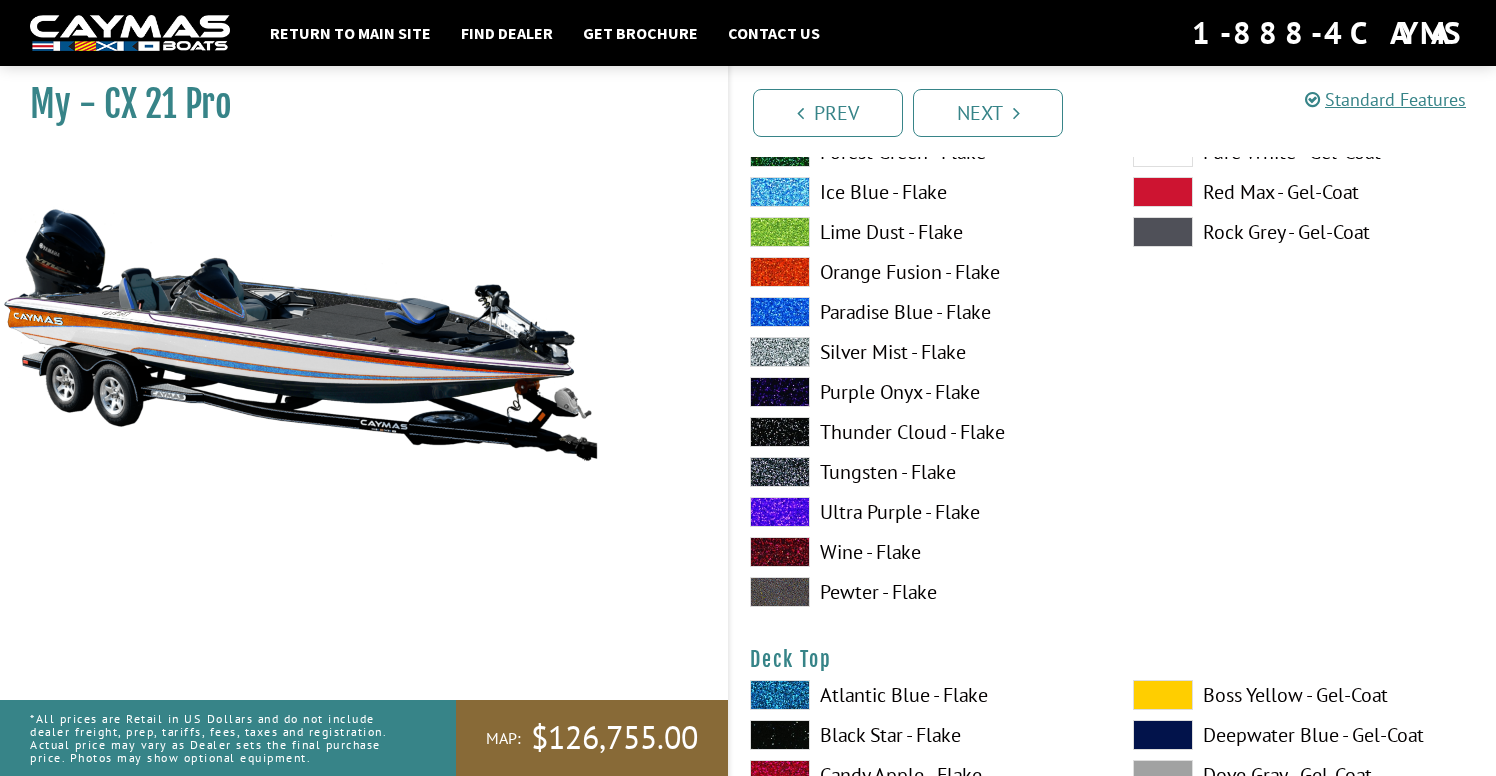 click on "Purple Onyx - Flake" at bounding box center [921, 392] 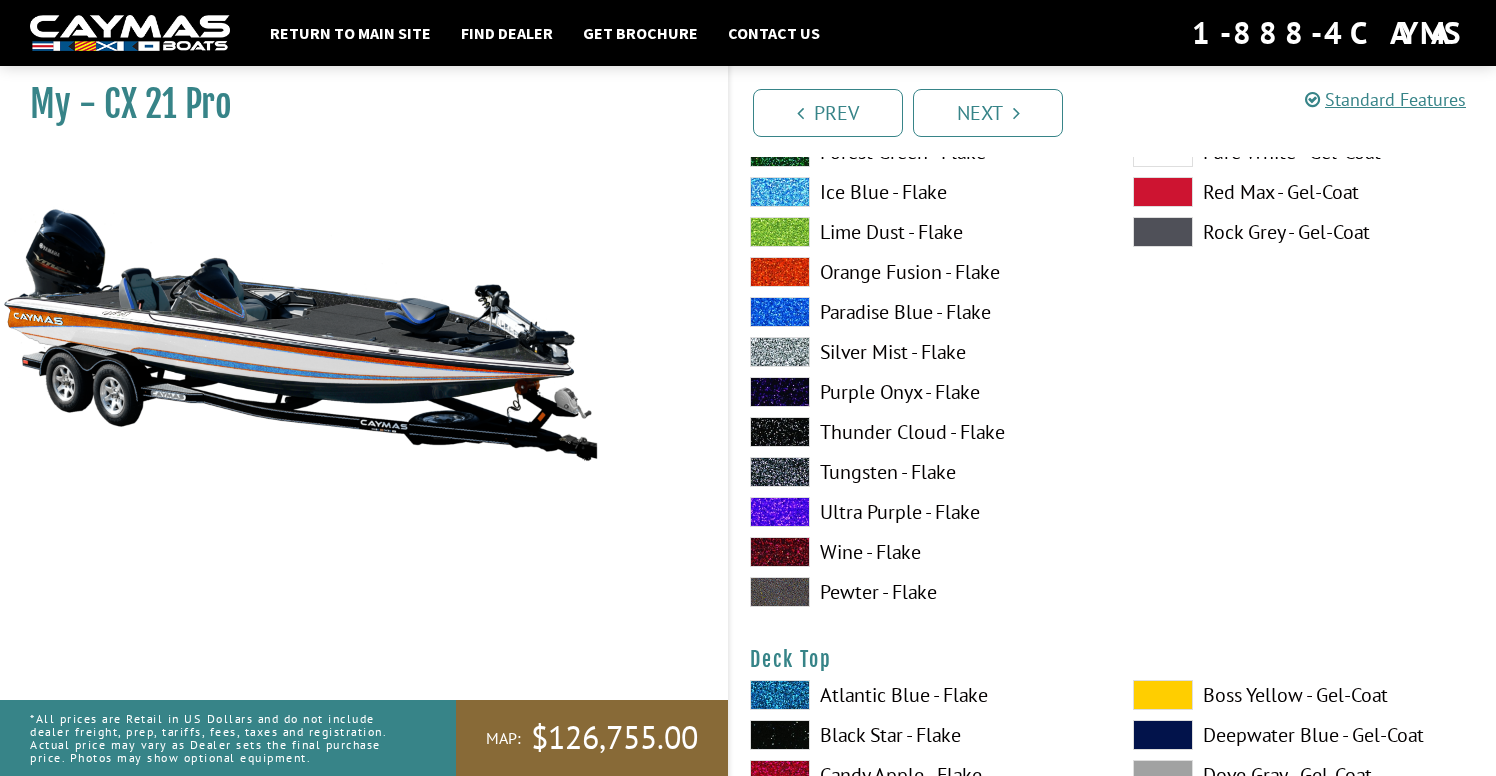 click on "Atlantic Blue - Flake
Black Star - Flake
Candy Apple - Flake
Cobalt Sand - Flake
Dark Sapphire - Flake" at bounding box center (921, 237) 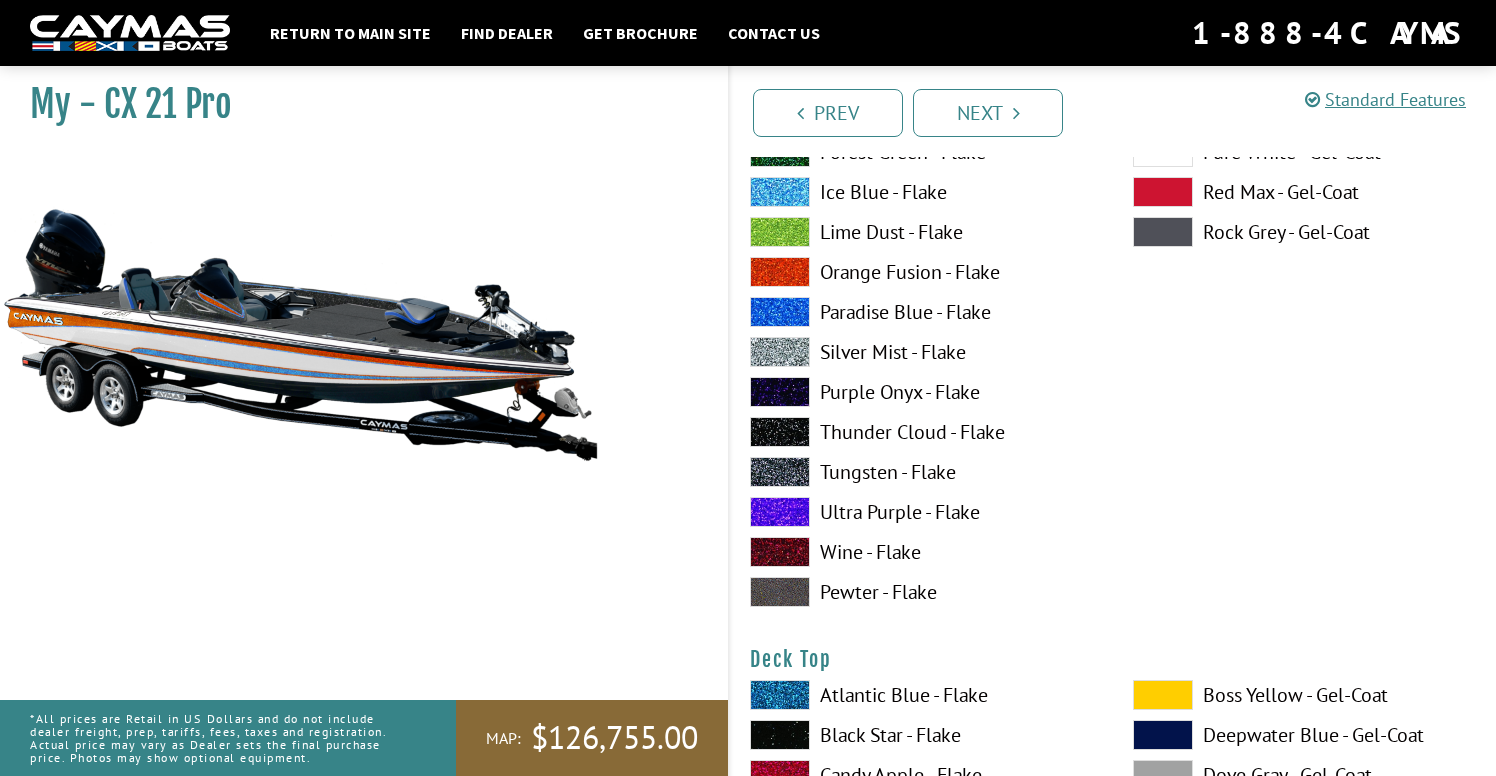 click on "Paradise Blue - Flake" at bounding box center [921, 312] 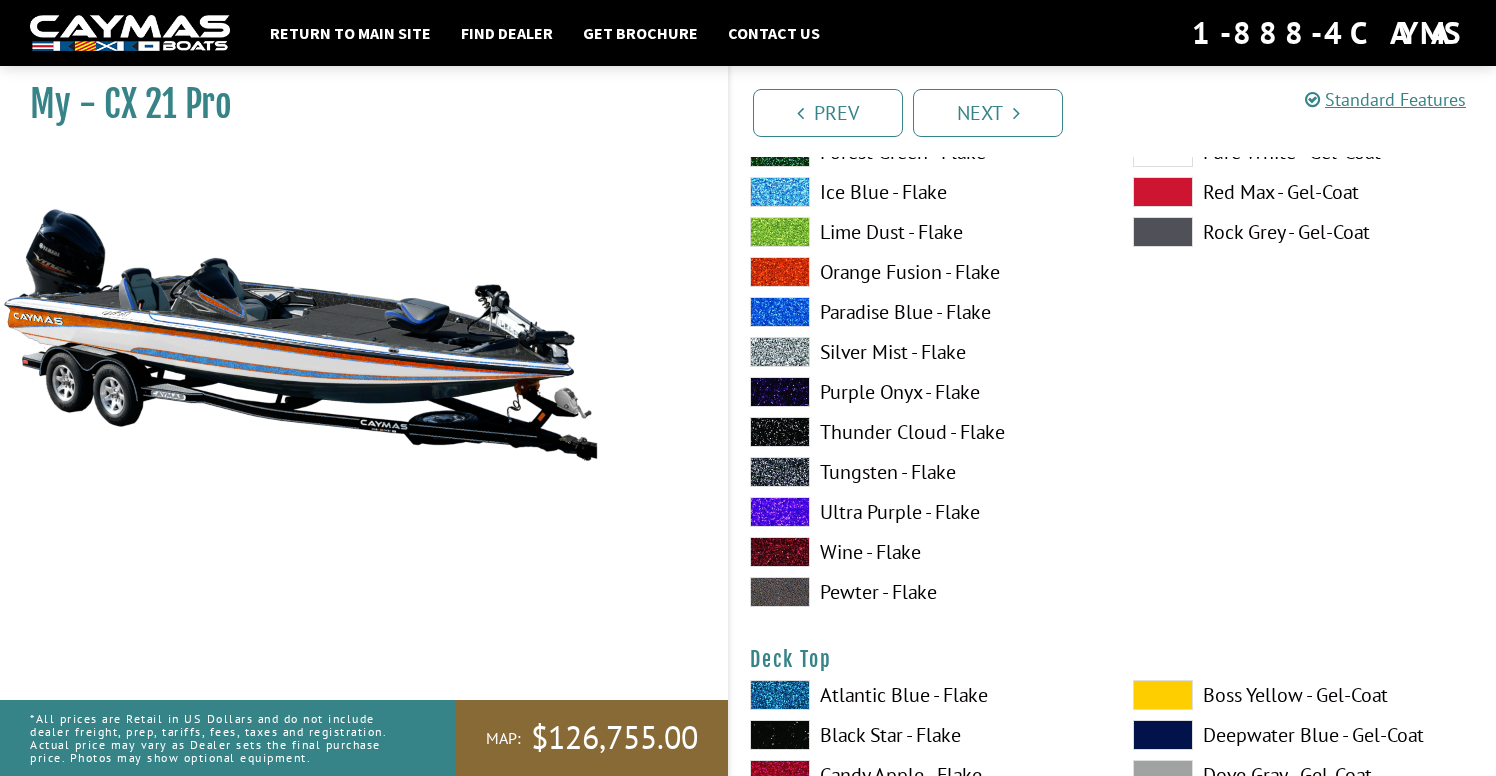 click on "Orange Fusion - Flake" at bounding box center (921, 272) 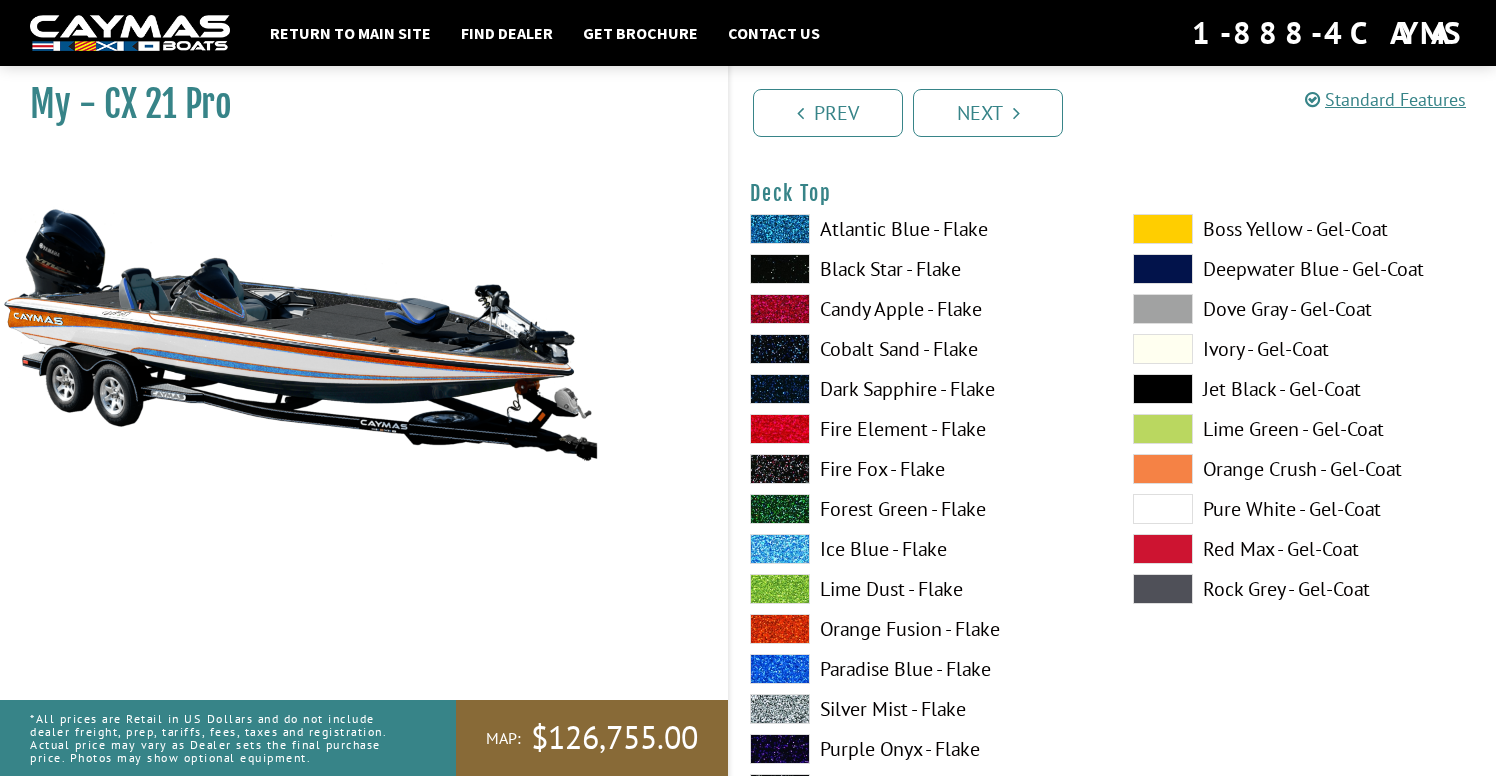 scroll, scrollTop: 2619, scrollLeft: 0, axis: vertical 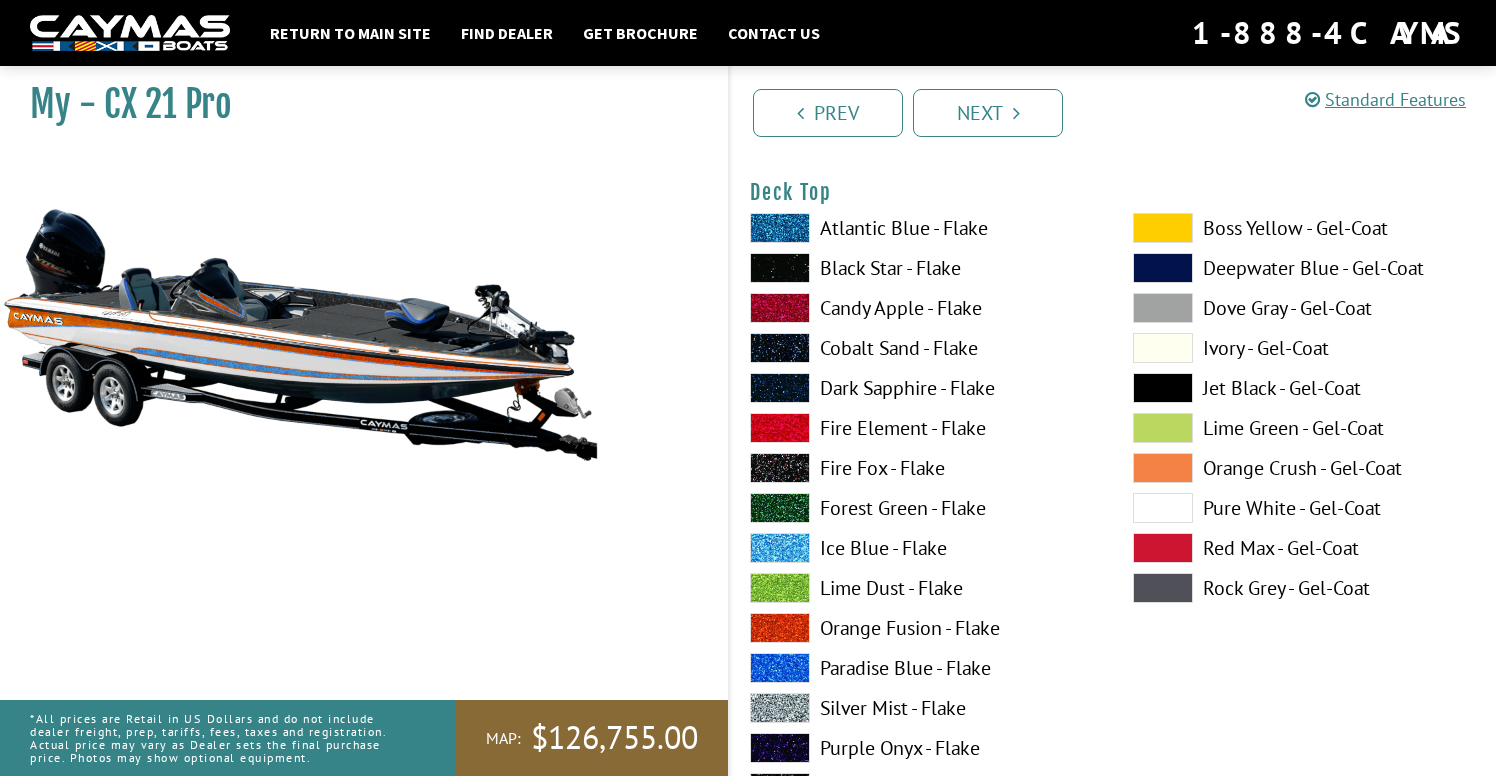 click at bounding box center [1163, 508] 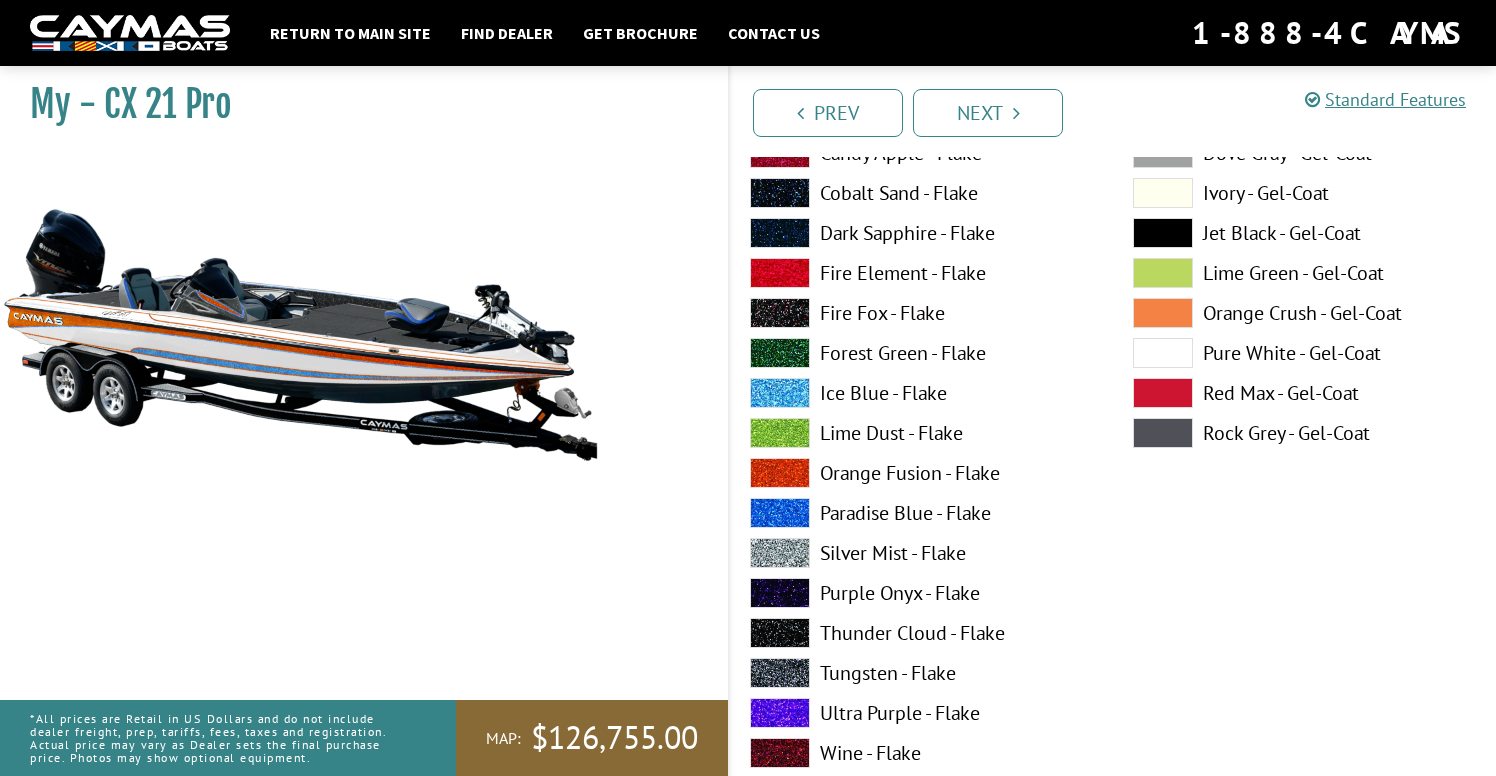 scroll, scrollTop: 3599, scrollLeft: 0, axis: vertical 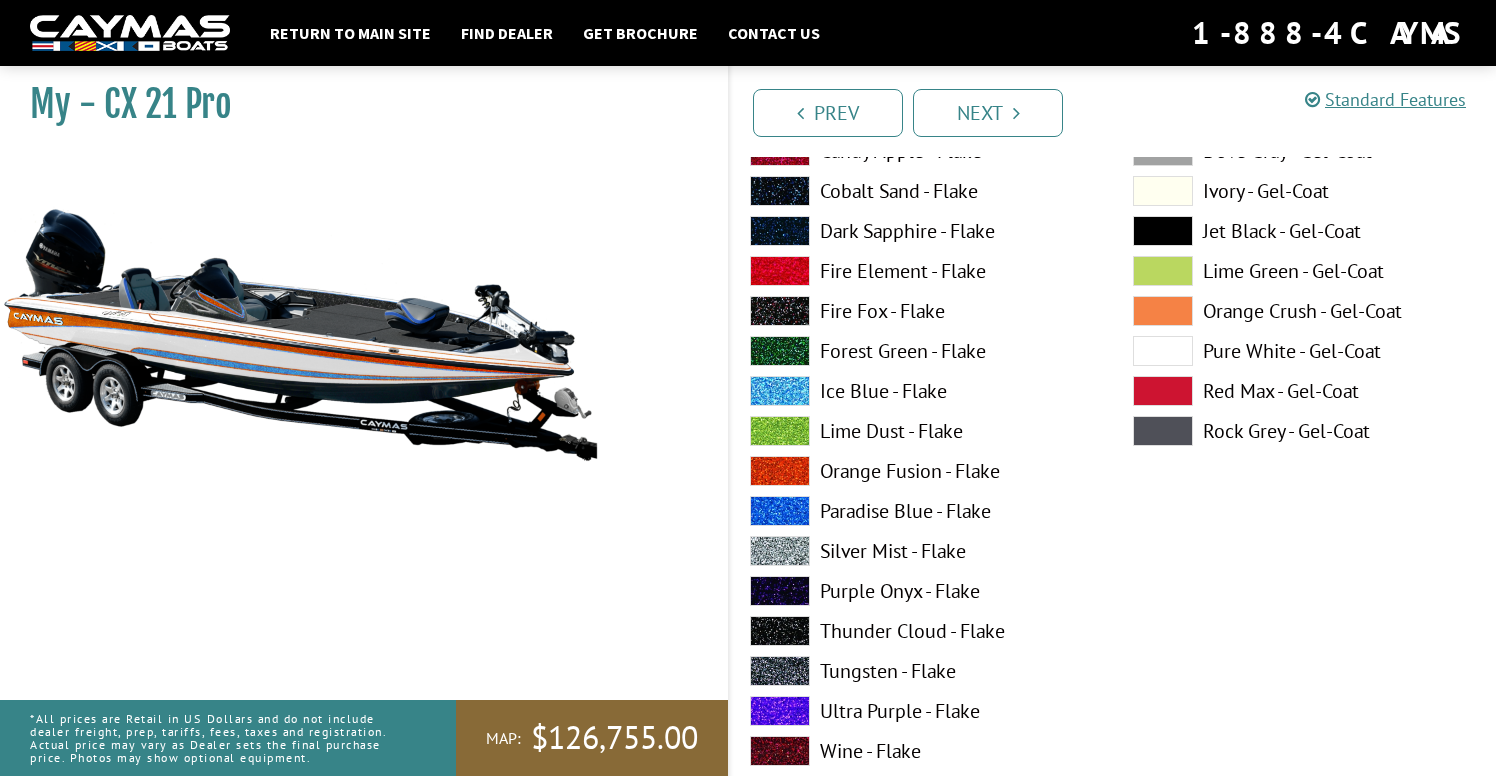 click on "Orange Fusion - Flake" at bounding box center (921, 471) 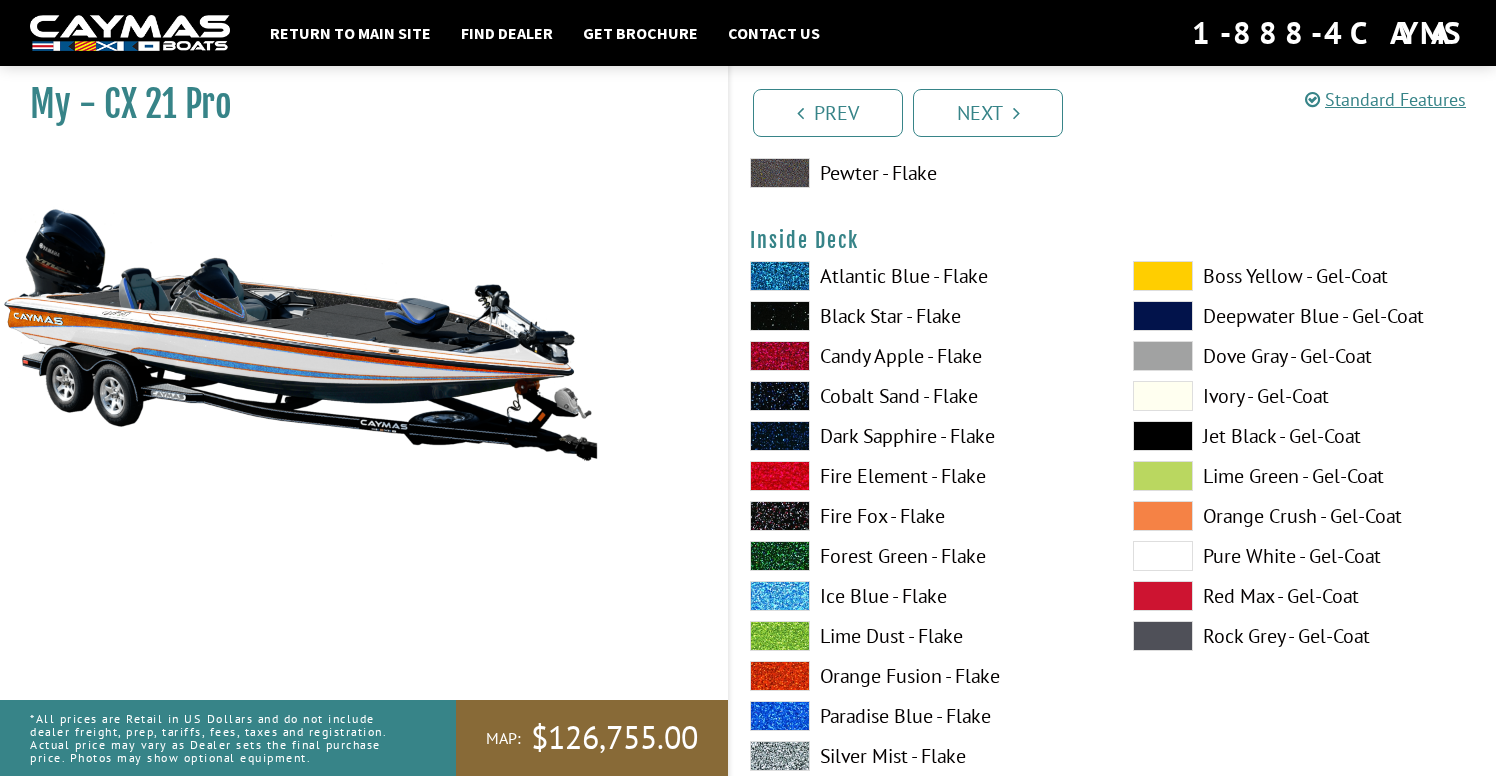scroll, scrollTop: 4229, scrollLeft: 0, axis: vertical 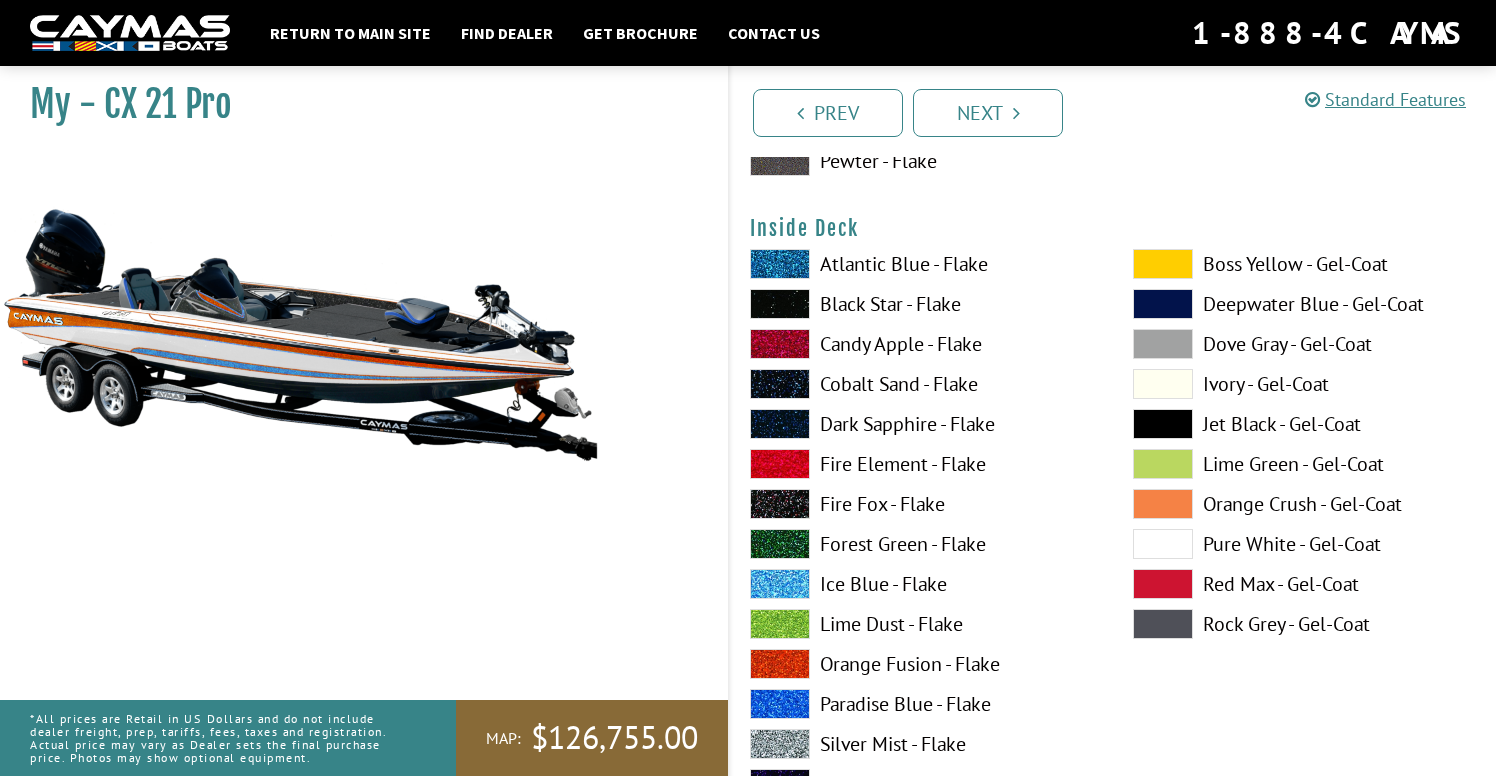 click at bounding box center (1163, 544) 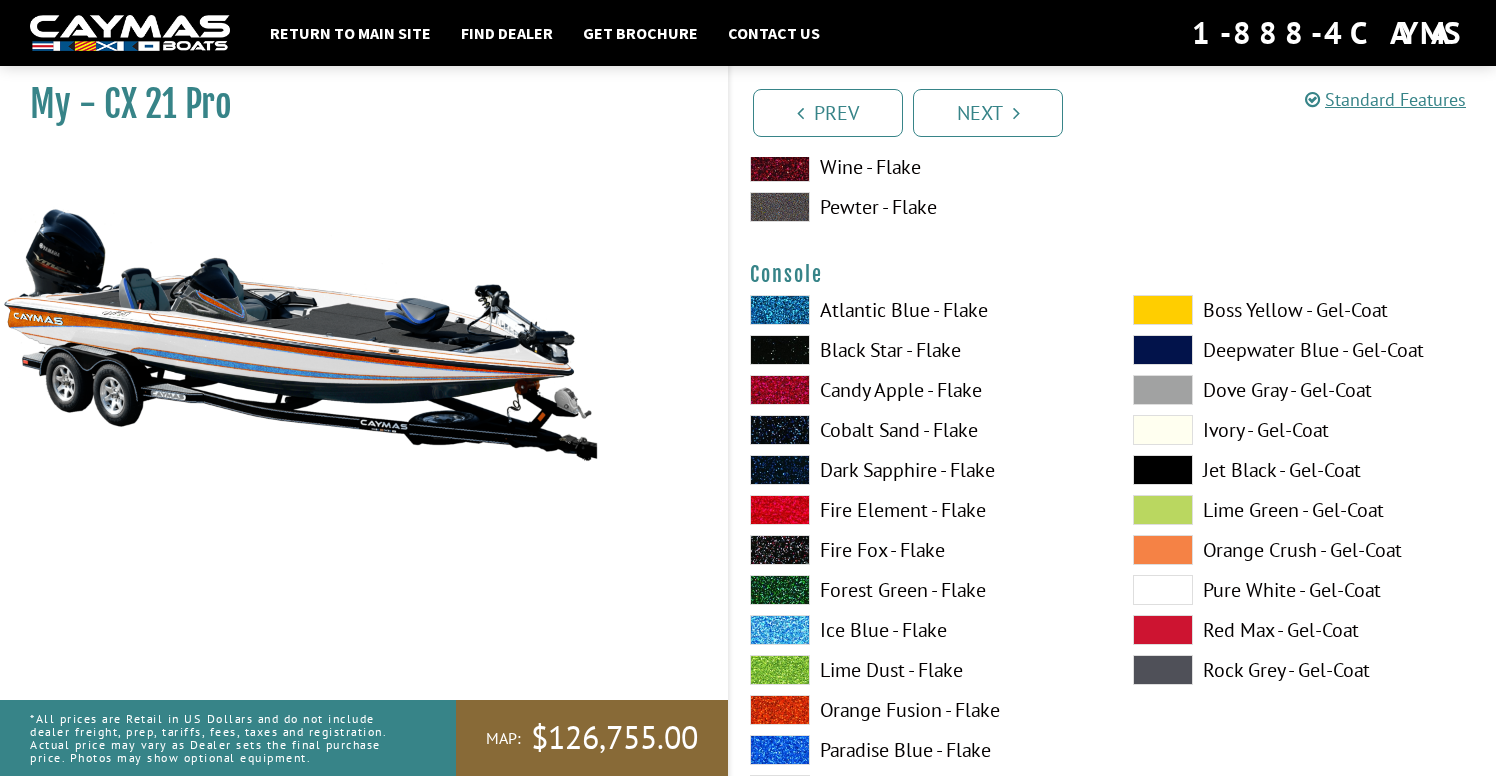 scroll, scrollTop: 5019, scrollLeft: 0, axis: vertical 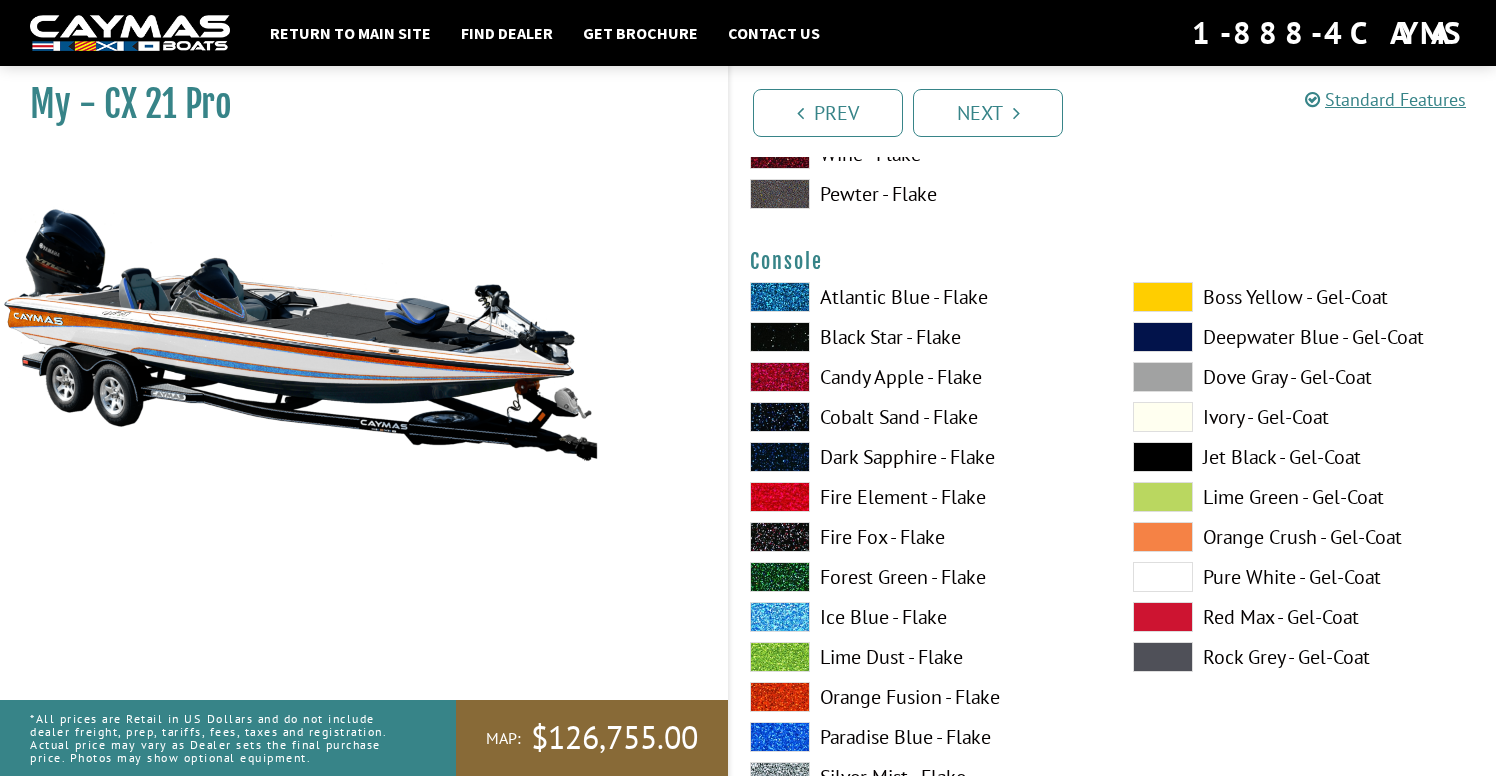 click at bounding box center [1163, 577] 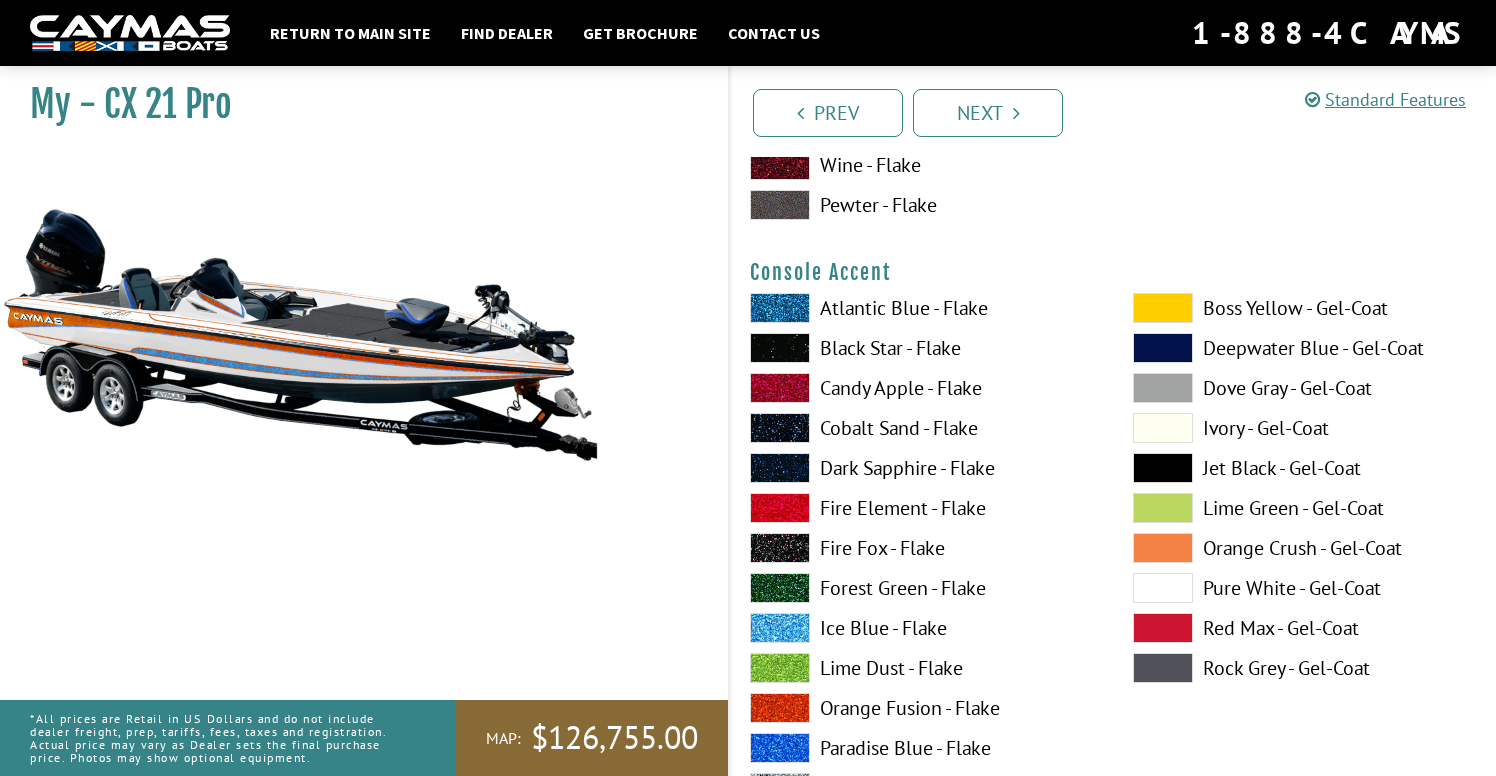 scroll, scrollTop: 5859, scrollLeft: 0, axis: vertical 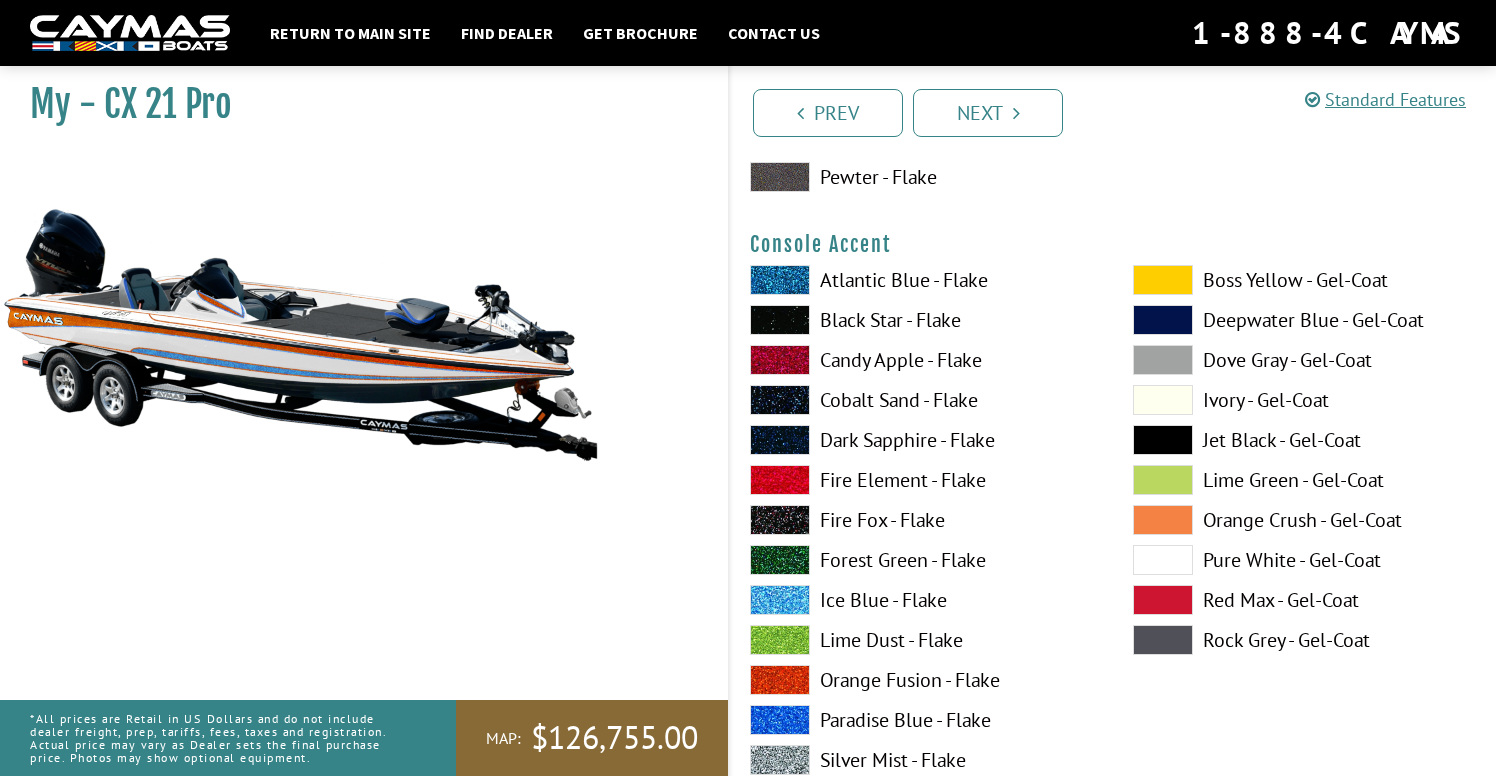 click on "Lime Dust - Flake" at bounding box center [921, 640] 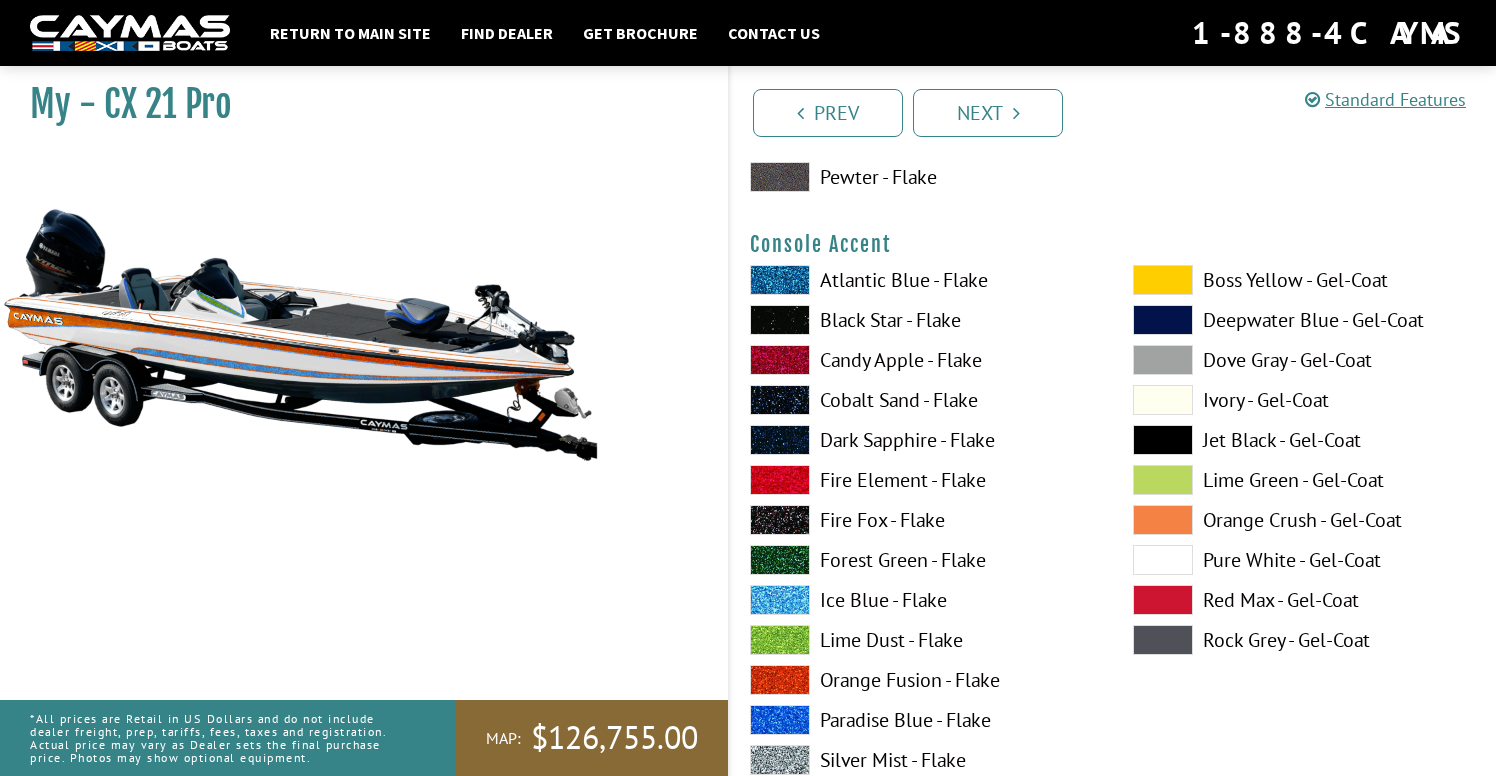 click on "Pure White - Gel-Coat" at bounding box center [1304, 560] 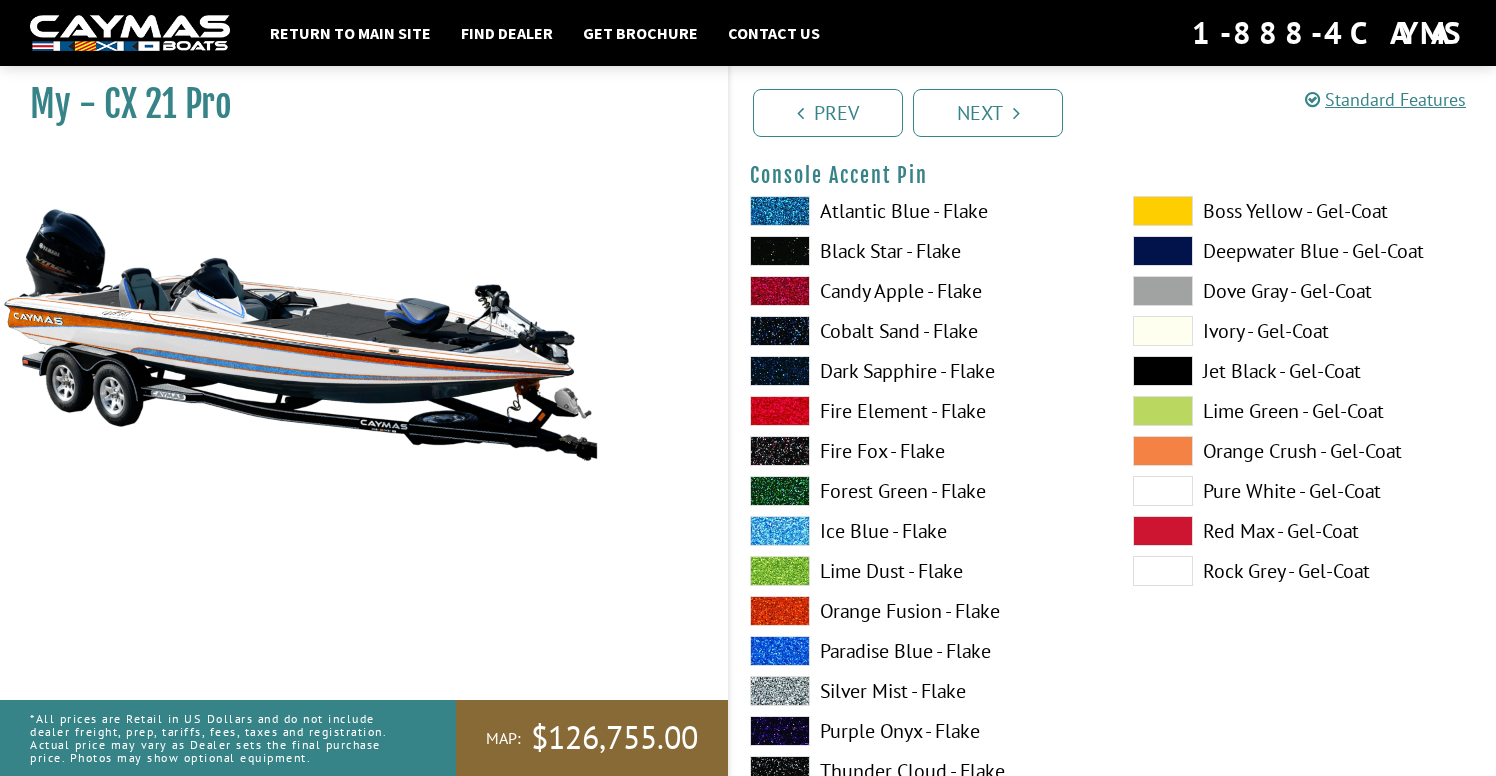 scroll, scrollTop: 6767, scrollLeft: 0, axis: vertical 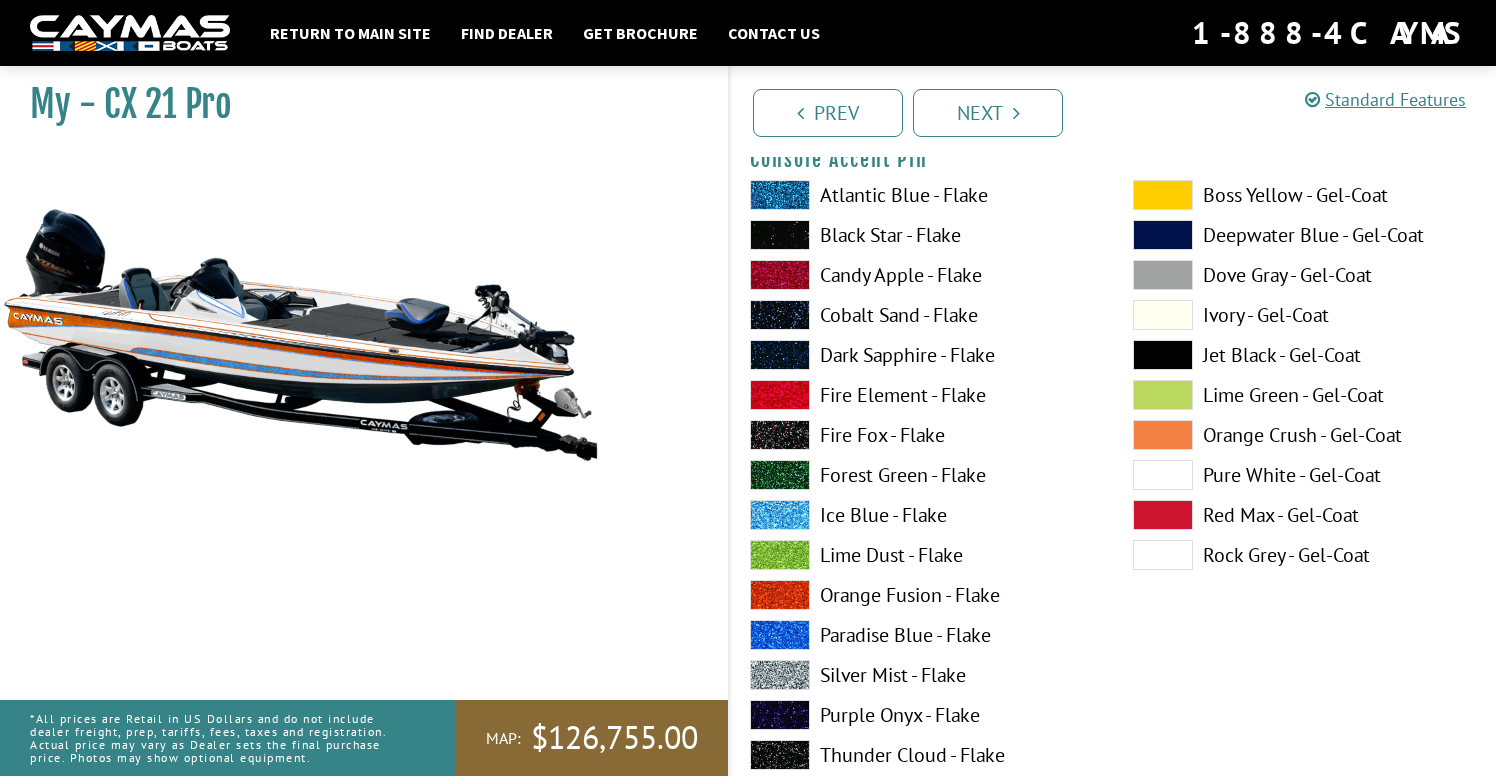 click on "Orange Fusion - Flake" at bounding box center [921, 595] 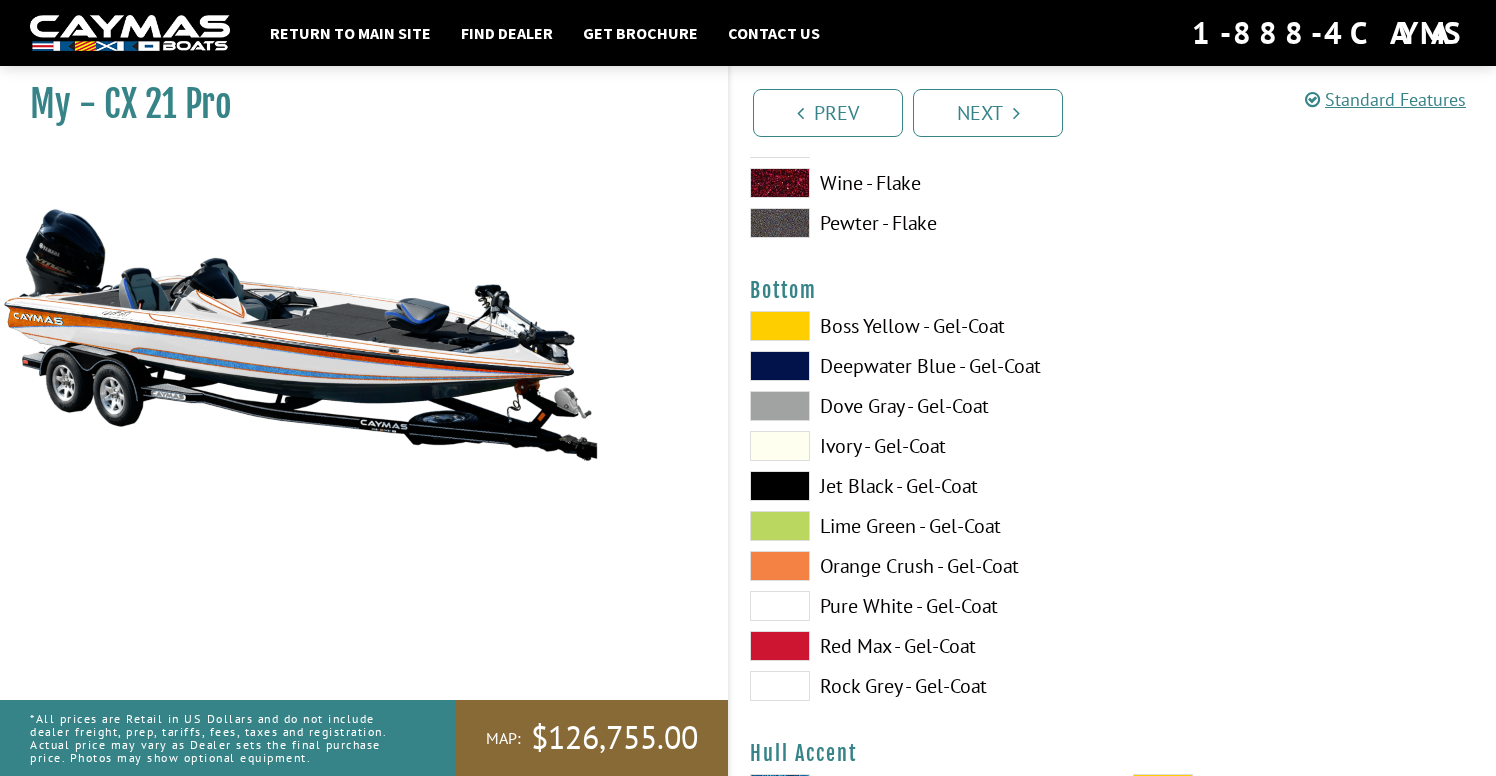 scroll, scrollTop: 7459, scrollLeft: 0, axis: vertical 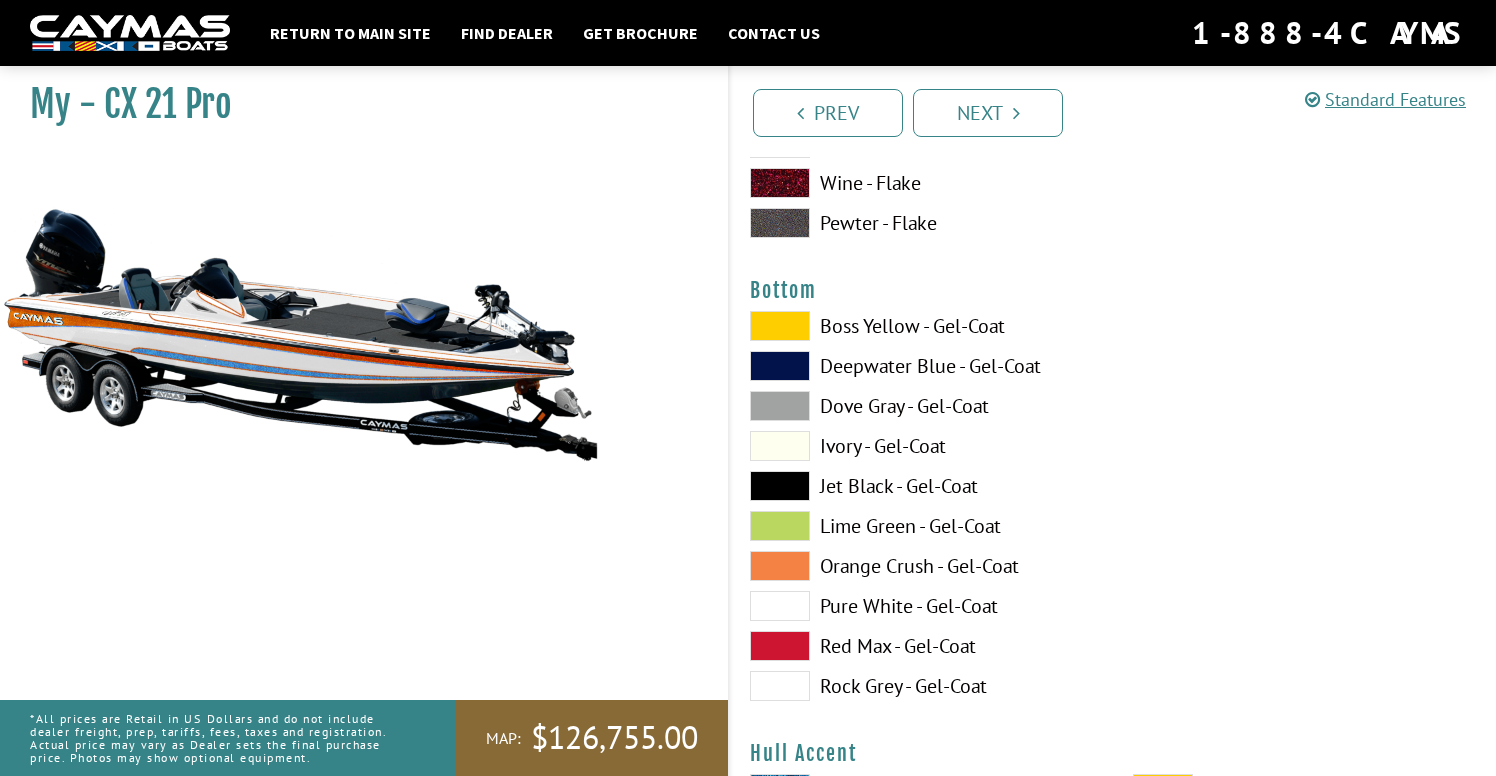 click on "Pure White - Gel-Coat" at bounding box center [921, 606] 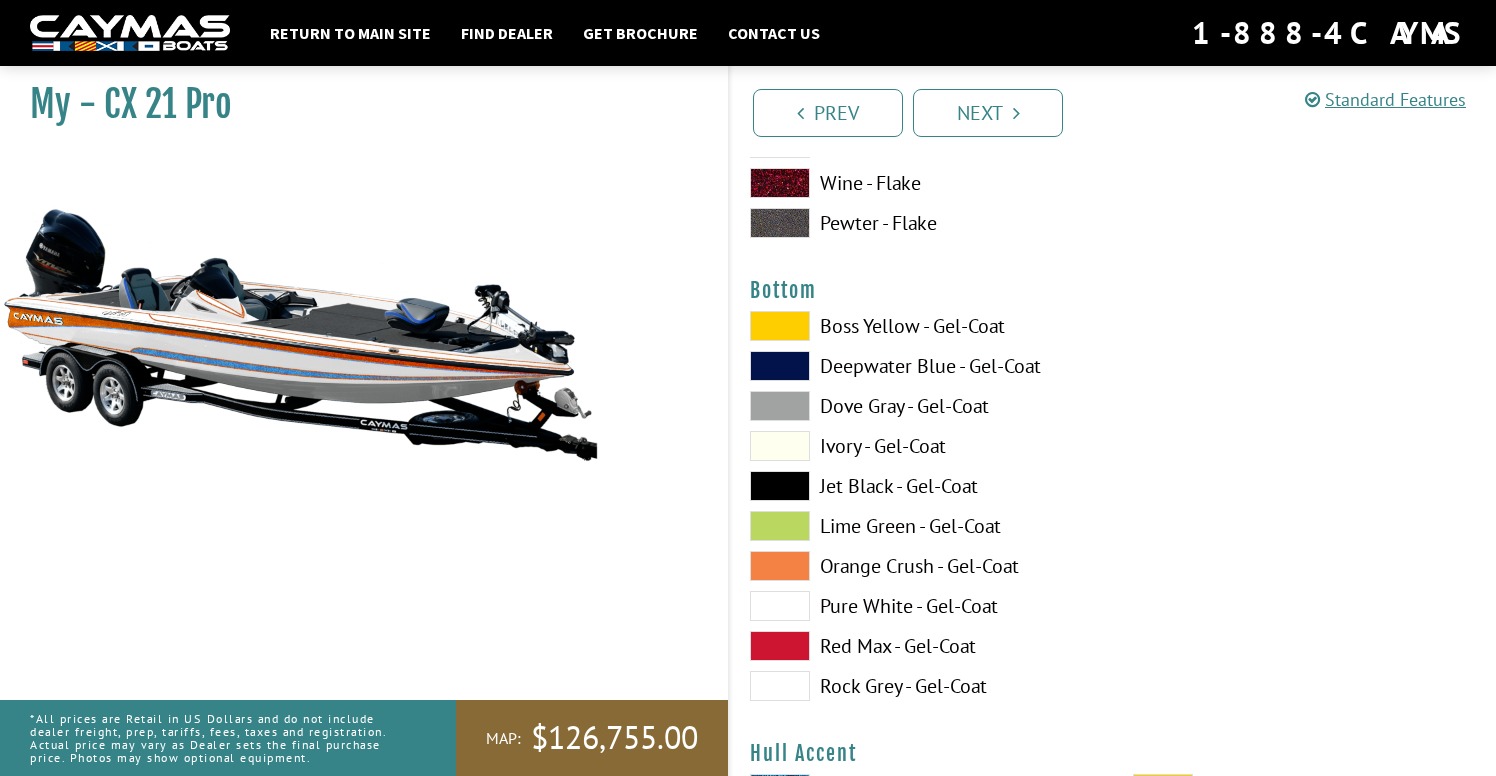 click at bounding box center (780, 686) 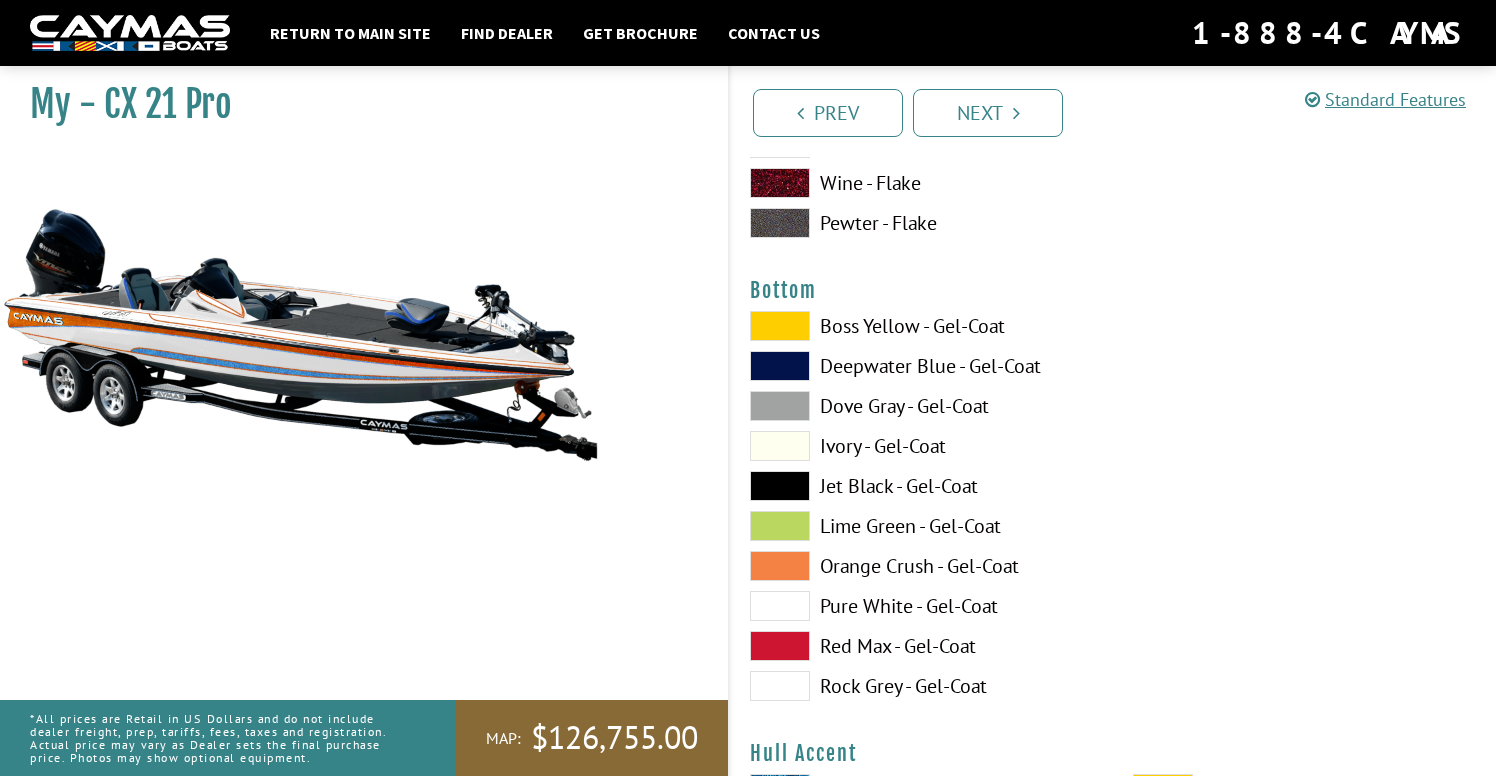 click at bounding box center [780, 606] 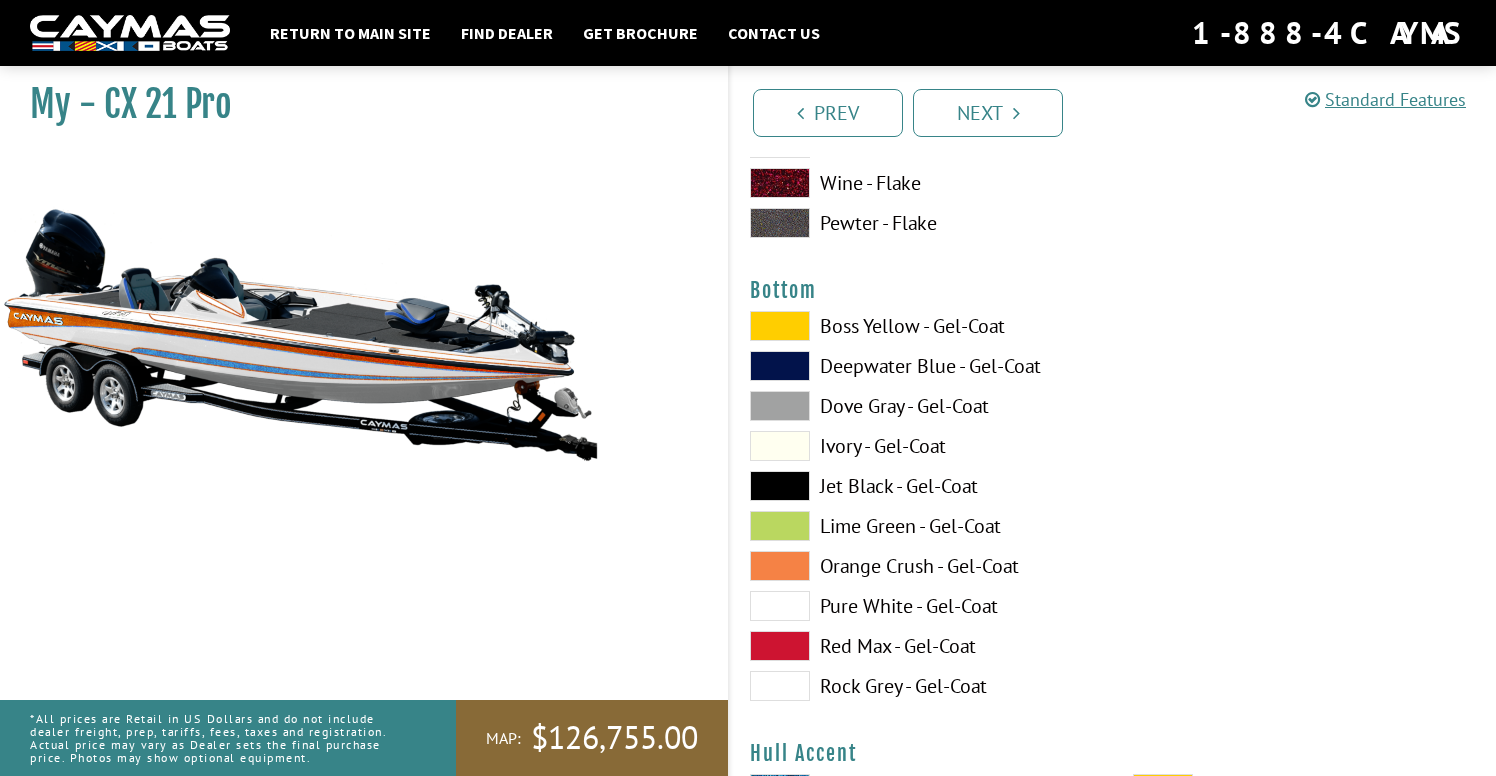 click at bounding box center [780, 446] 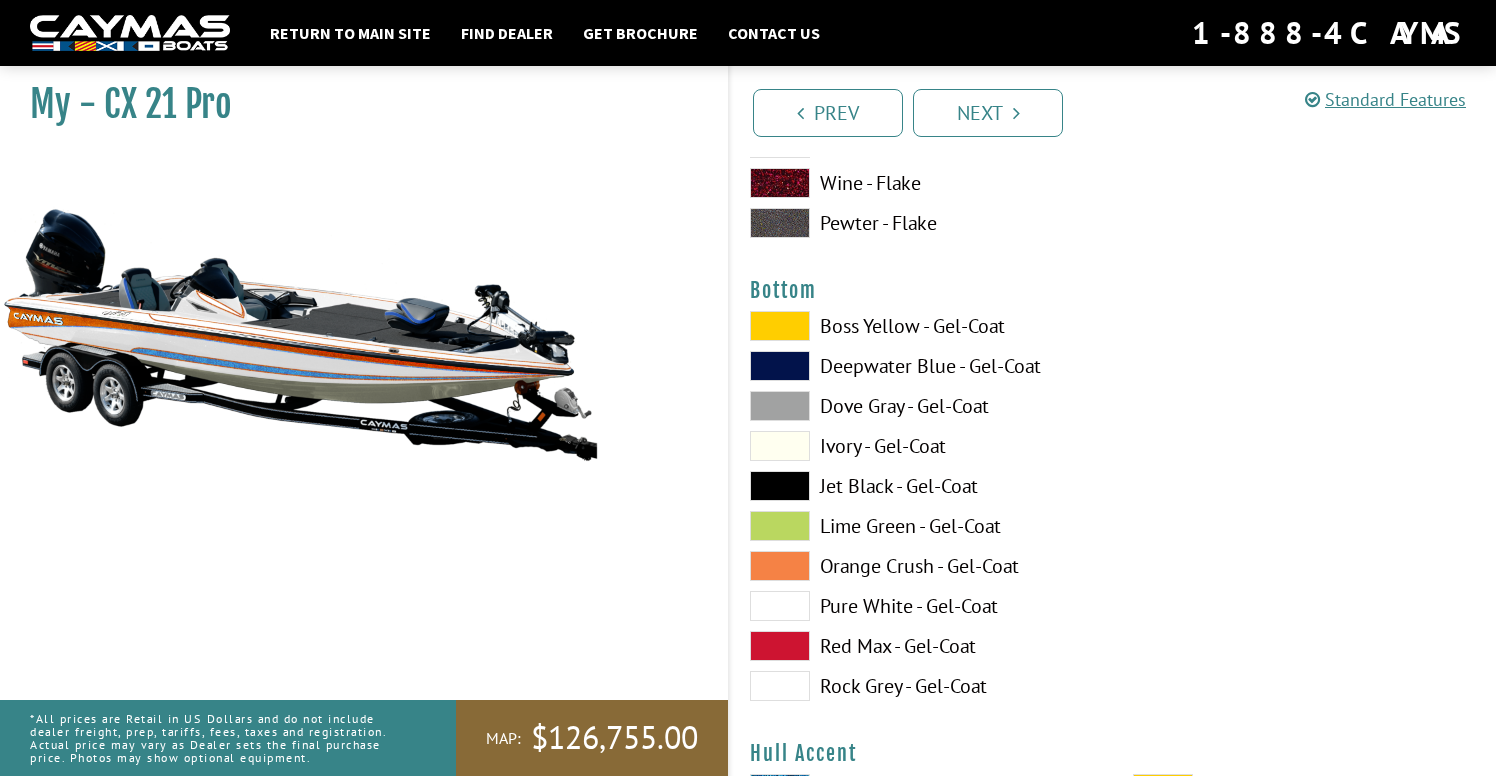 click at bounding box center (780, 606) 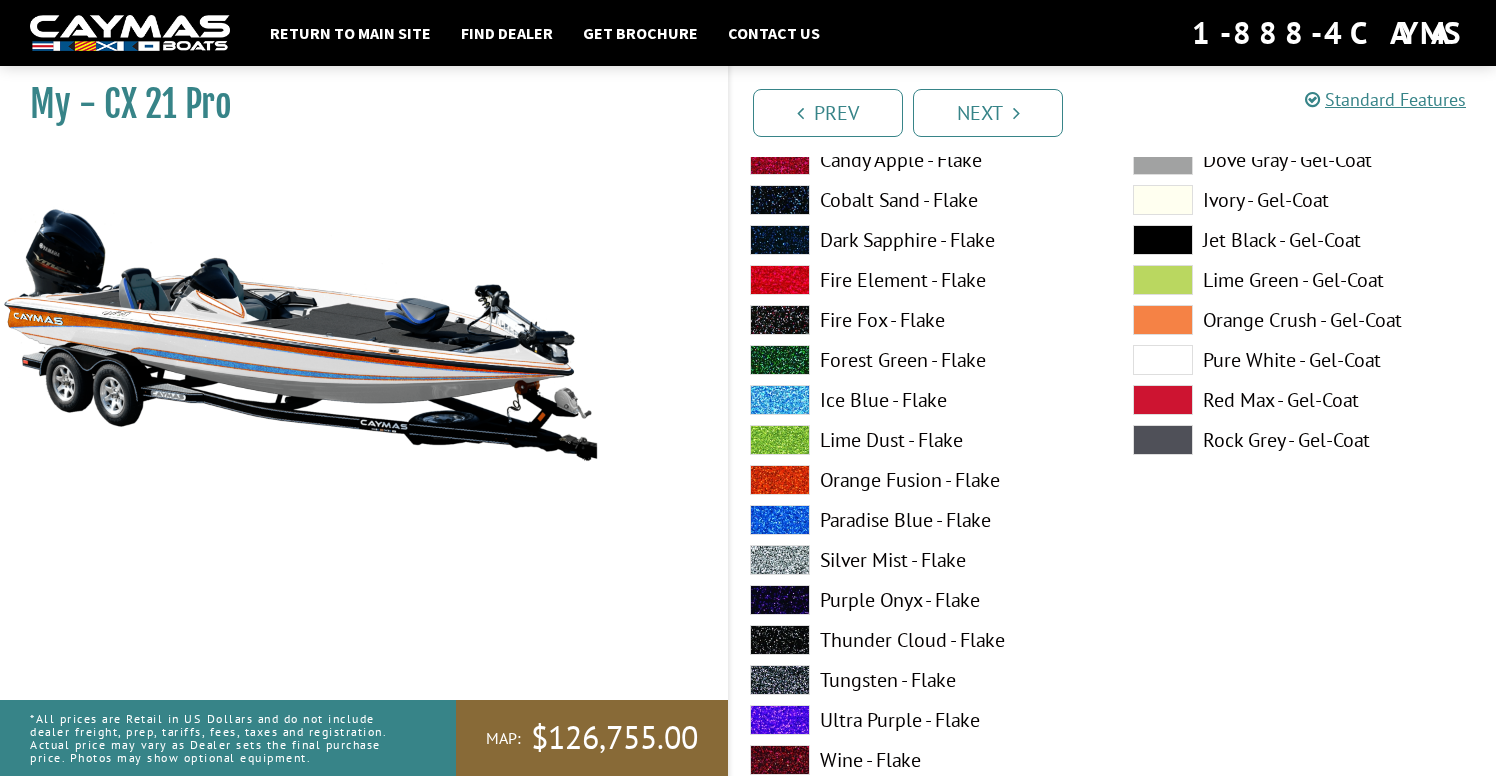 scroll, scrollTop: 8170, scrollLeft: 0, axis: vertical 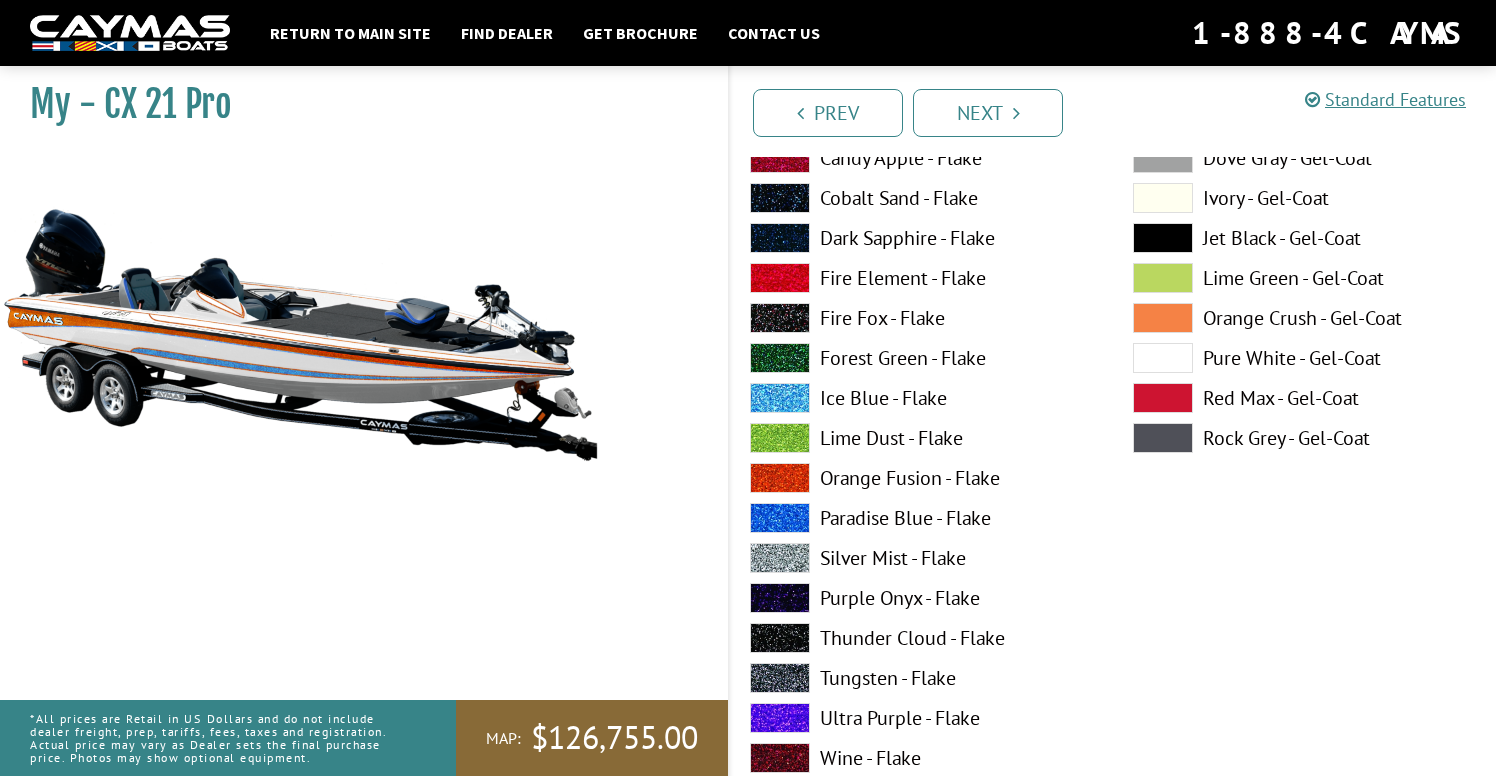 click at bounding box center [1163, 358] 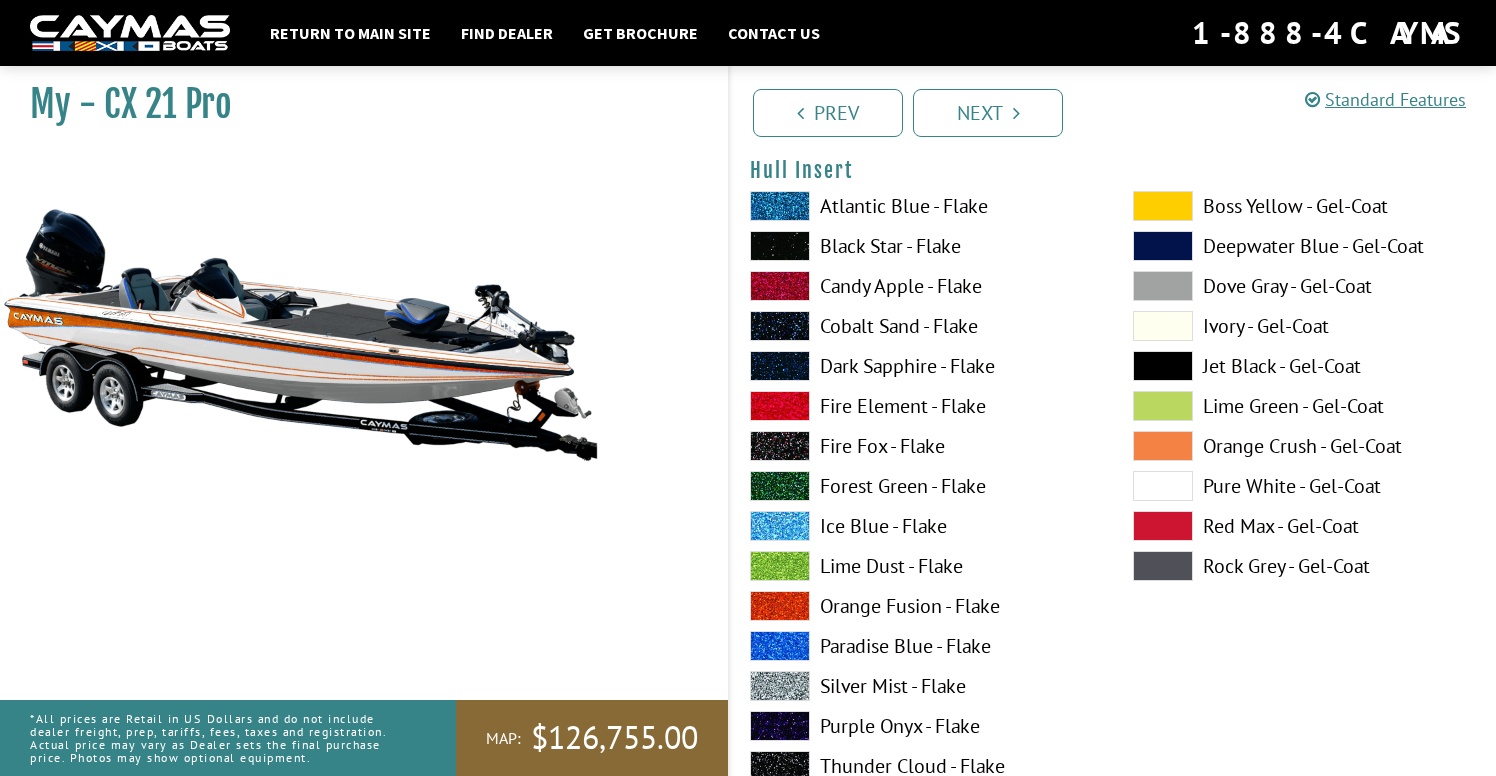 scroll, scrollTop: 9716, scrollLeft: 0, axis: vertical 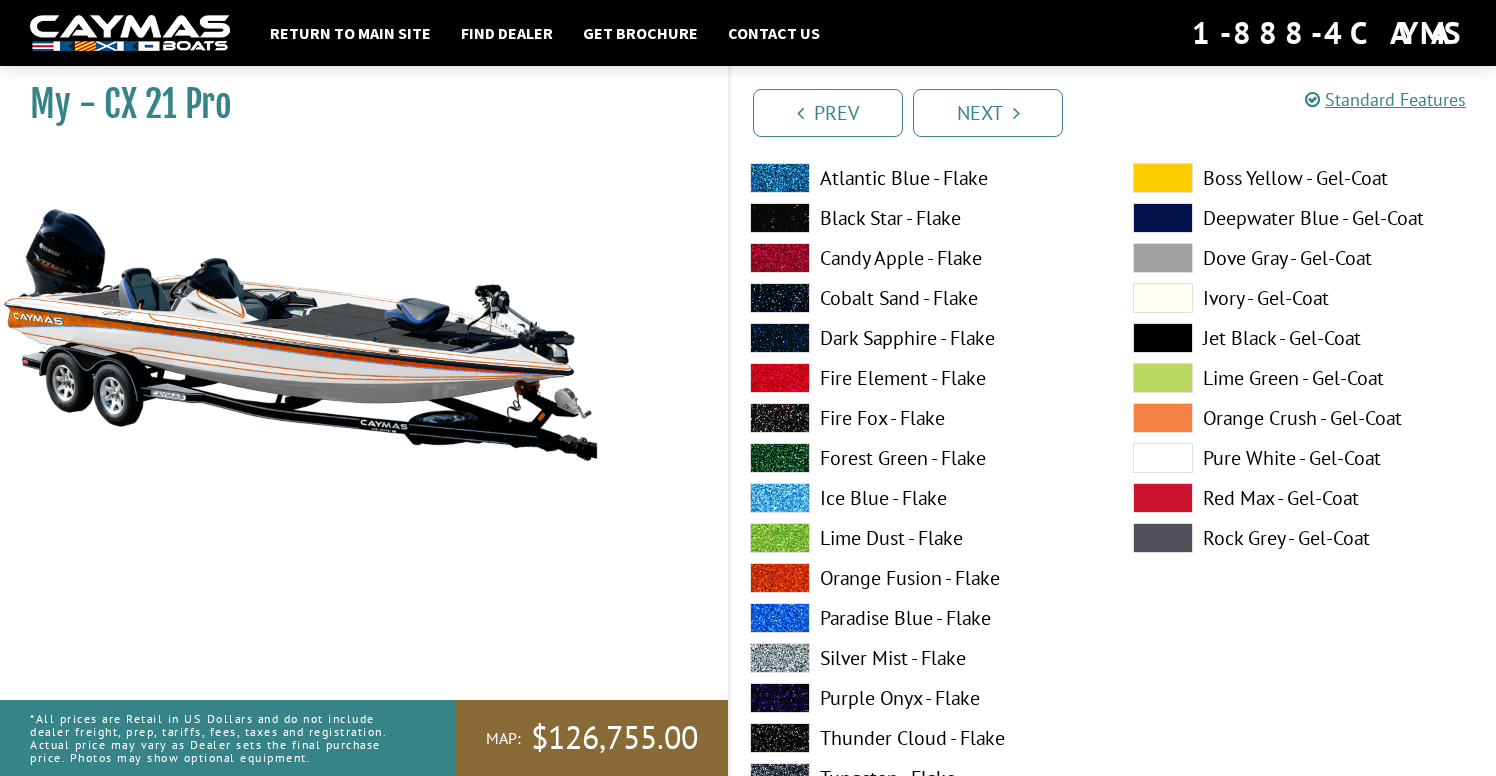 click at bounding box center (1163, 458) 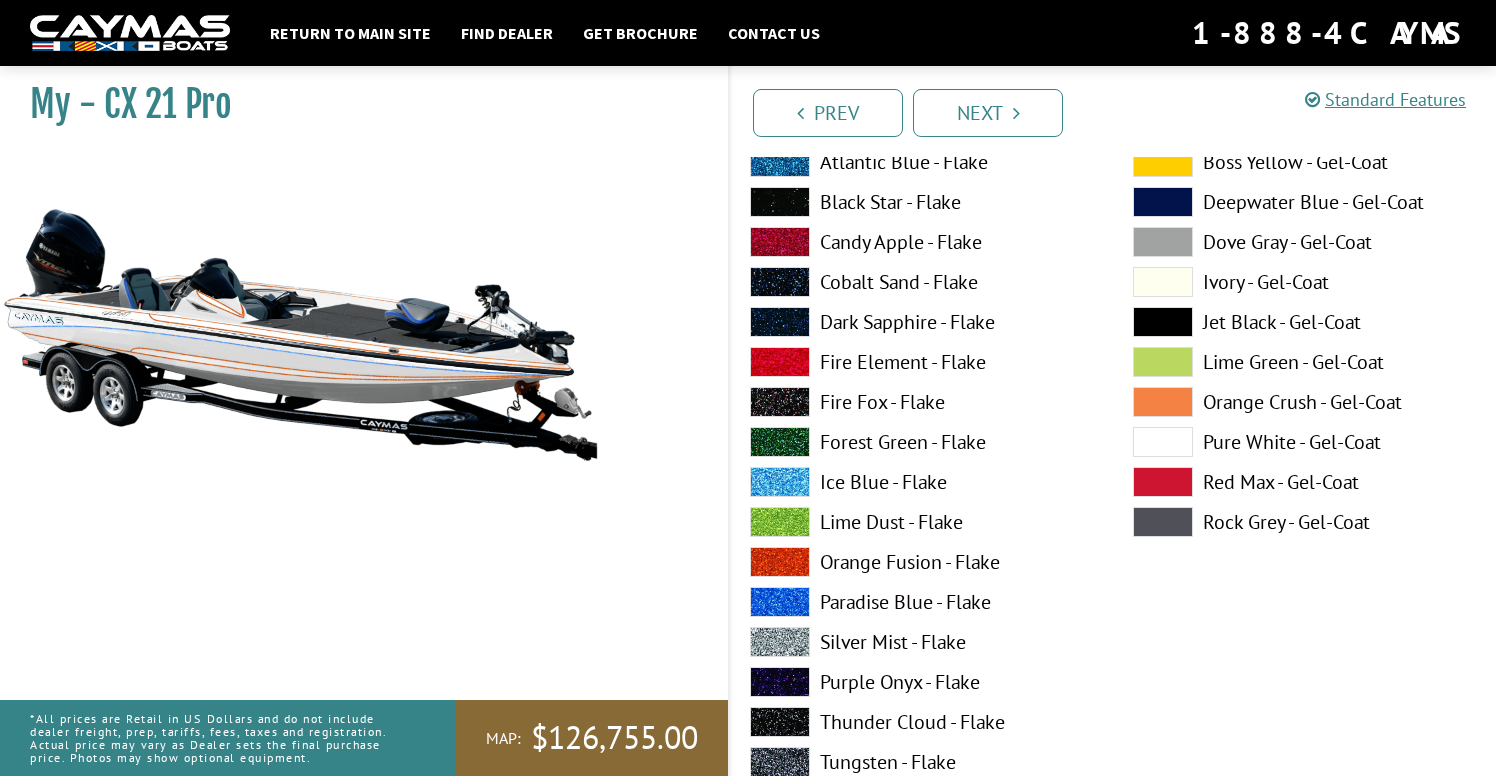 scroll, scrollTop: 10559, scrollLeft: 0, axis: vertical 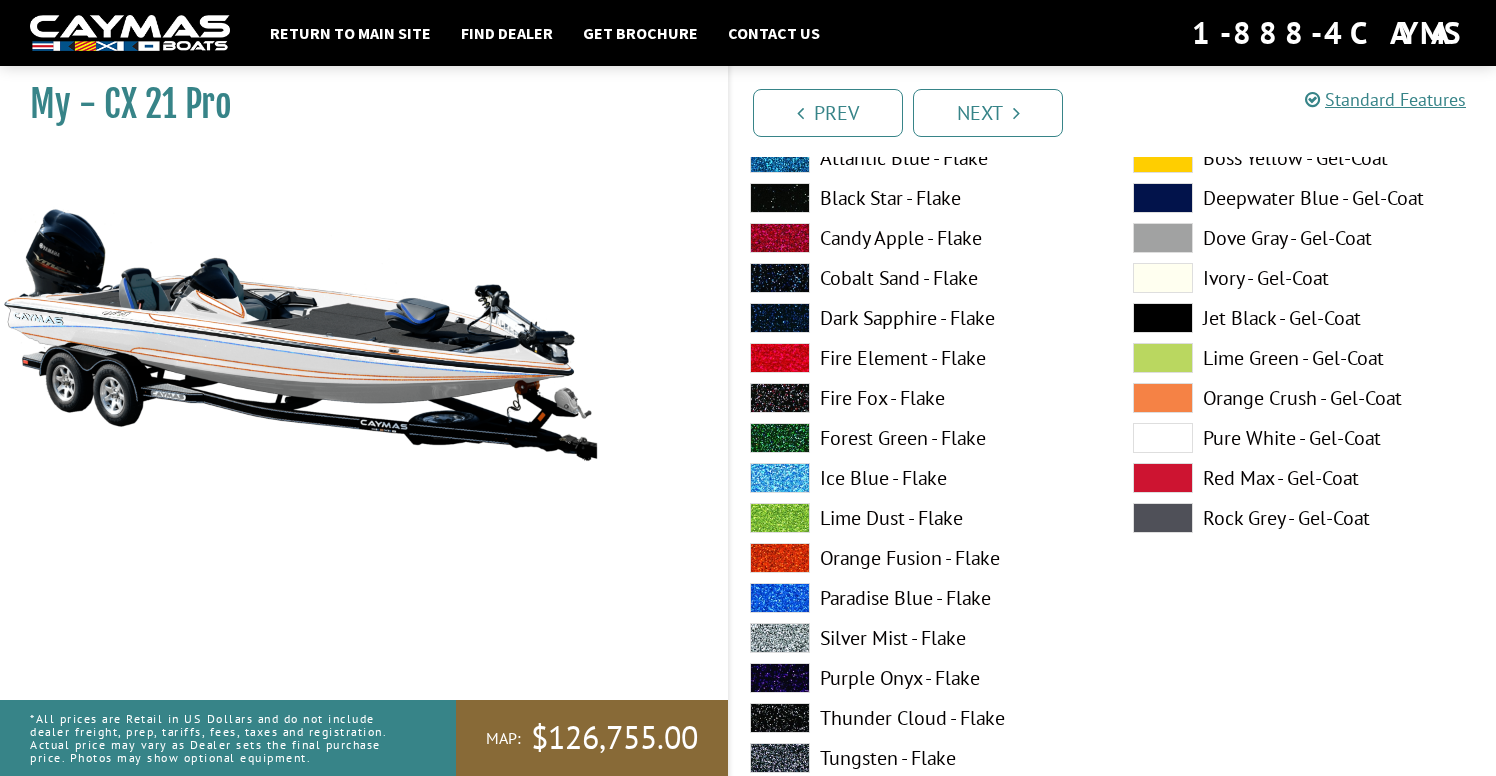 click at bounding box center (780, 558) 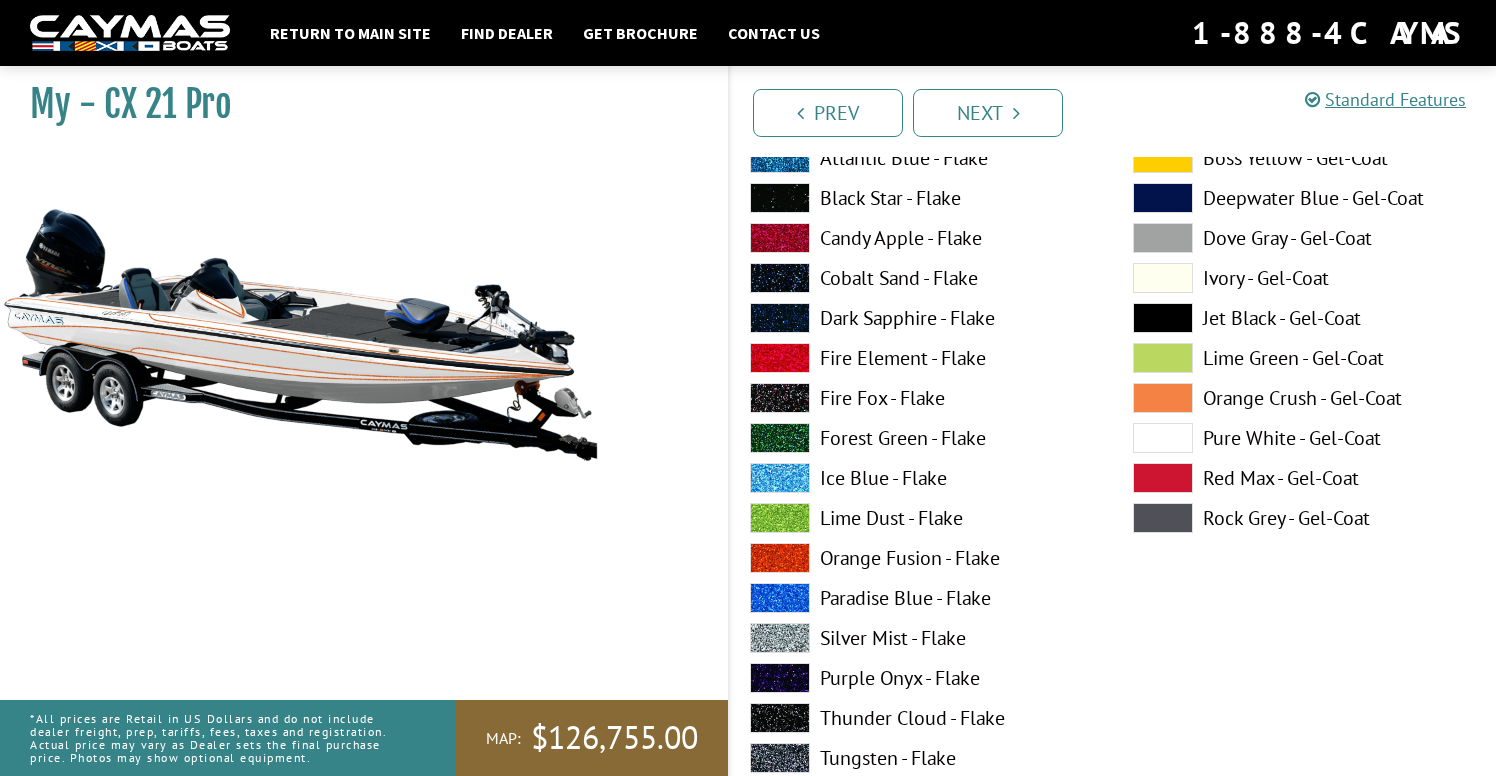 click at bounding box center (780, 518) 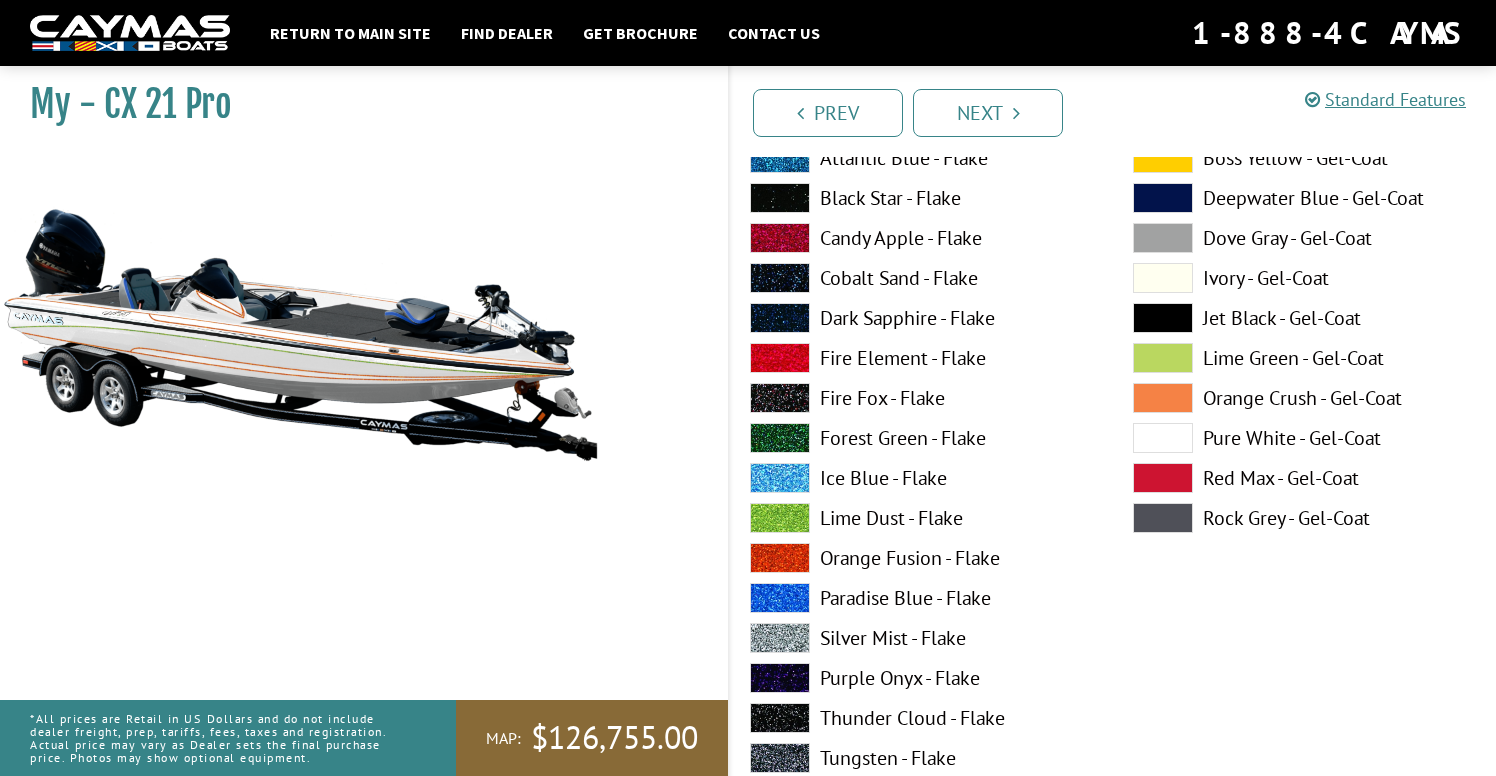 click at bounding box center [780, 478] 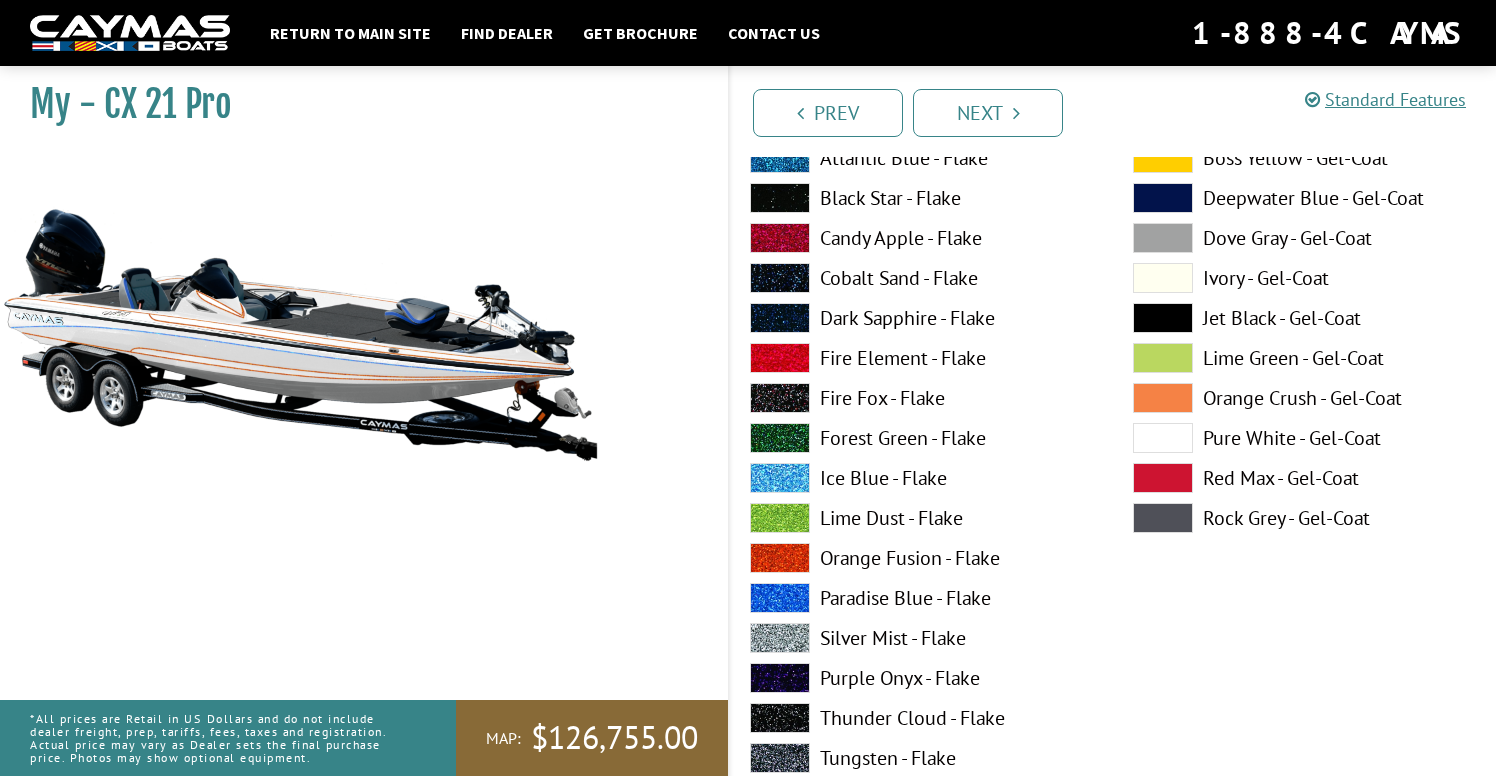 click at bounding box center (780, 518) 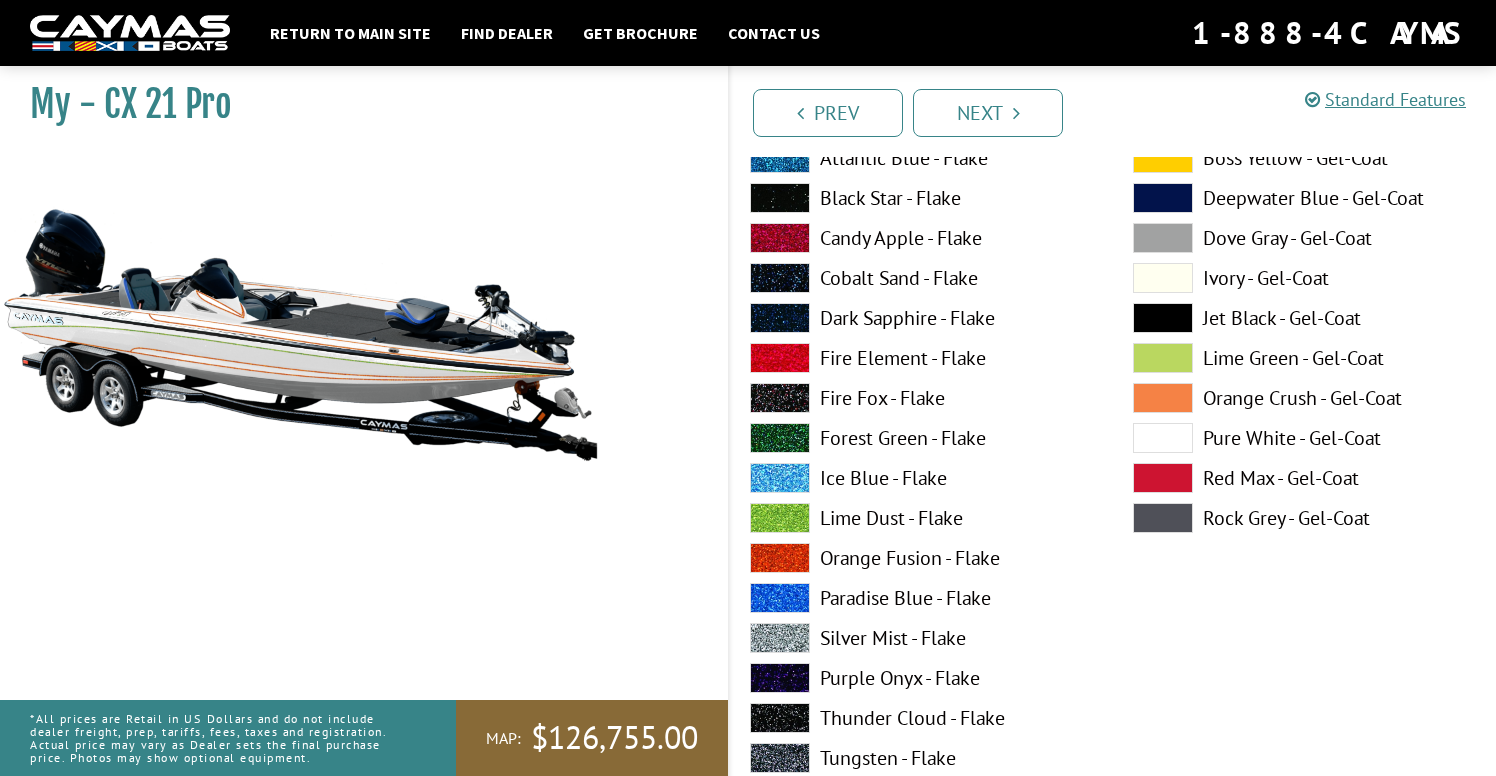 click at bounding box center [780, 598] 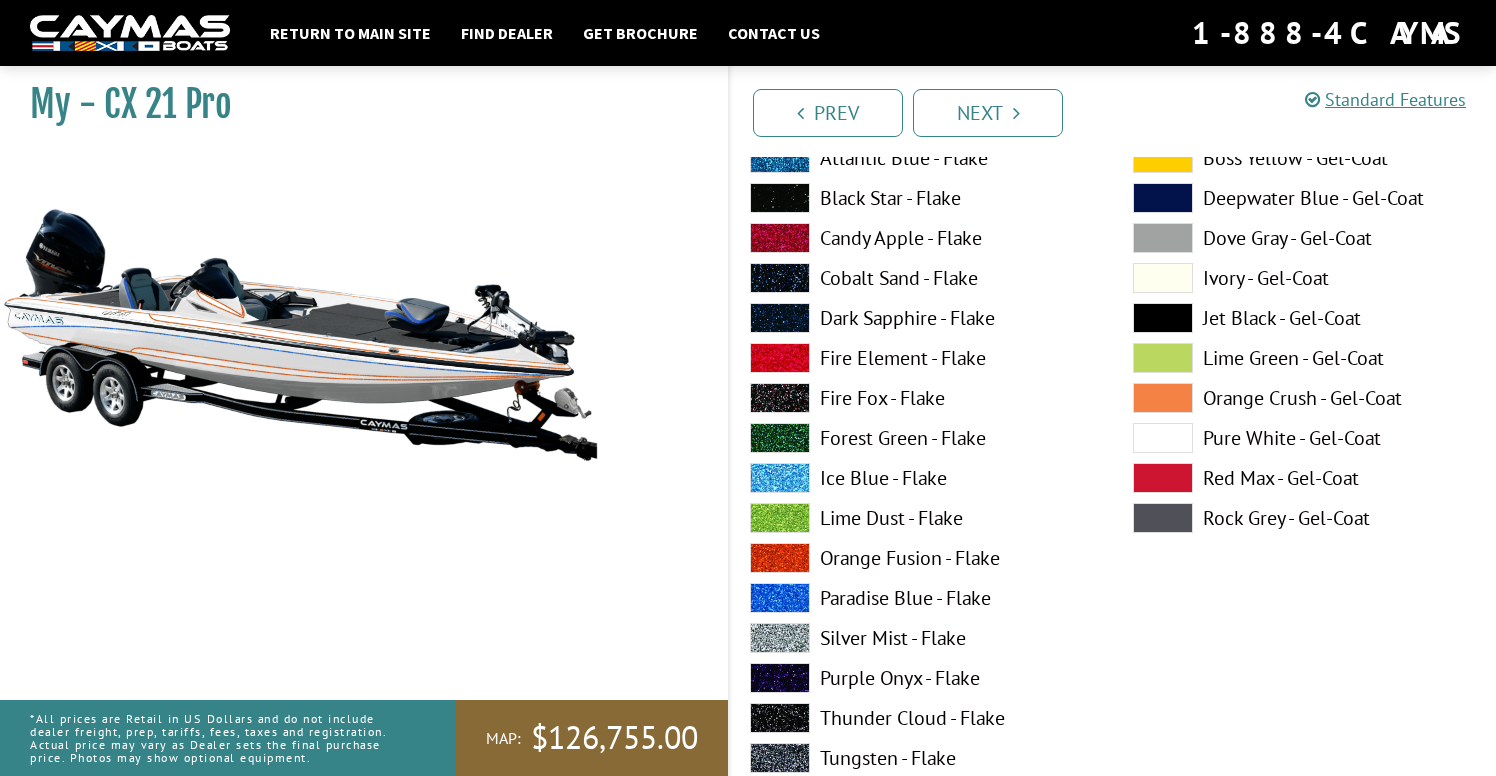 click on "Atlantic Blue - Flake
Black Star - Flake
Candy Apple - Flake
Cobalt Sand - Flake
Dark Sapphire - Flake" at bounding box center (921, 523) 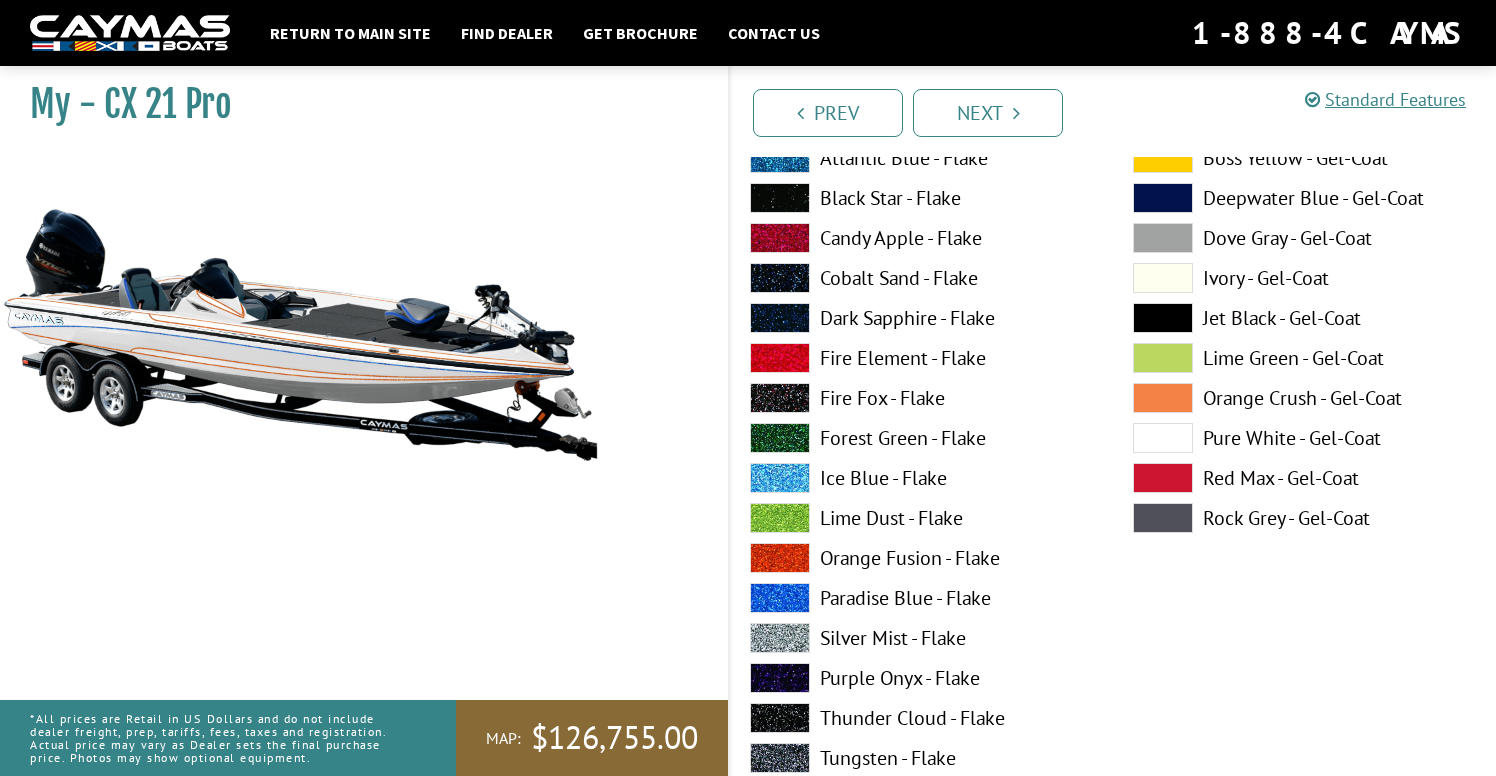 click at bounding box center (780, 638) 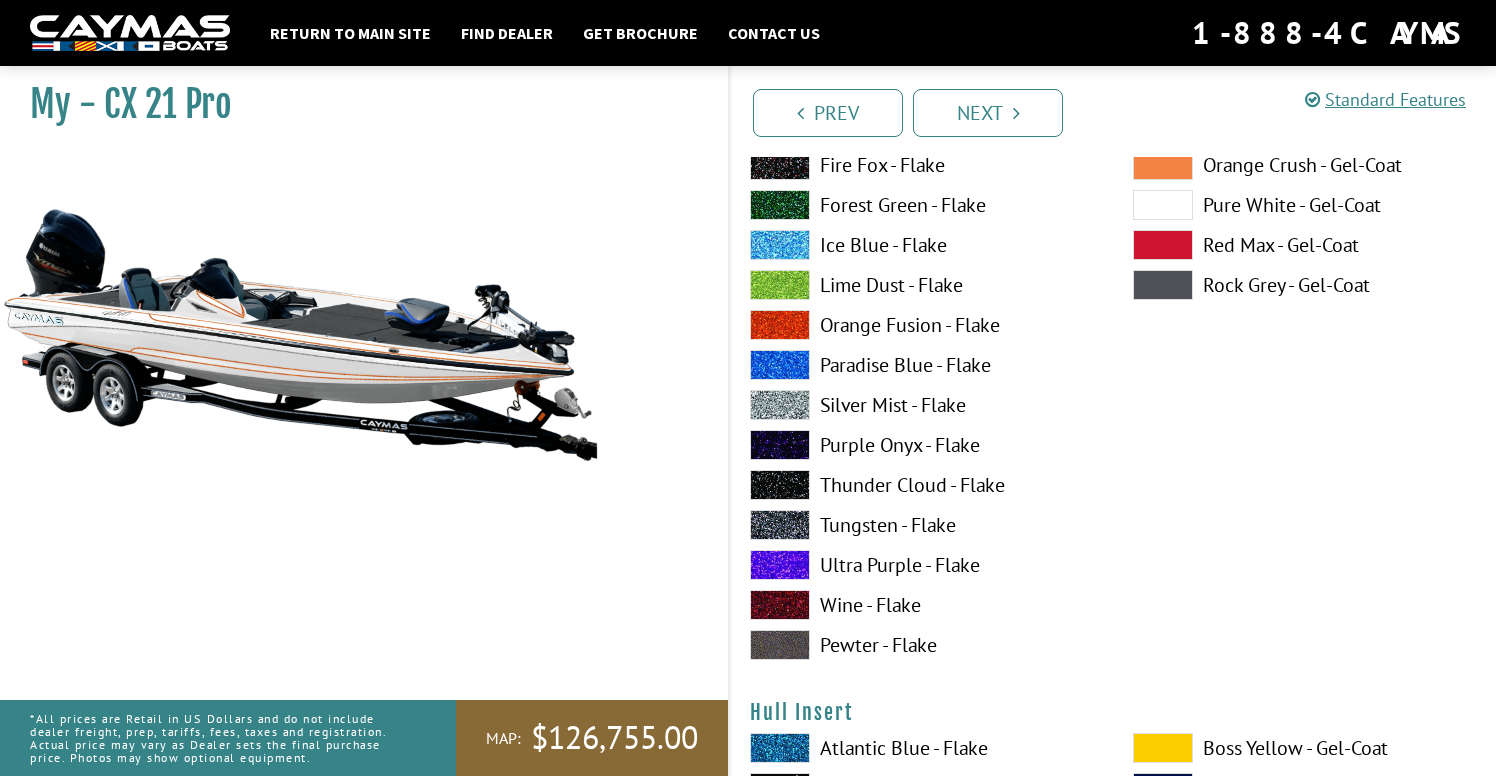 scroll, scrollTop: 9148, scrollLeft: 0, axis: vertical 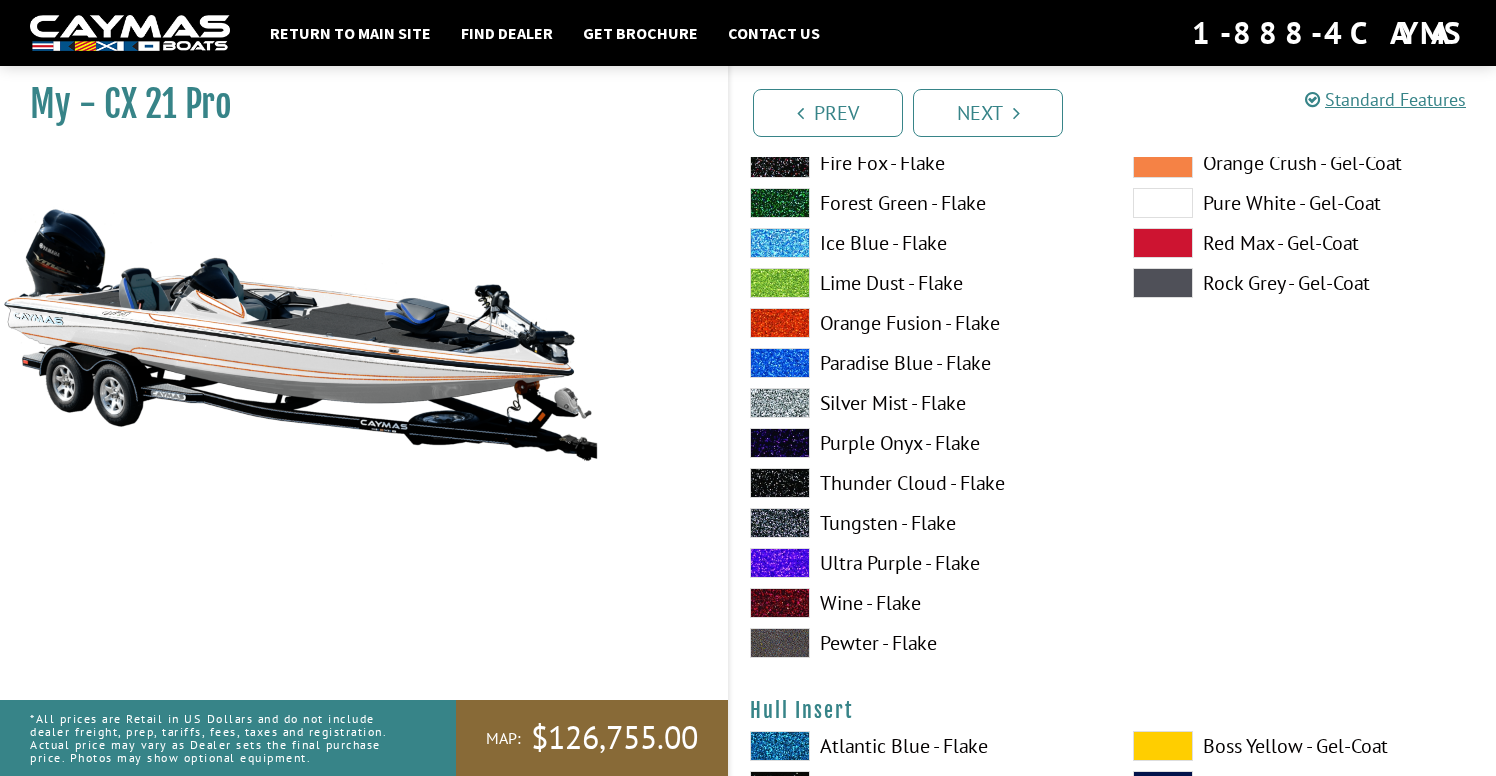click on "Silver Mist - Flake" at bounding box center [921, 403] 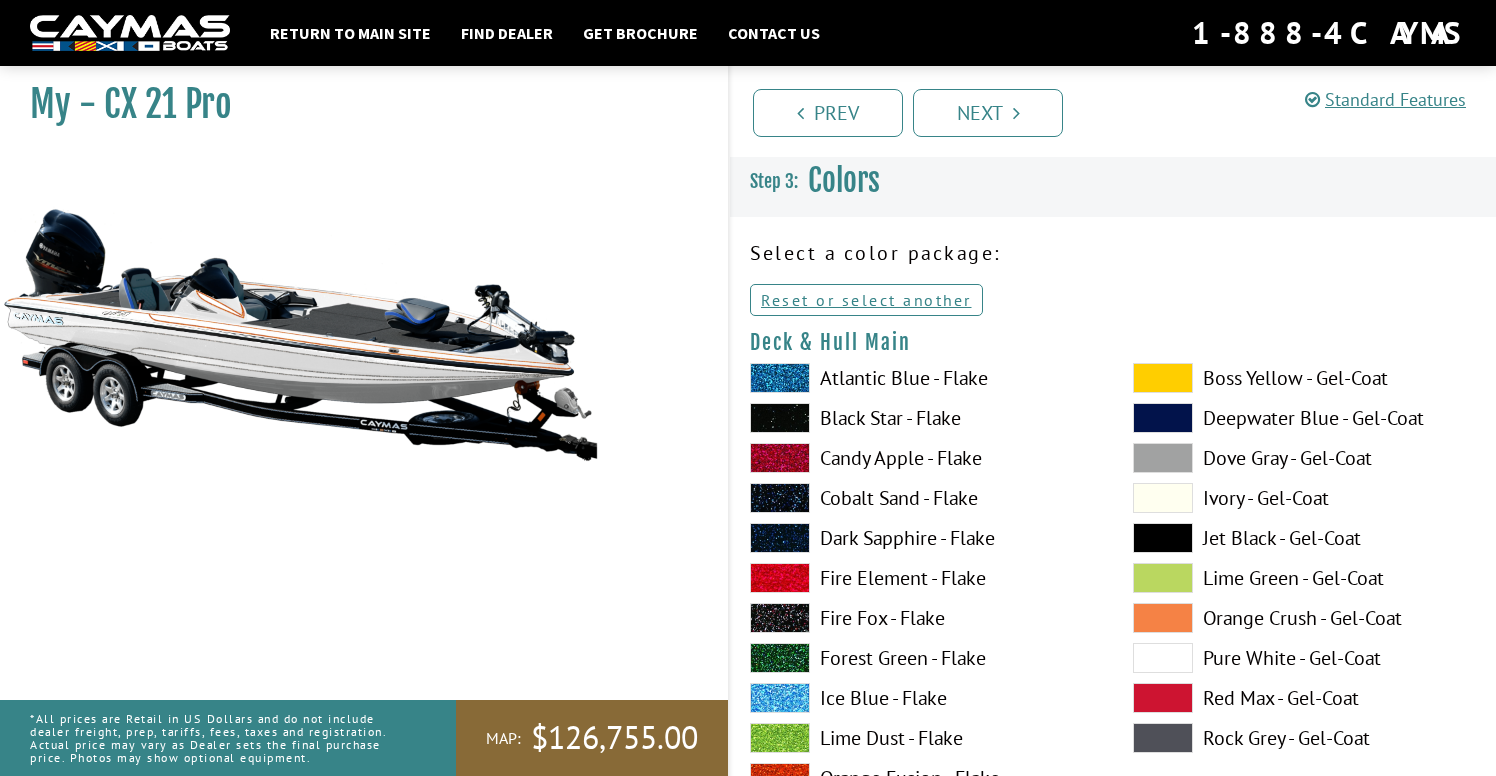 scroll, scrollTop: 0, scrollLeft: 0, axis: both 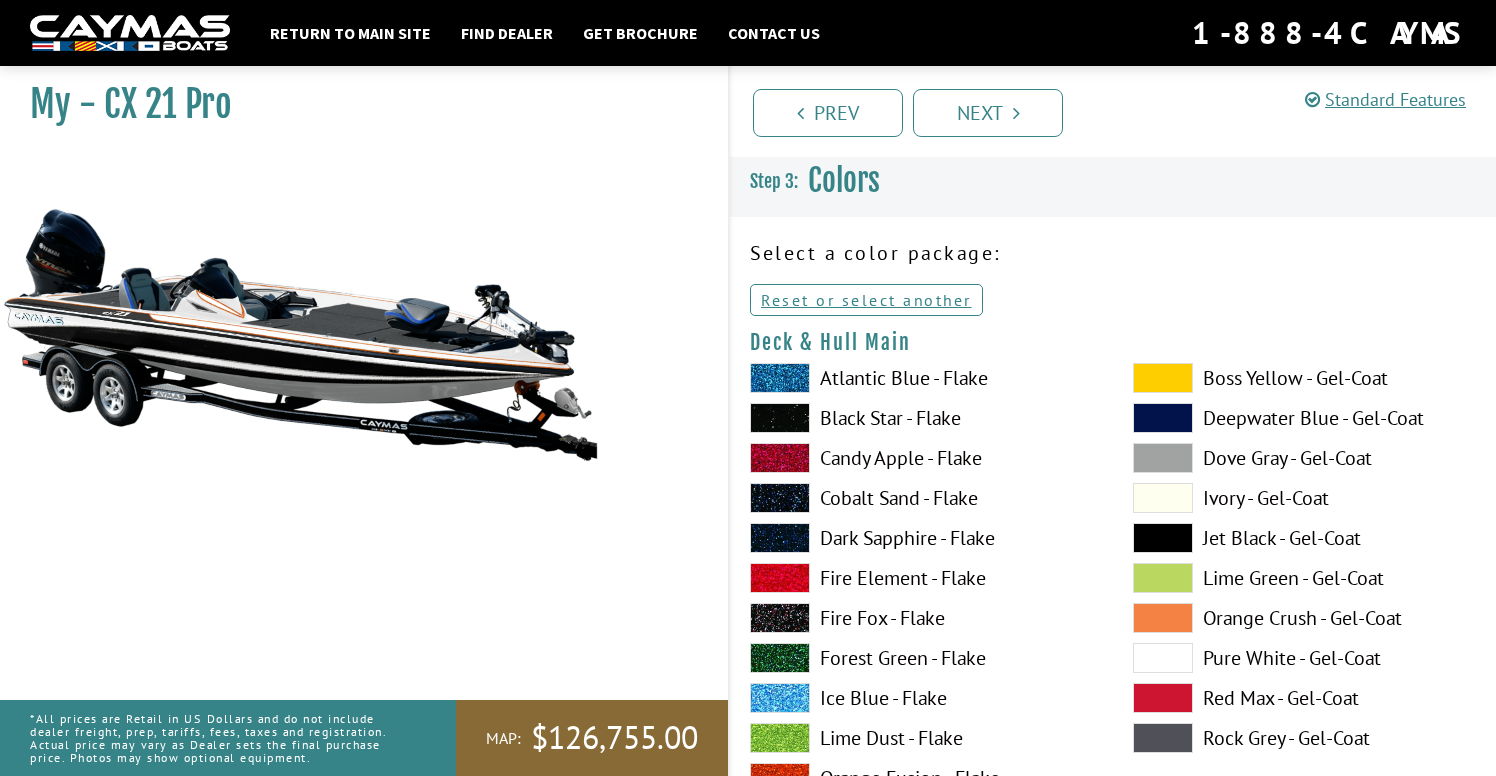 click on "Black Star - Flake" at bounding box center [921, 418] 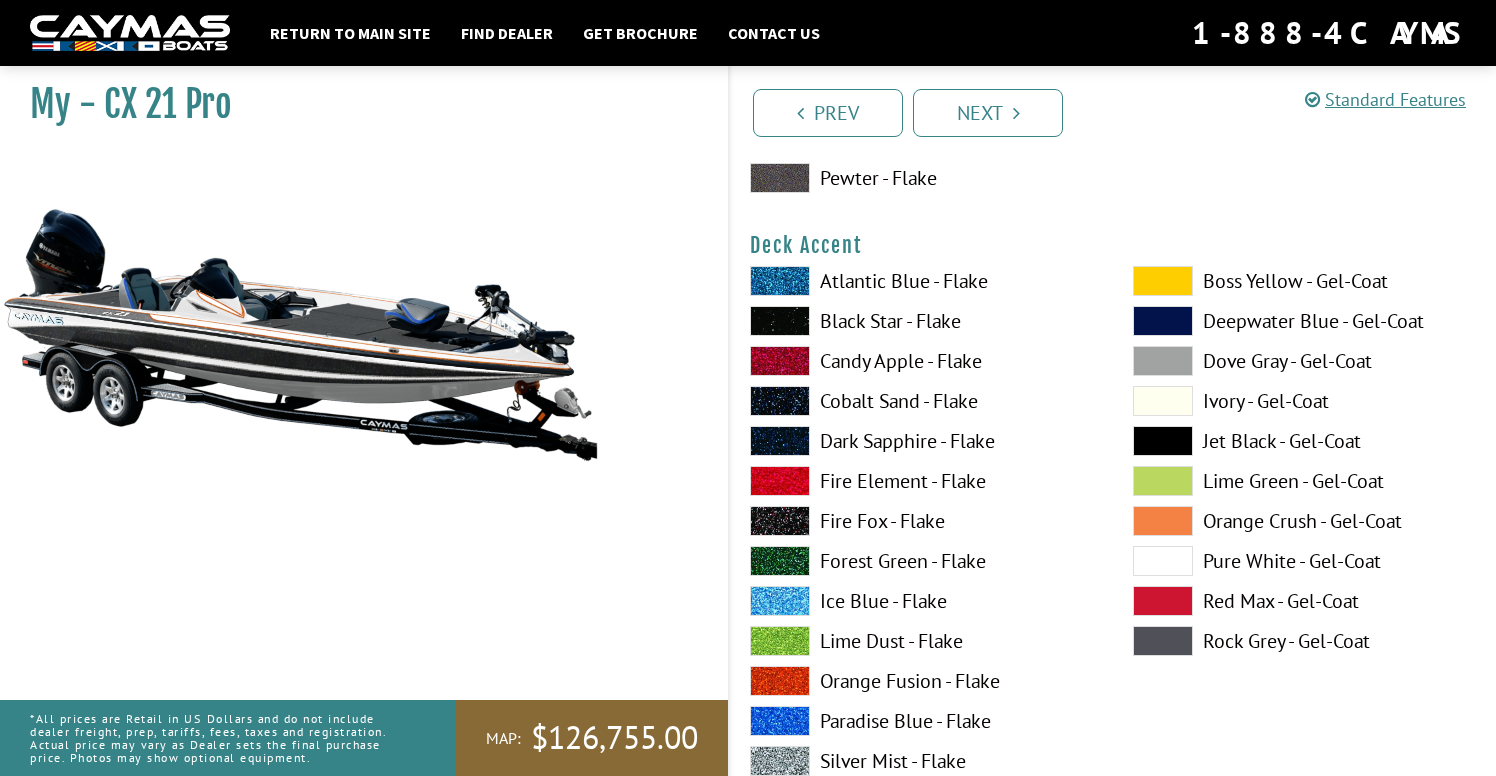 scroll, scrollTop: 938, scrollLeft: 0, axis: vertical 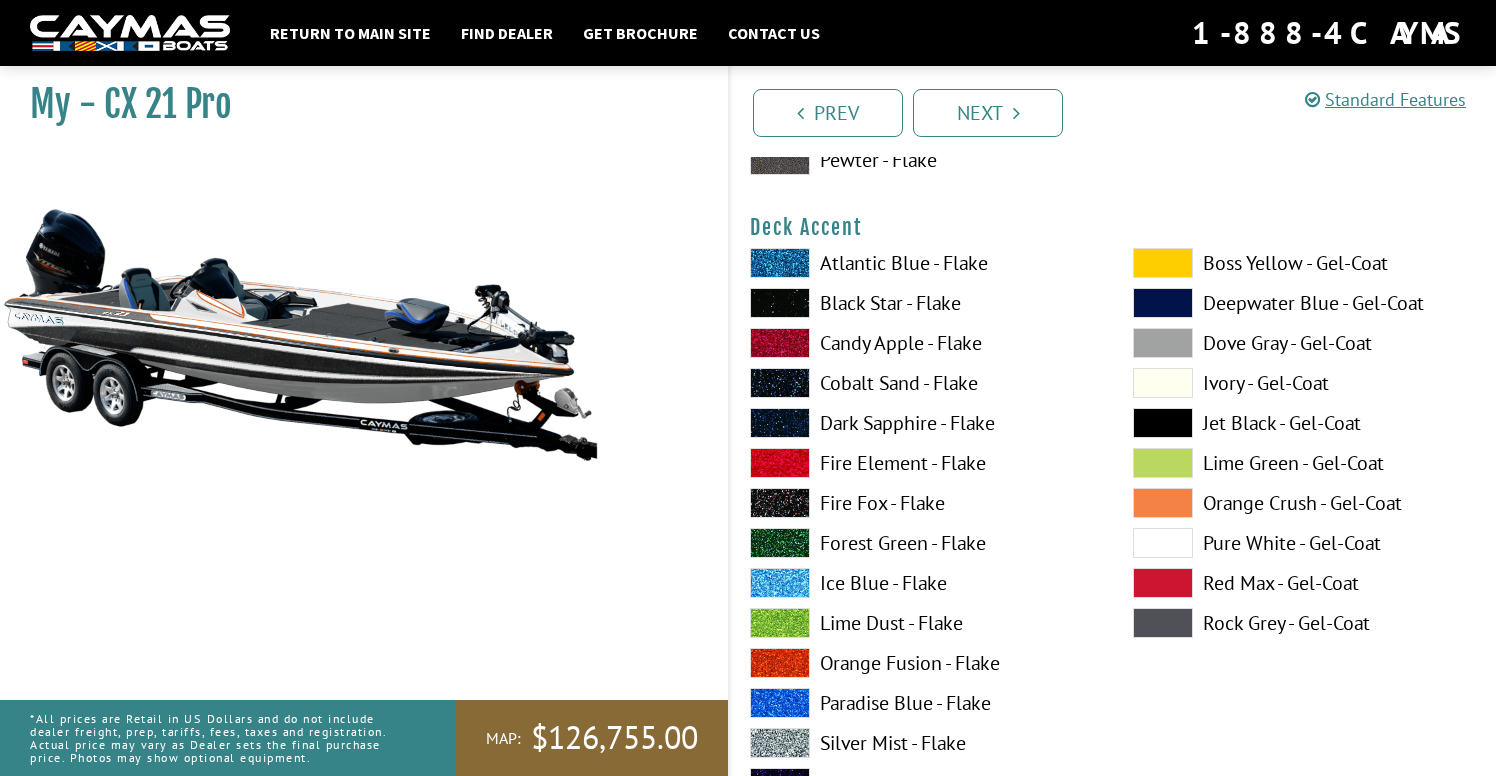 click on "Black Star - Flake" at bounding box center (921, 303) 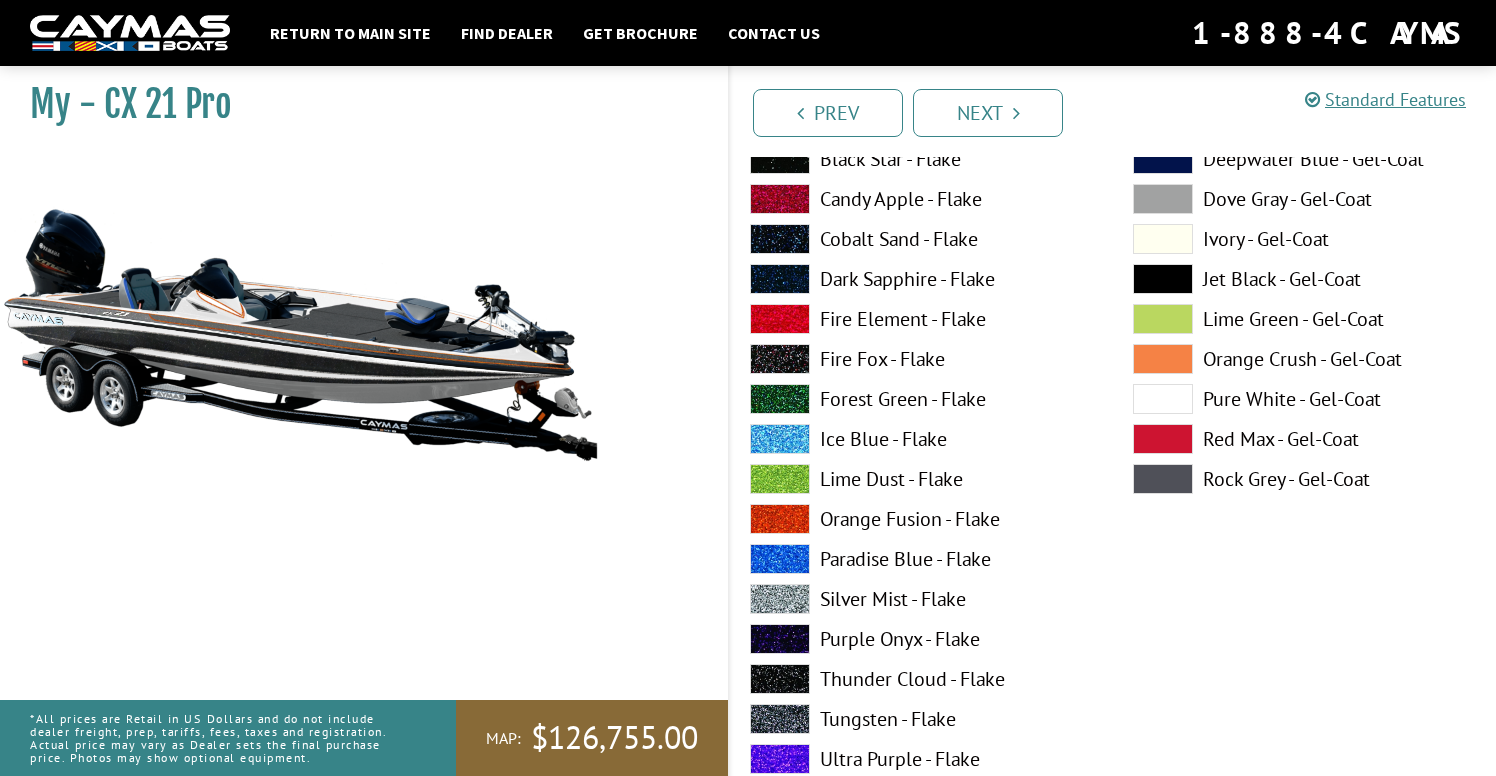 scroll, scrollTop: 1908, scrollLeft: 0, axis: vertical 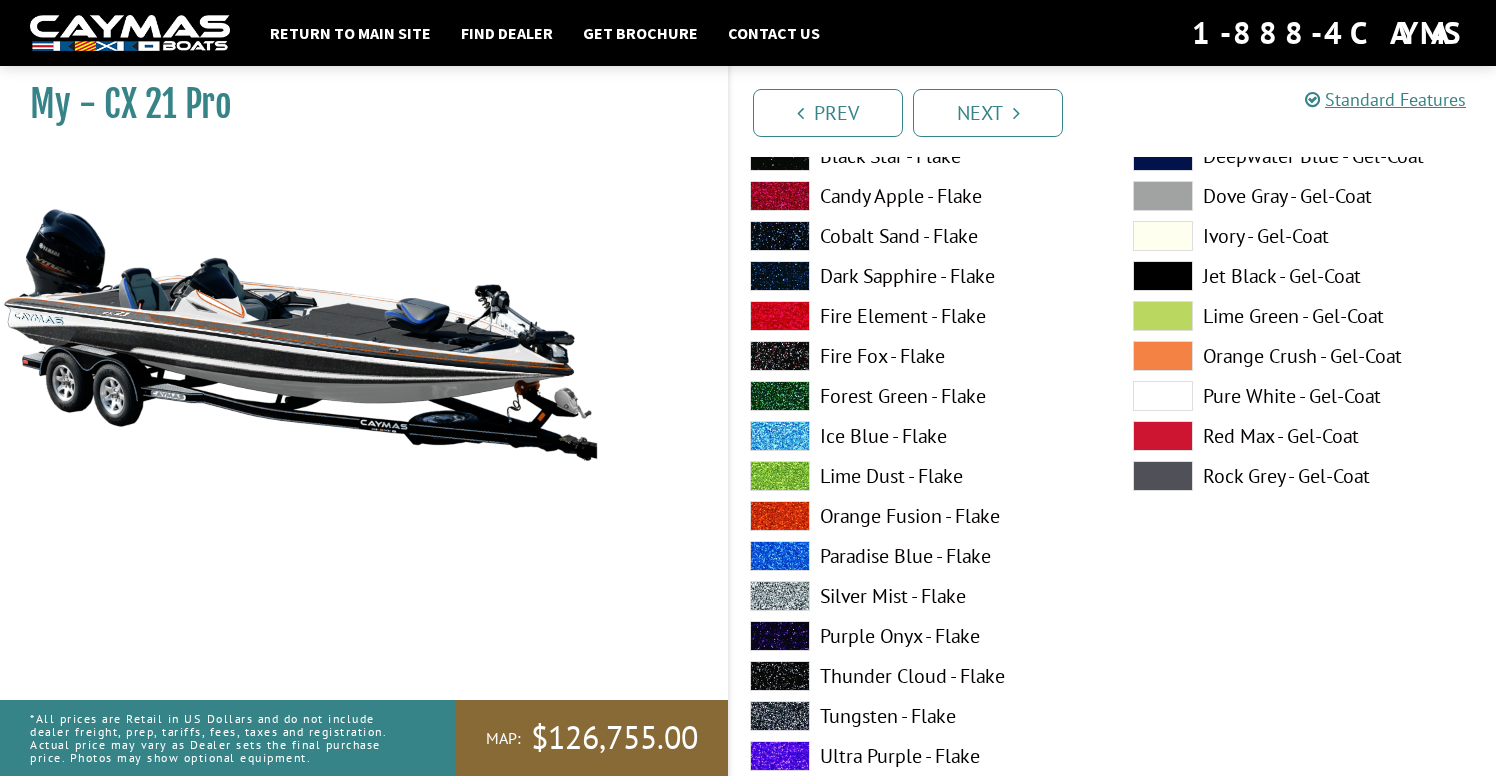 click on "Silver Mist - Flake" at bounding box center [921, 596] 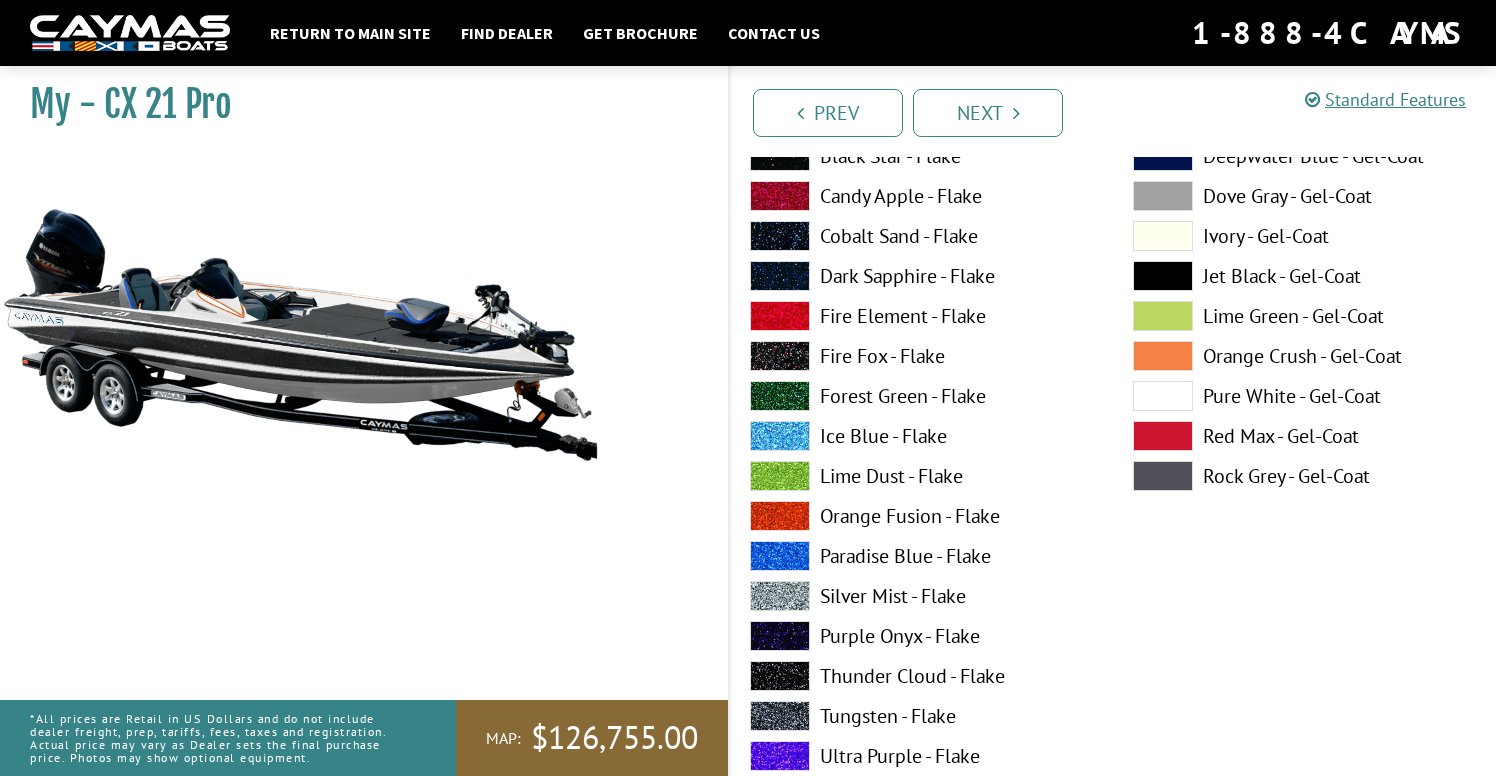 click on "Orange Fusion - Flake" at bounding box center (921, 516) 